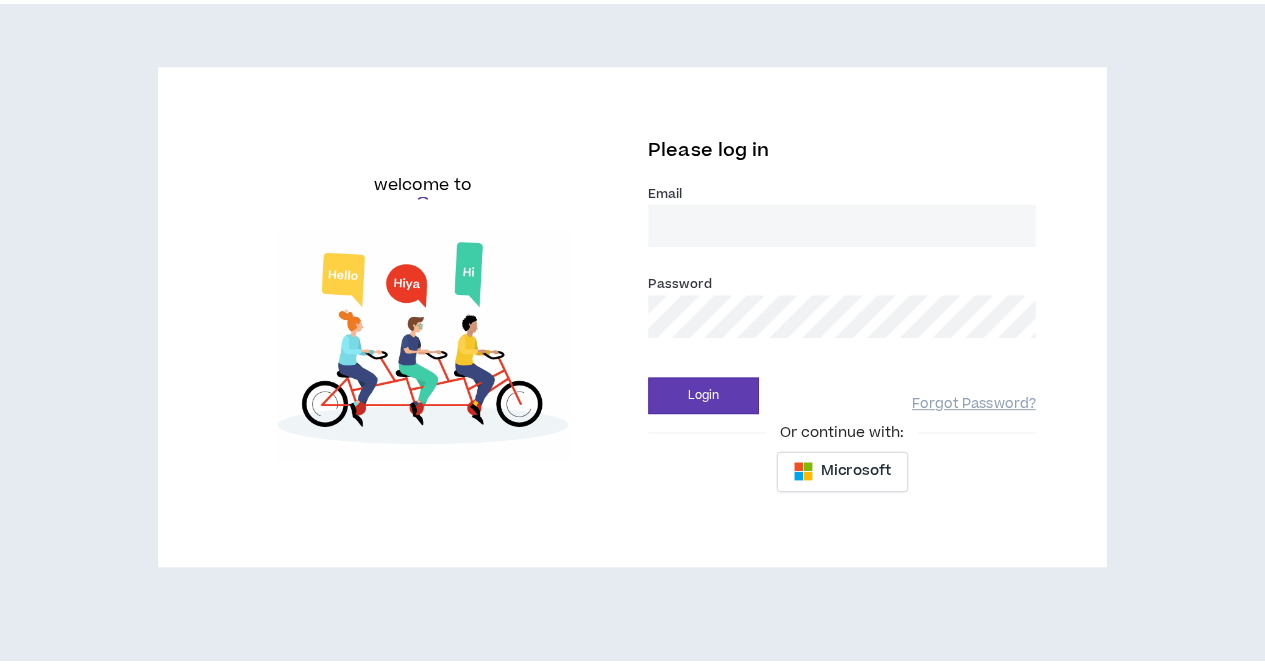 scroll, scrollTop: 0, scrollLeft: 0, axis: both 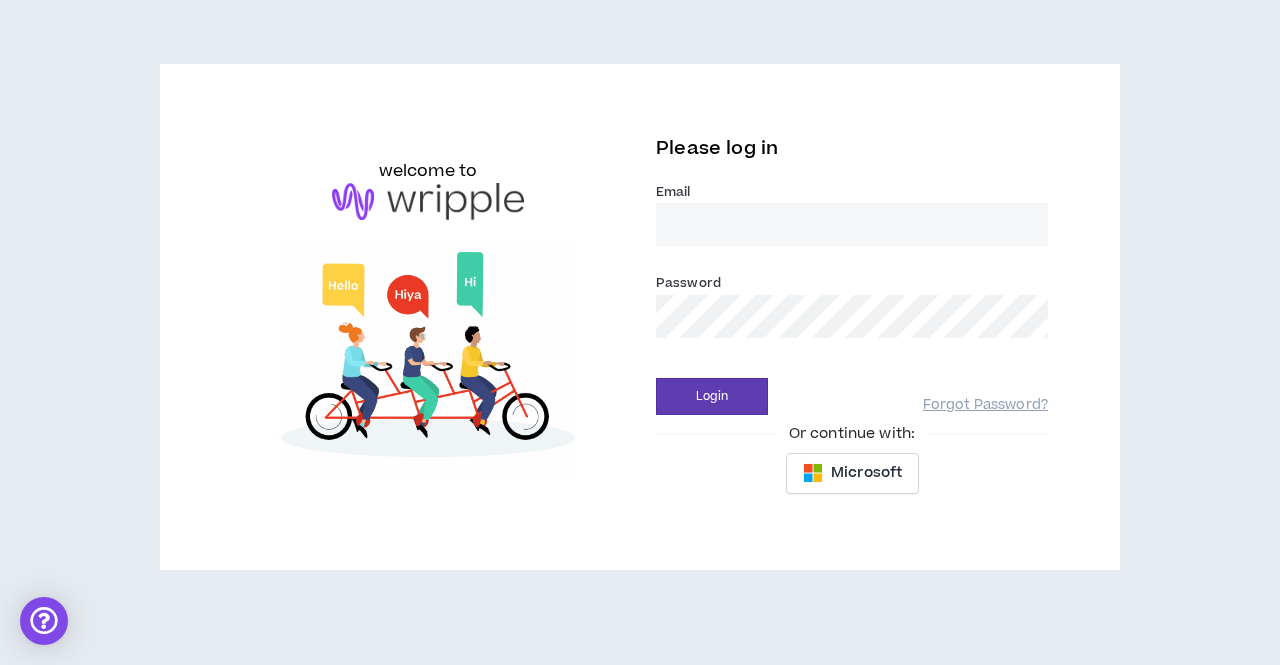 click on "Email  *" at bounding box center (852, 224) 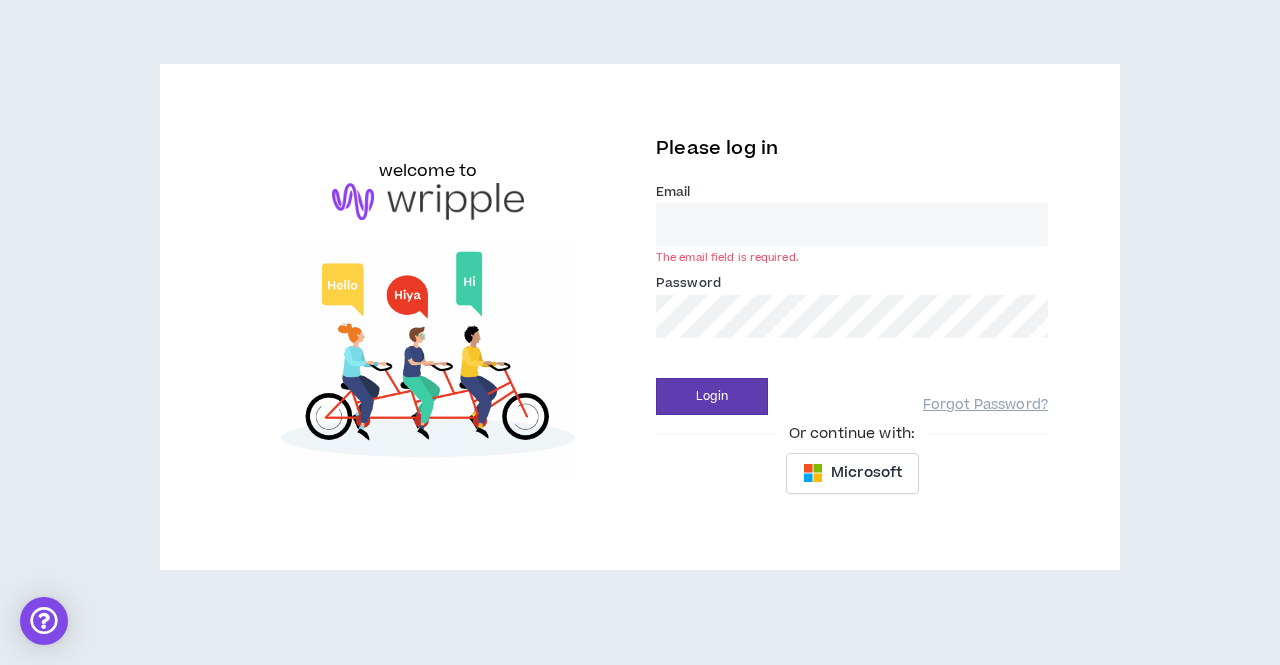 type on "[PERSON_NAME][EMAIL_ADDRESS][DOMAIN_NAME]" 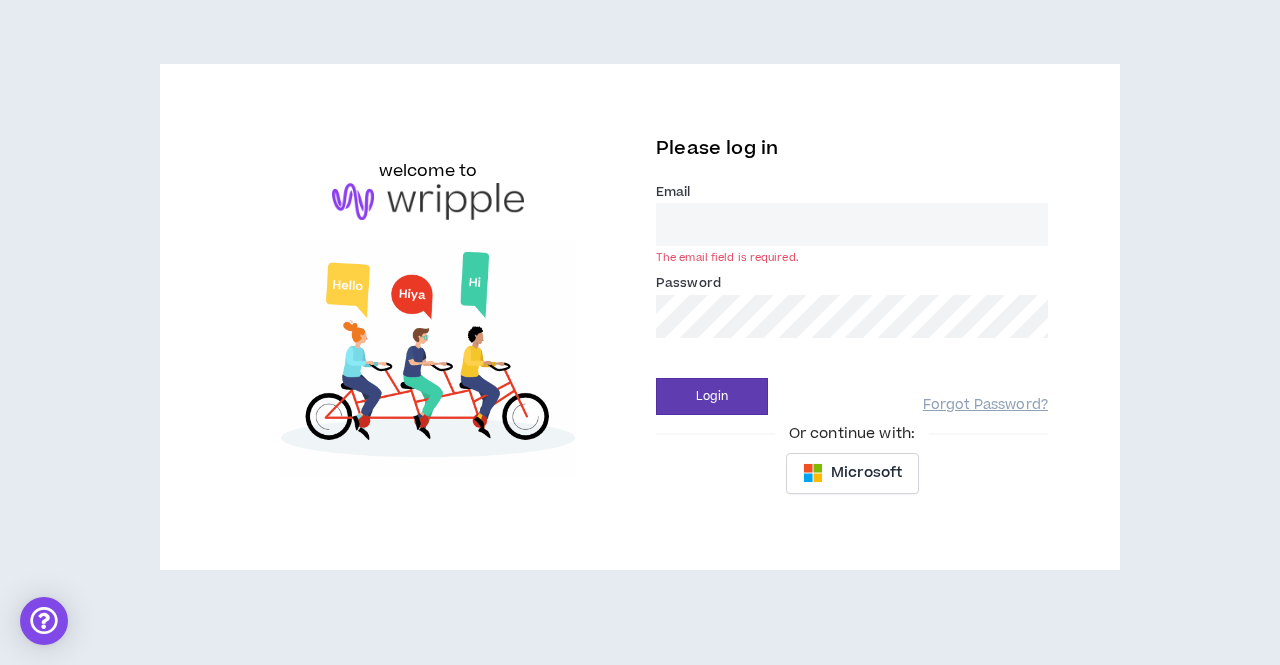 type on "[PERSON_NAME][EMAIL_ADDRESS][DOMAIN_NAME]" 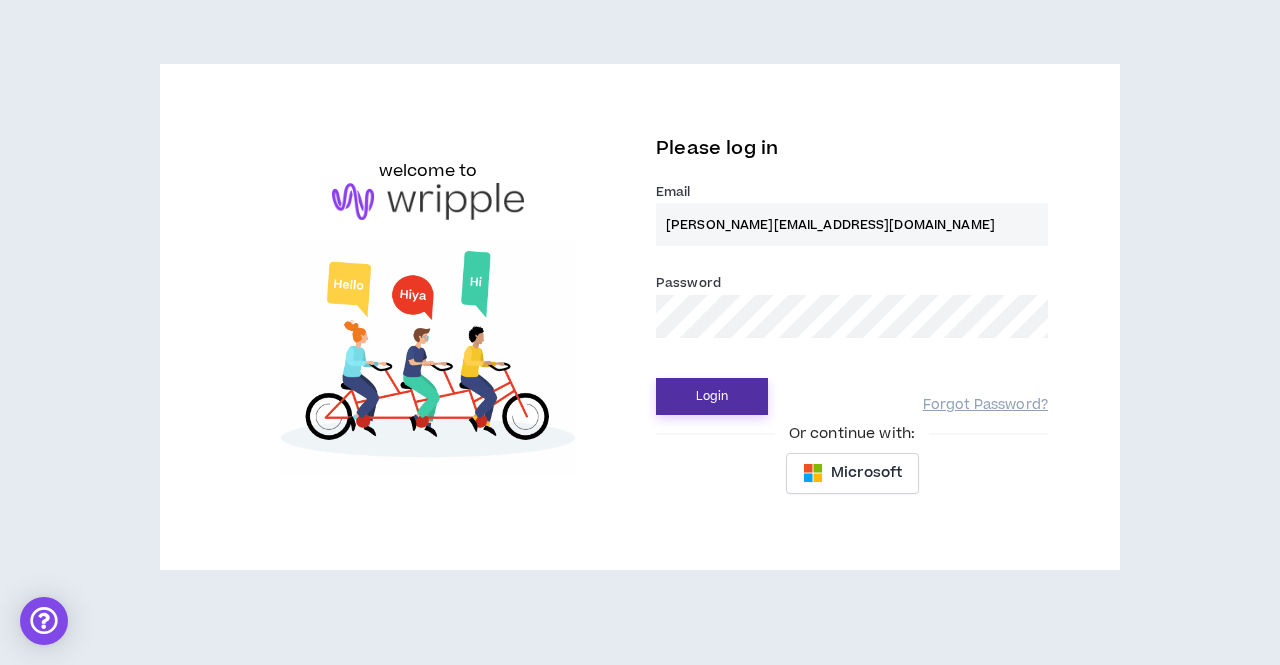 click on "Login" at bounding box center [712, 396] 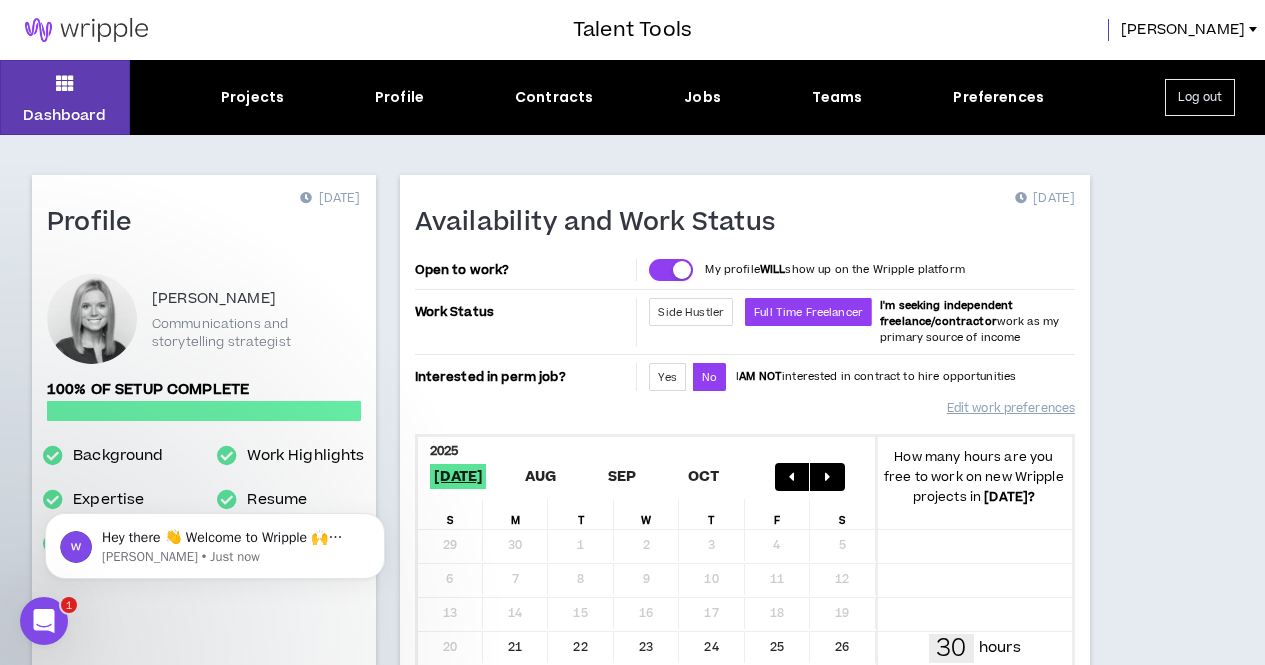 scroll, scrollTop: 0, scrollLeft: 0, axis: both 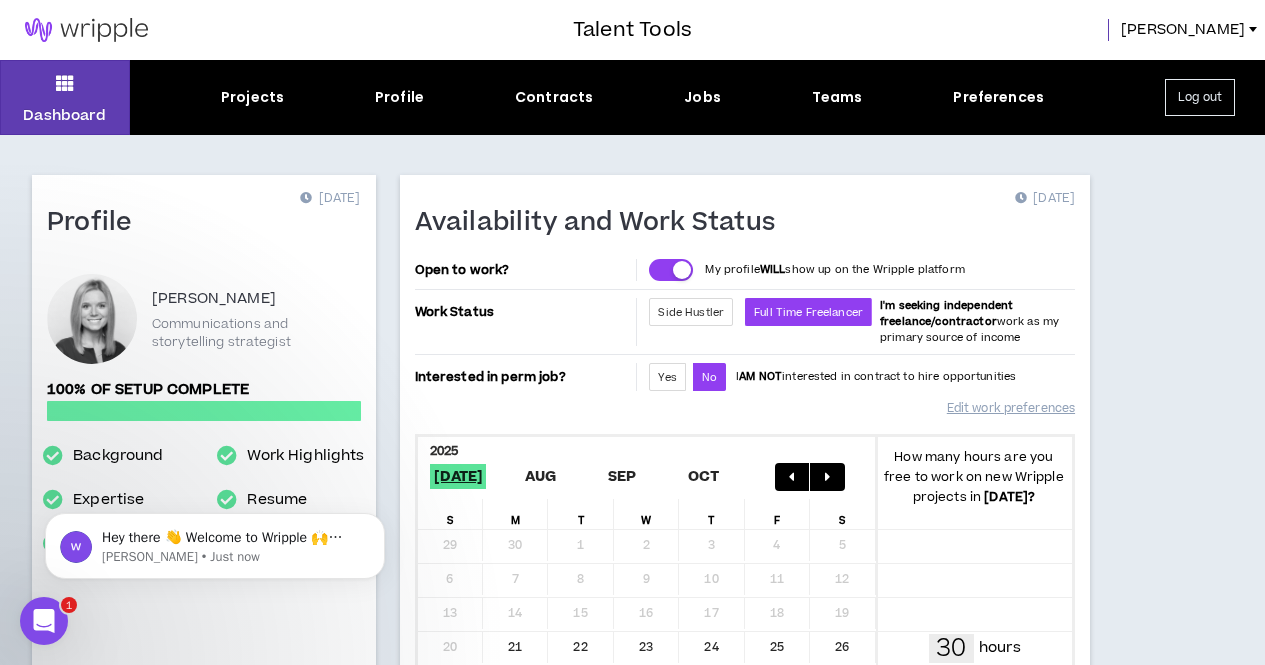 click on "1" at bounding box center [202, 1009] 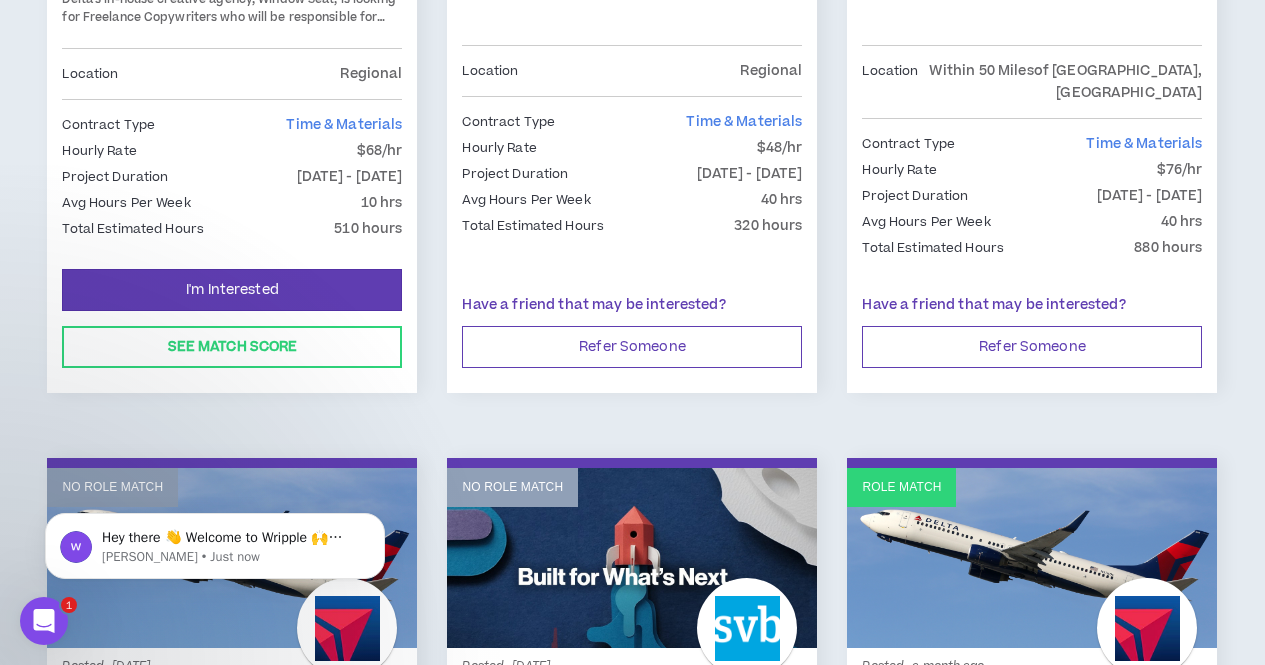 scroll, scrollTop: 659, scrollLeft: 0, axis: vertical 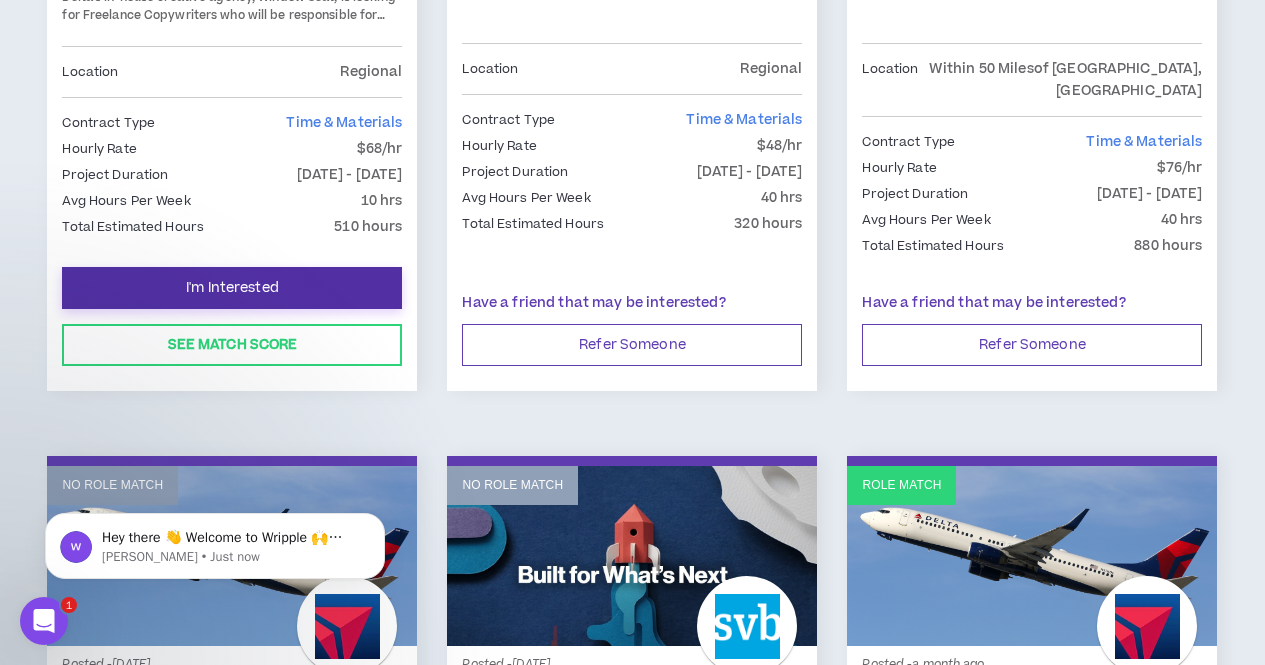 click on "I'm Interested" at bounding box center (232, 288) 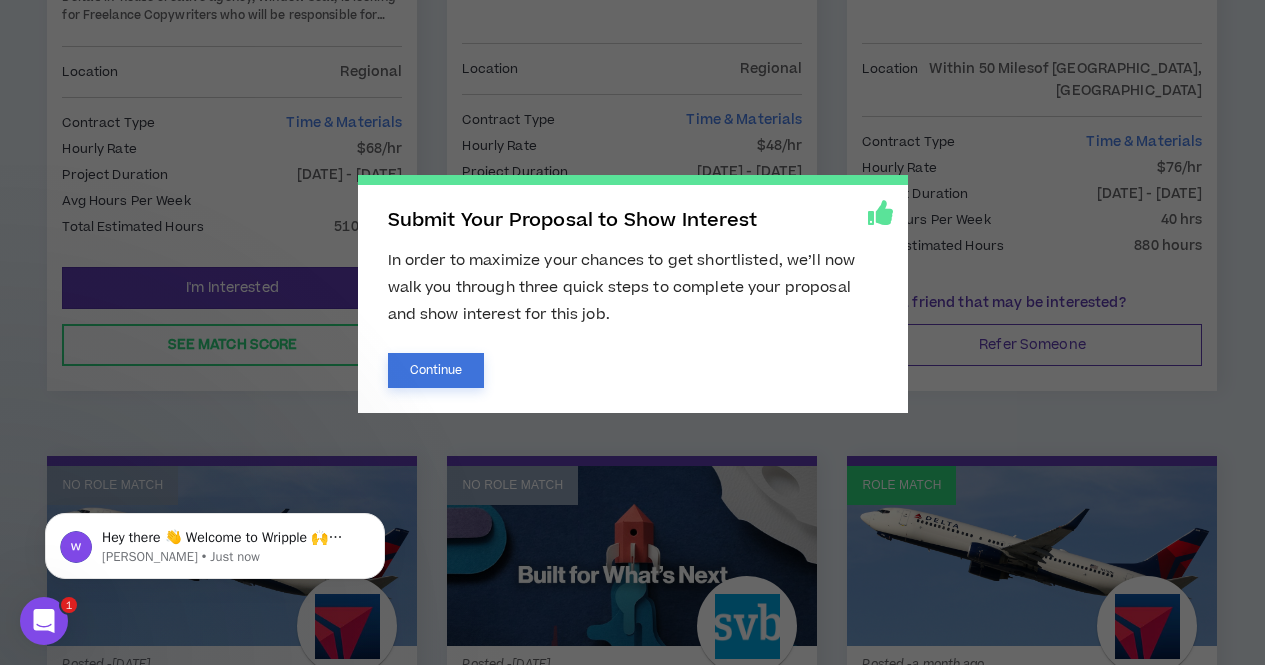 click on "Continue" at bounding box center [436, 370] 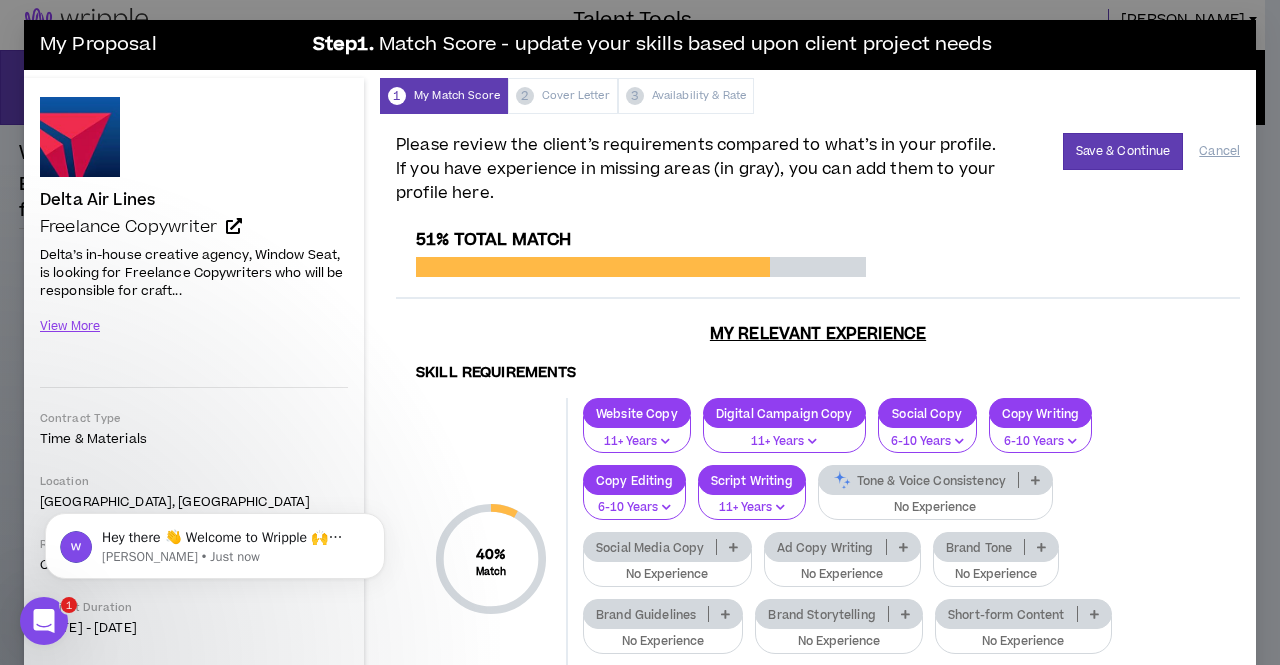 scroll, scrollTop: 0, scrollLeft: 0, axis: both 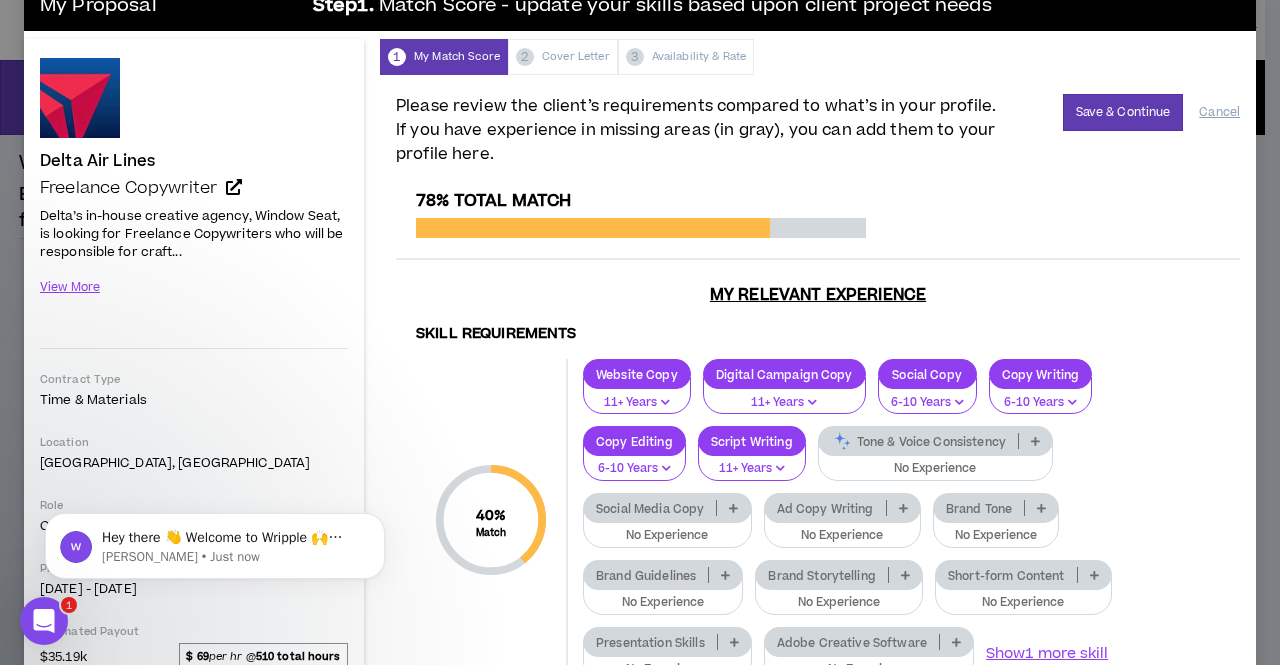 click on "Tone & Voice Consistency" at bounding box center [918, 441] 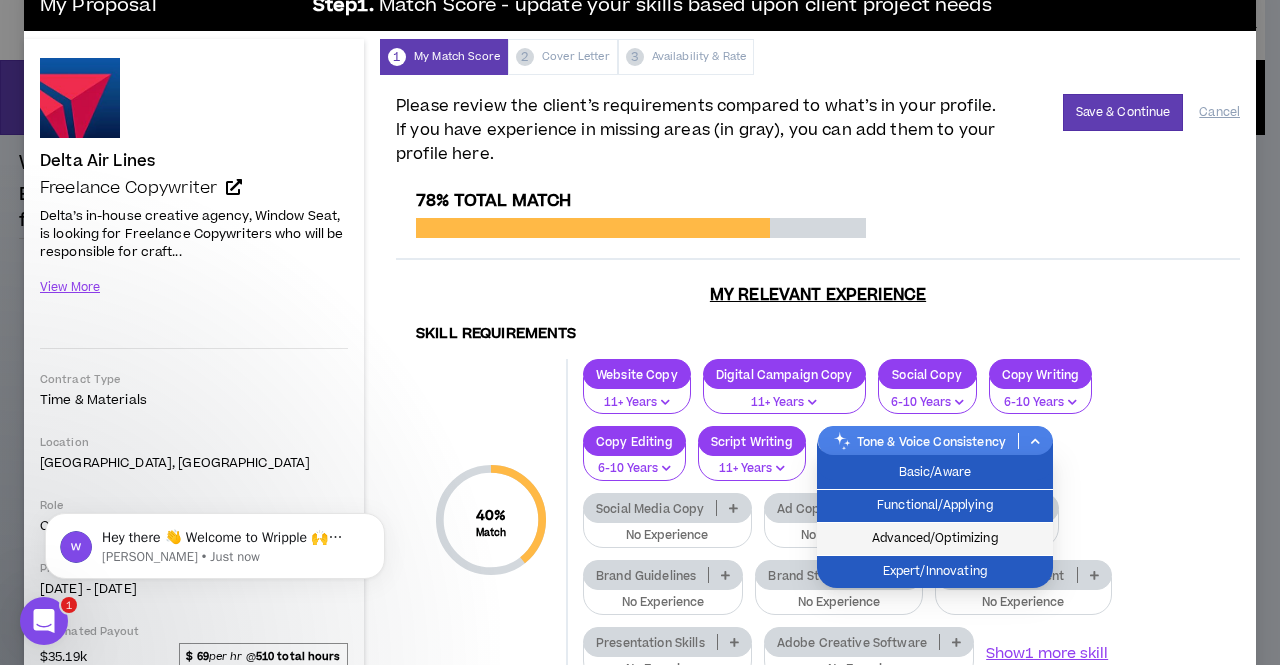 click on "Advanced/Optimizing" at bounding box center (935, 539) 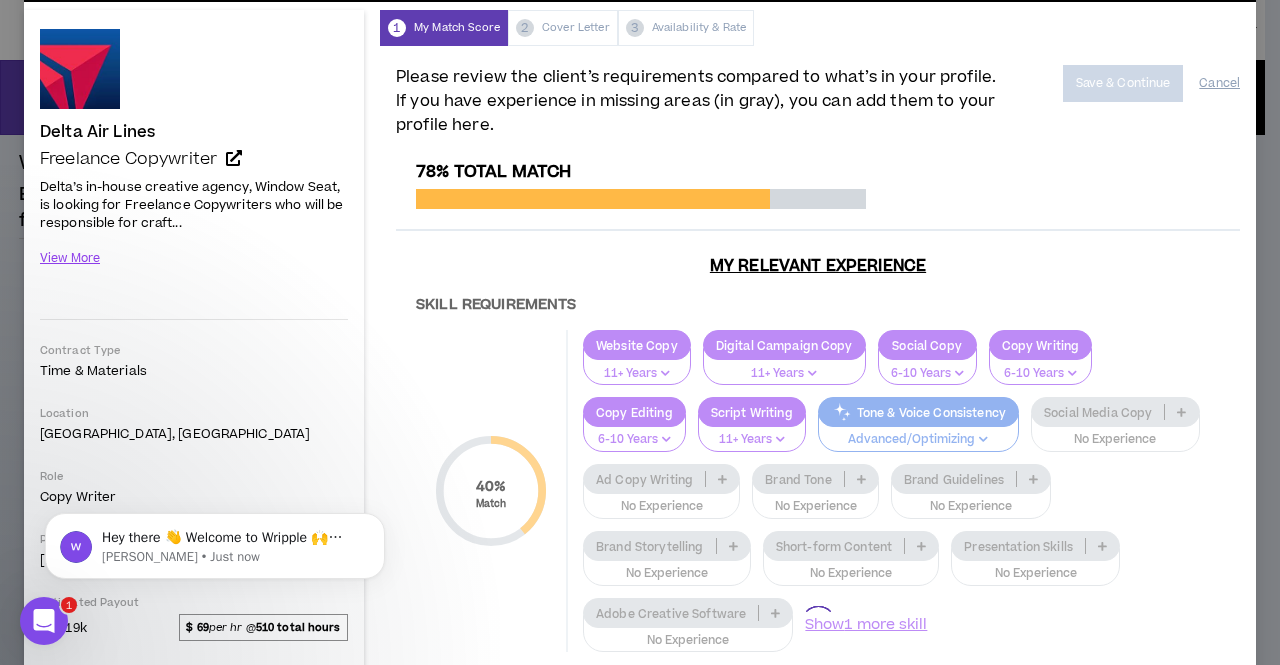 scroll, scrollTop: 69, scrollLeft: 0, axis: vertical 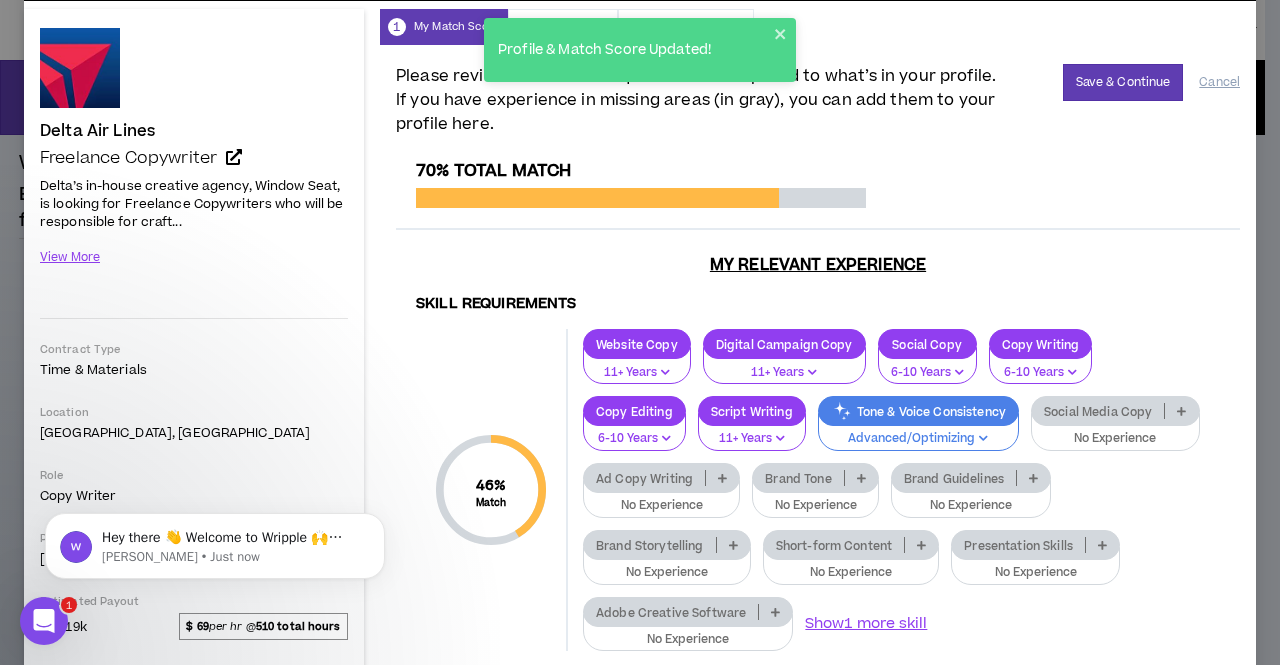 click on "Social Media Copy" at bounding box center (1098, 411) 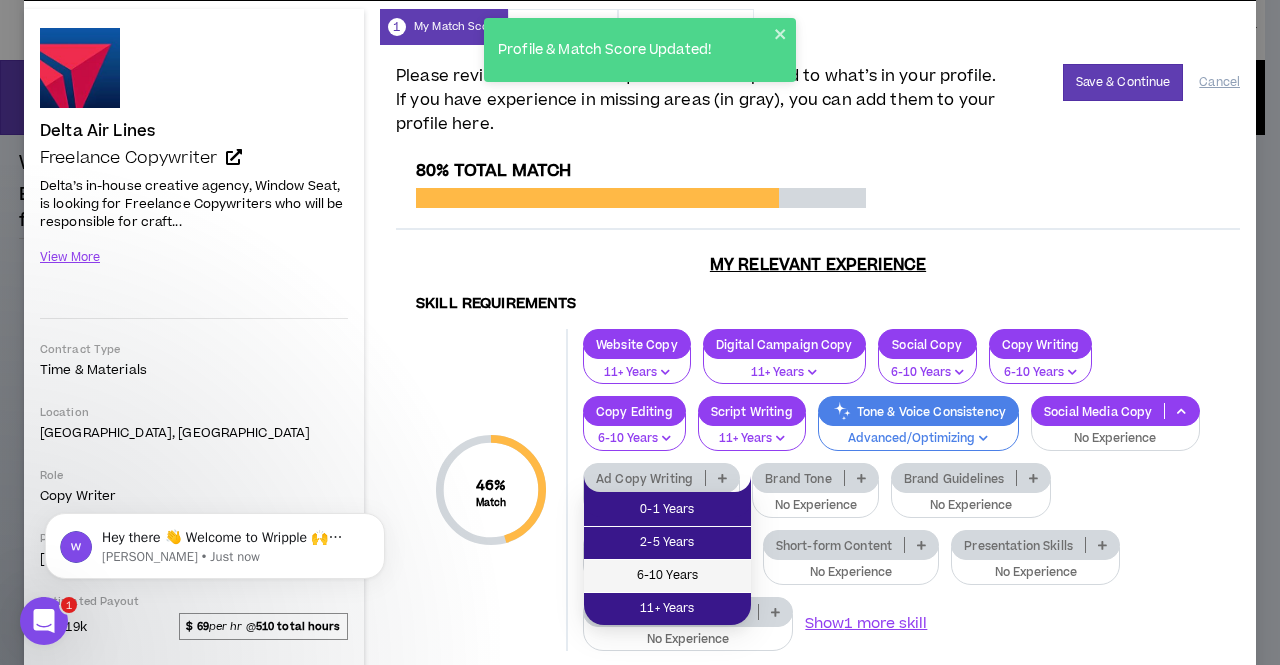 click on "6-10 Years" at bounding box center [667, 576] 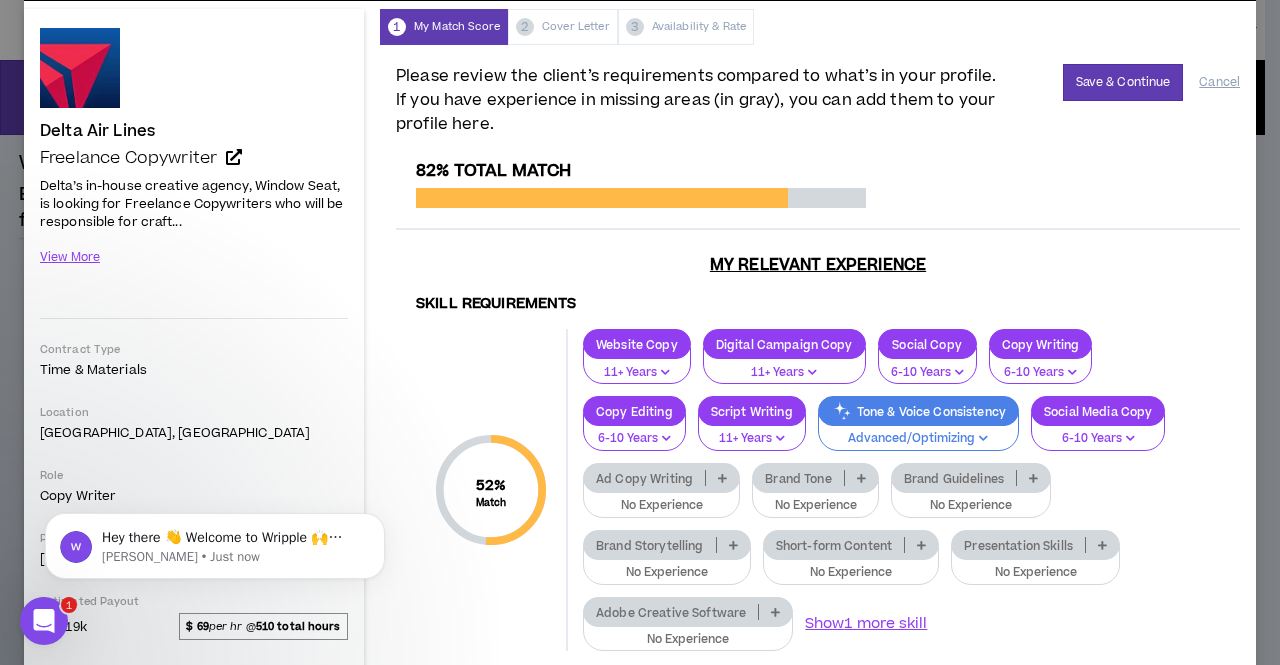 click on "Brand Tone" at bounding box center (815, 478) 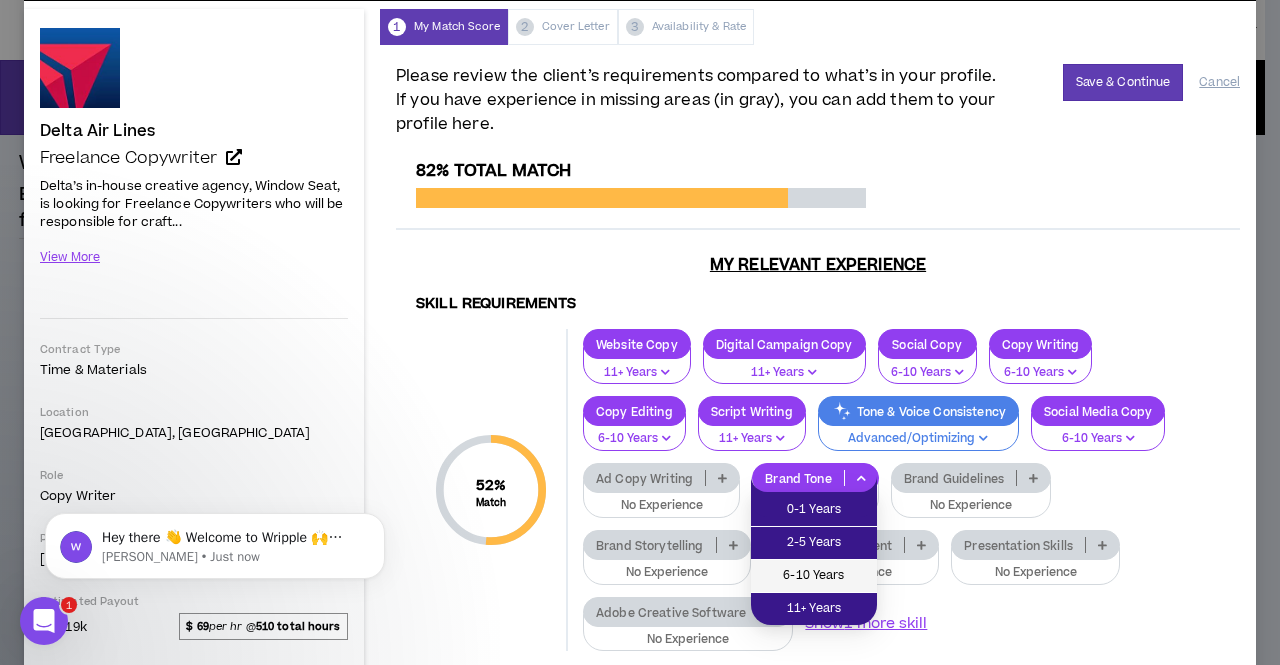click on "6-10 Years" at bounding box center [814, 576] 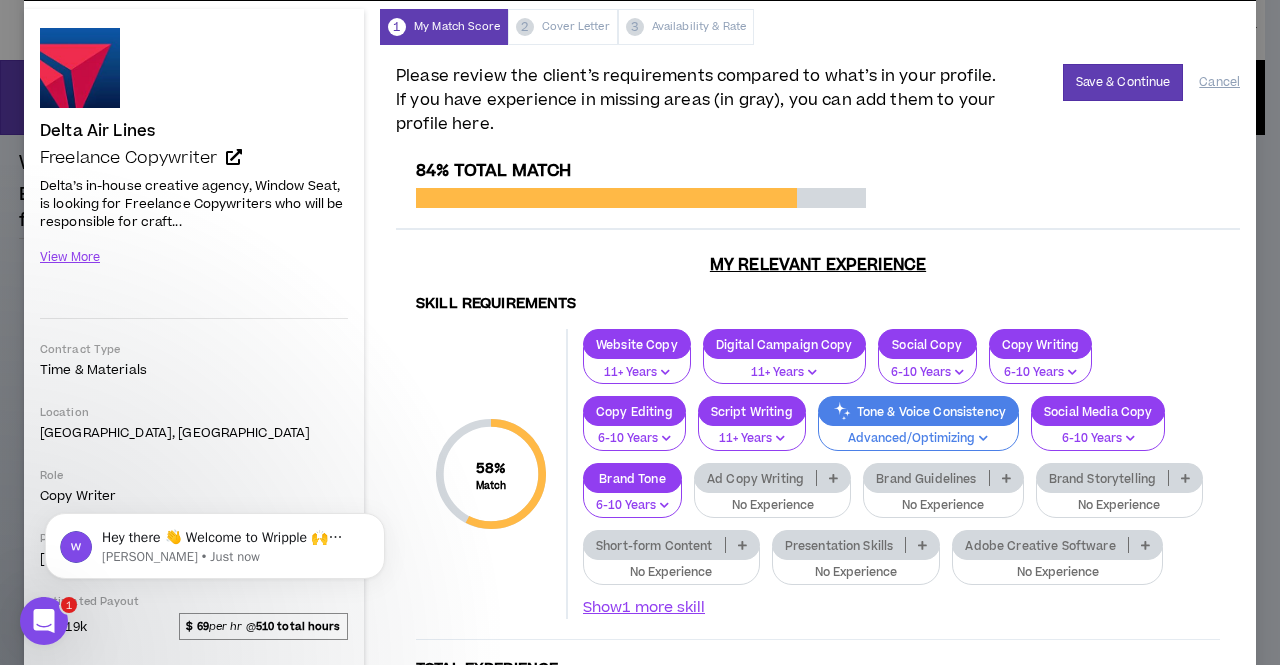 click on "No Experience" at bounding box center [856, 566] 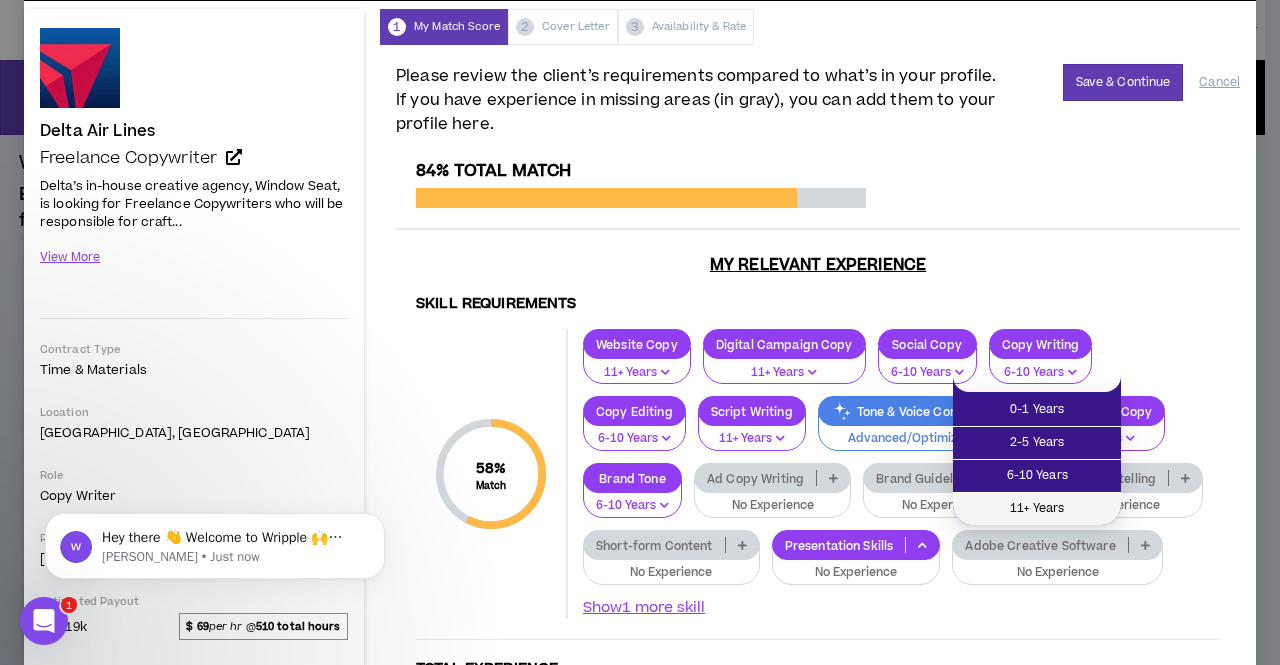 click on "11+ Years" at bounding box center (1037, 509) 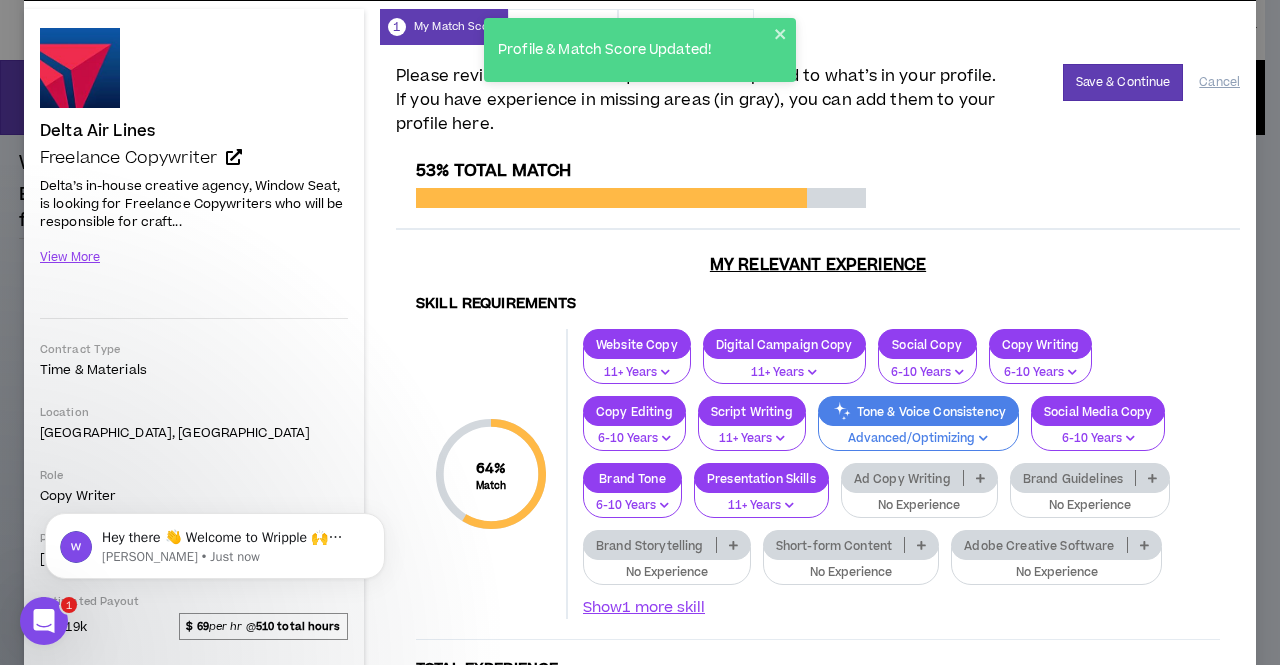 click on "Brand Storytelling" at bounding box center [650, 545] 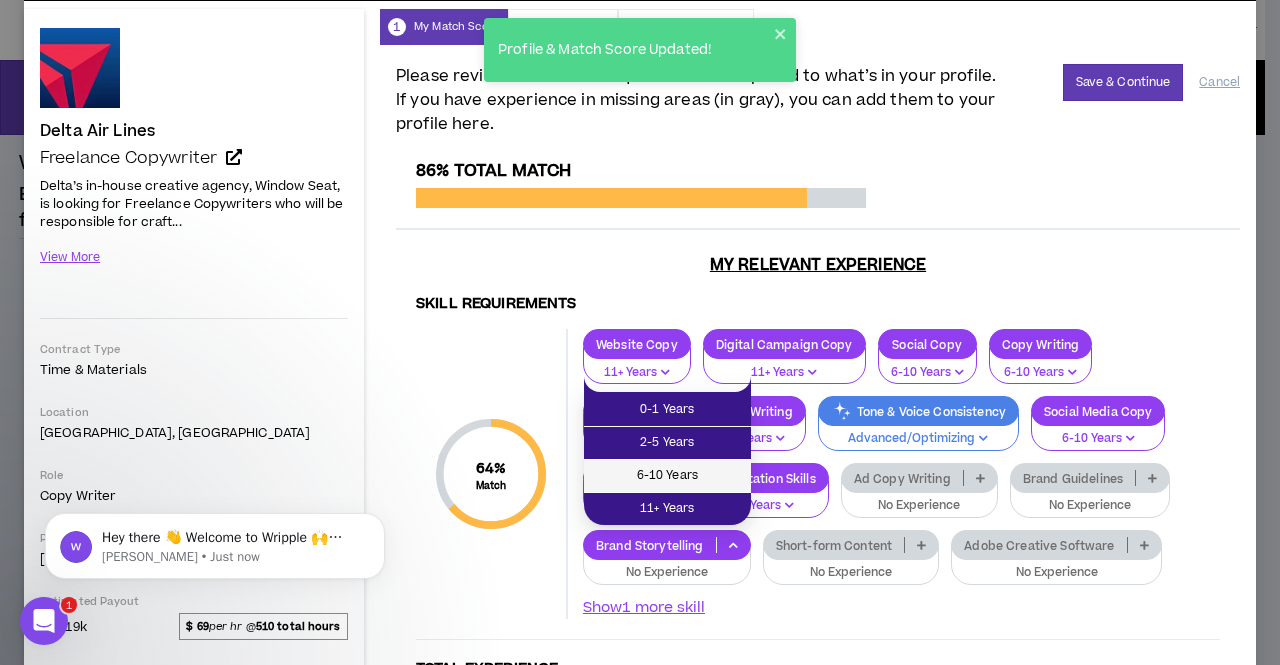 click on "6-10 Years" at bounding box center (667, 476) 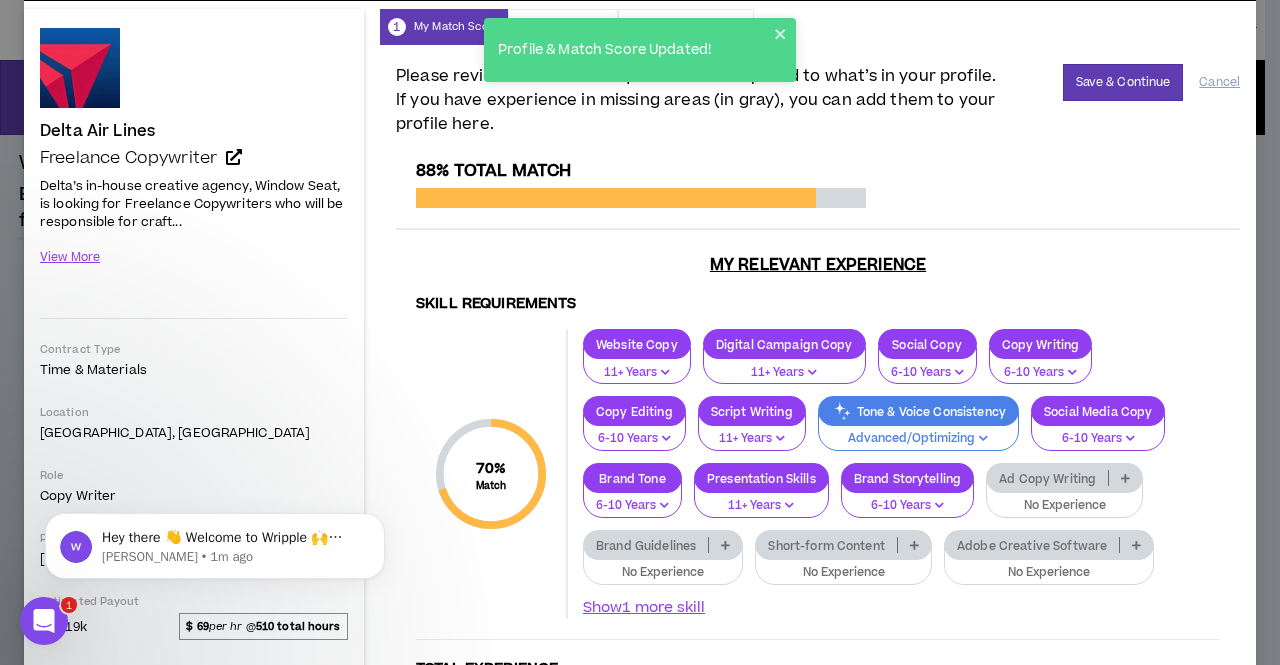 click on "Short-form Content" at bounding box center (826, 545) 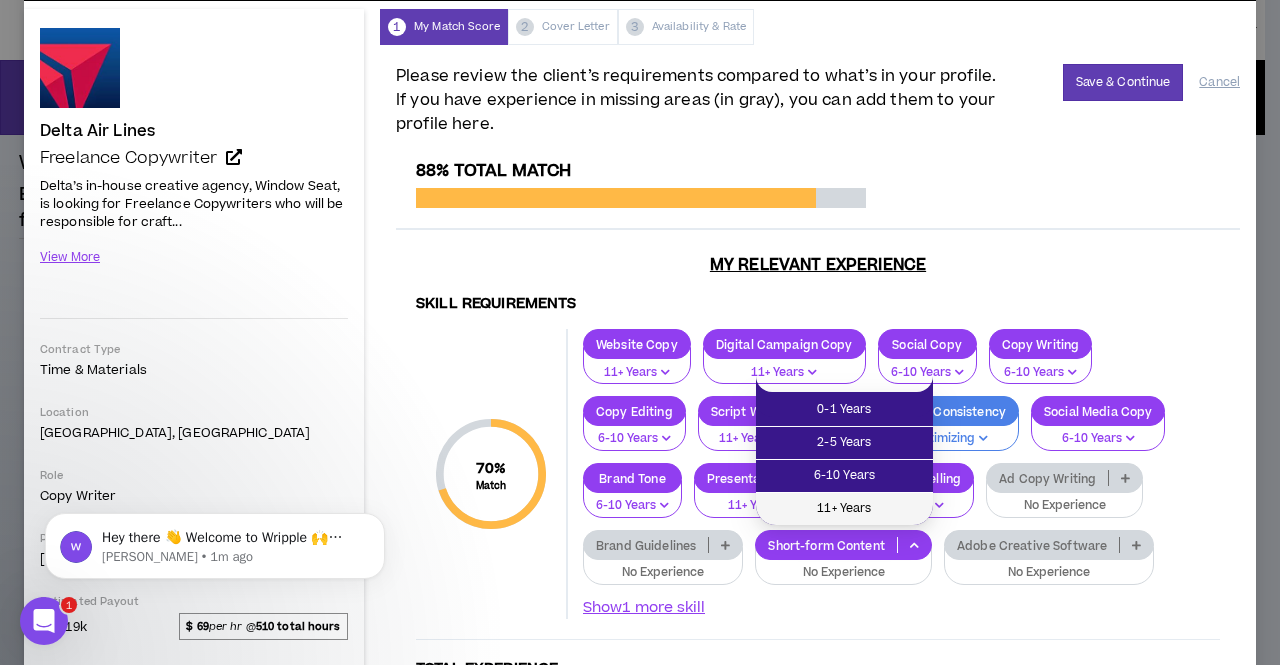 click on "11+ Years" at bounding box center [844, 509] 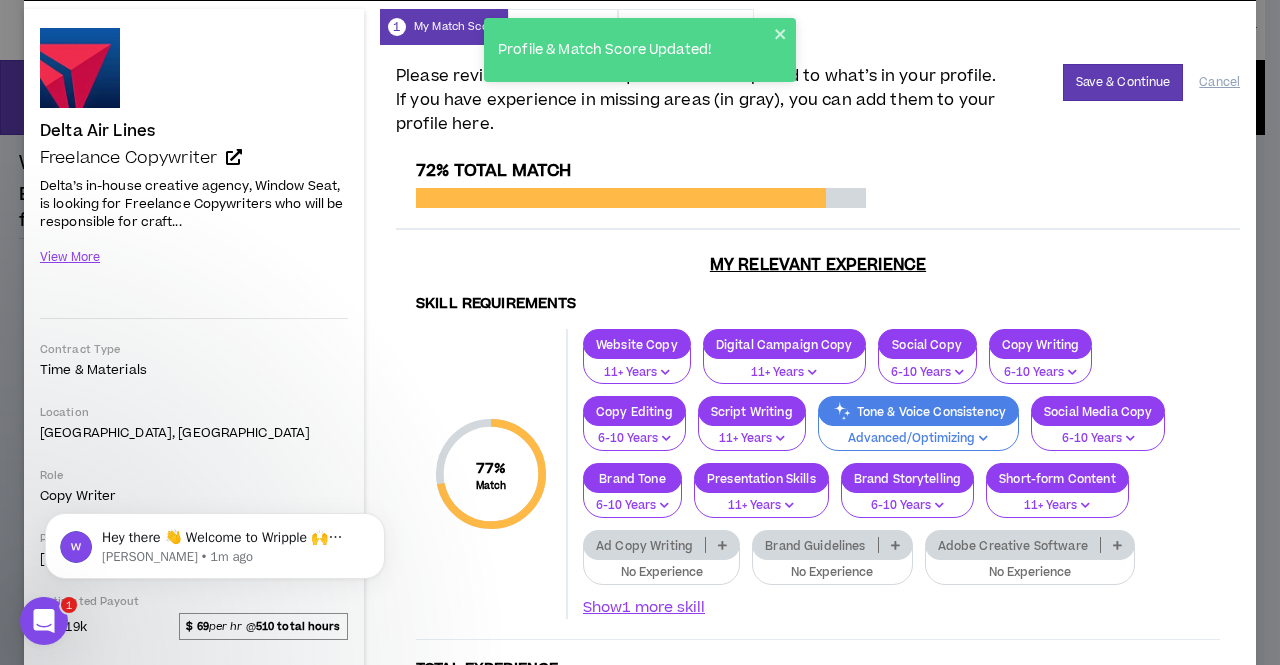 click on "Ad Copy Writing" at bounding box center [644, 545] 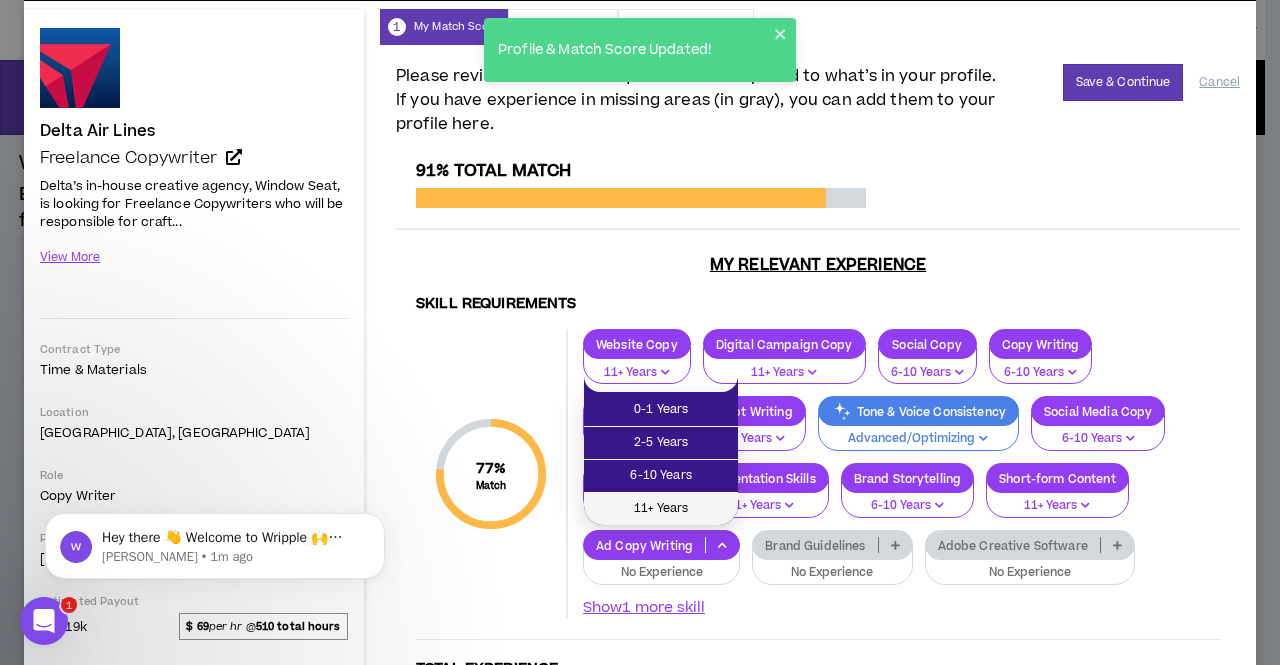 click on "11+ Years" at bounding box center (661, 509) 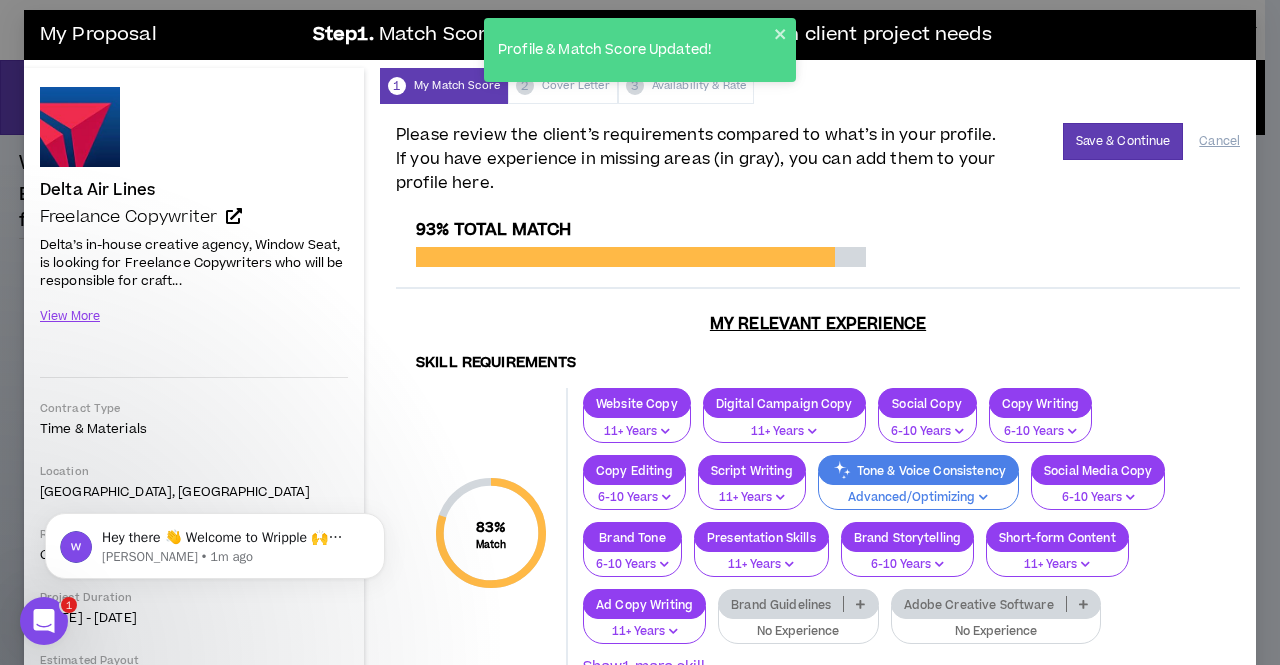 scroll, scrollTop: 11, scrollLeft: 0, axis: vertical 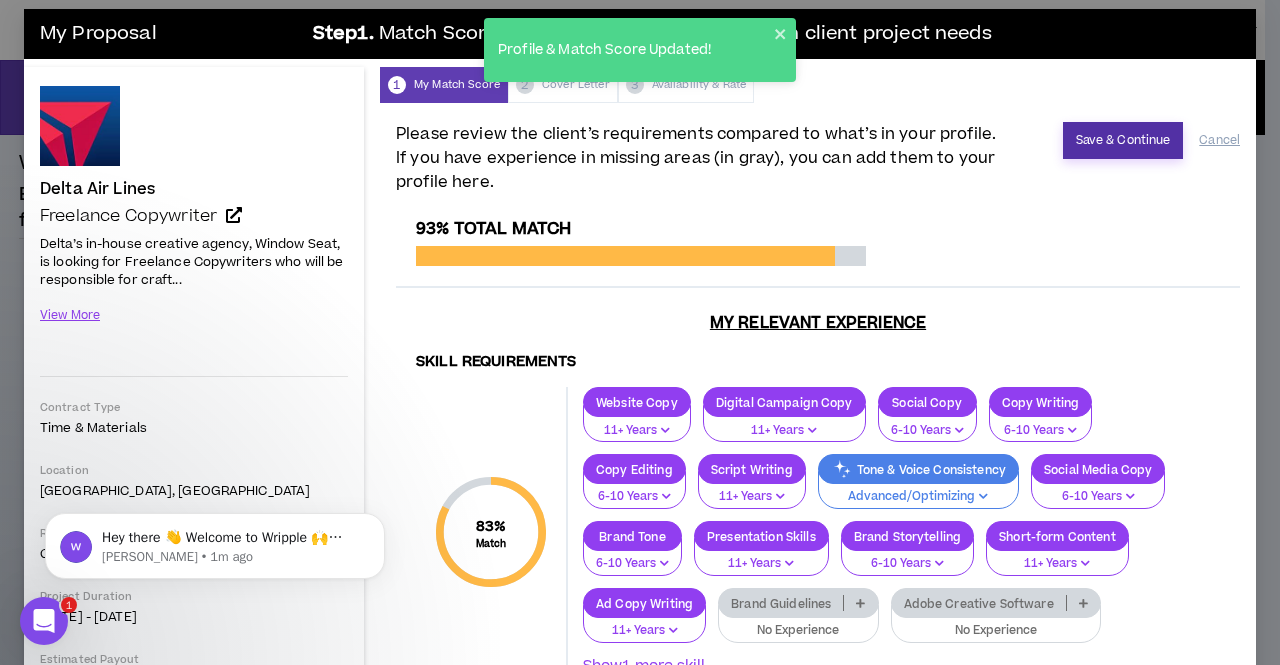 click on "Save & Continue" at bounding box center [1123, 140] 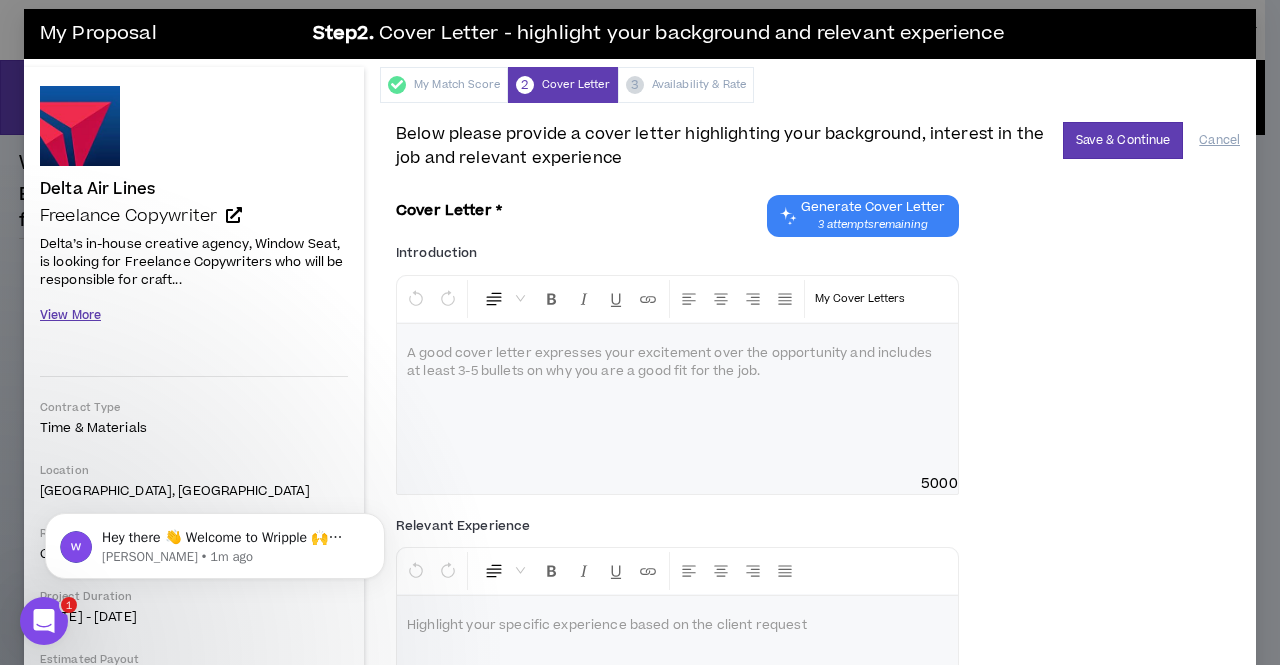 click on "View More" at bounding box center [70, 315] 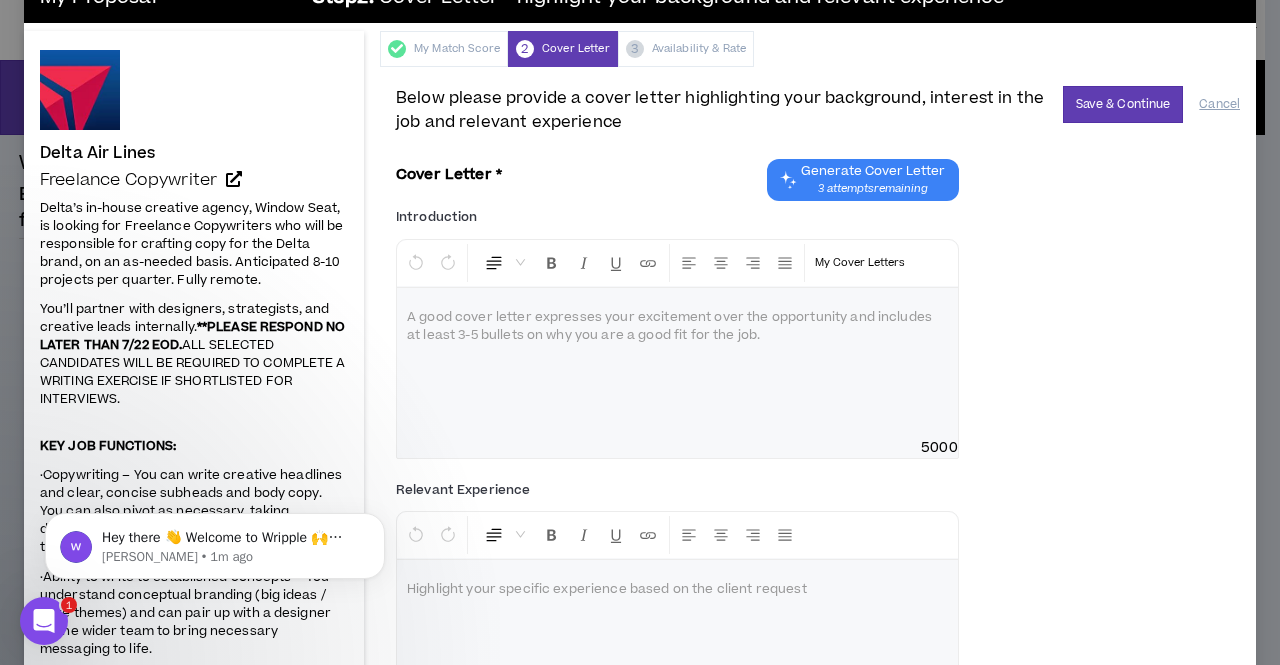 scroll, scrollTop: 48, scrollLeft: 0, axis: vertical 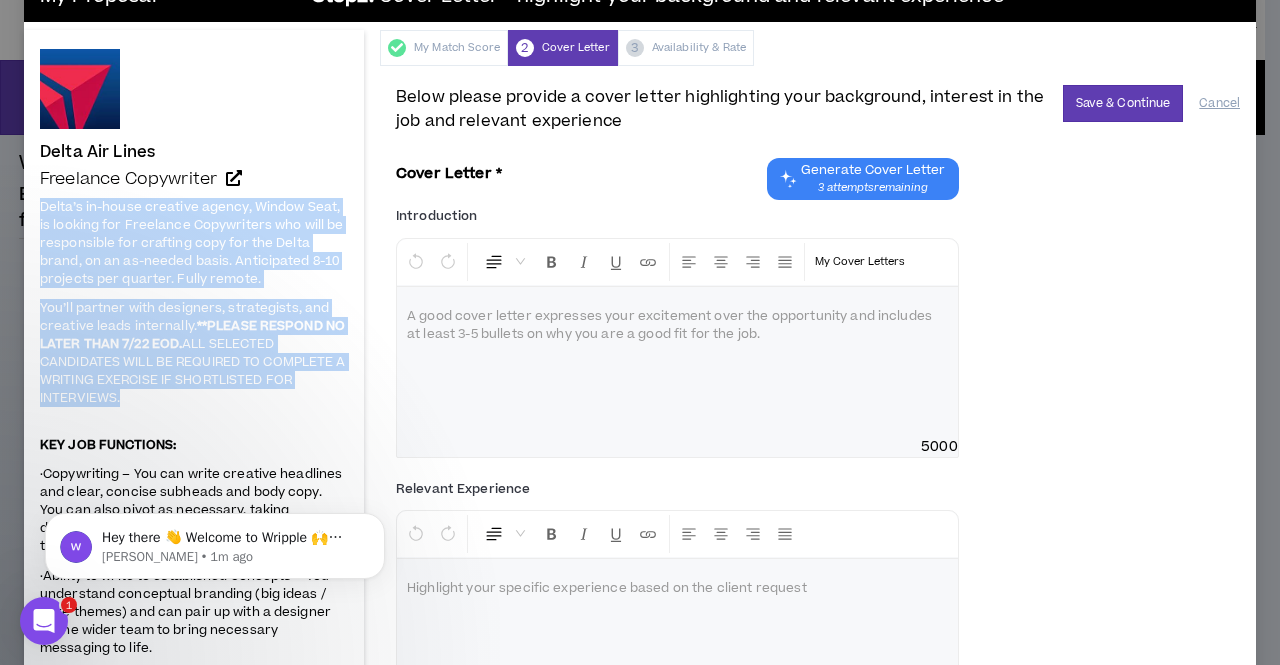 drag, startPoint x: 124, startPoint y: 393, endPoint x: 22, endPoint y: 198, distance: 220.0659 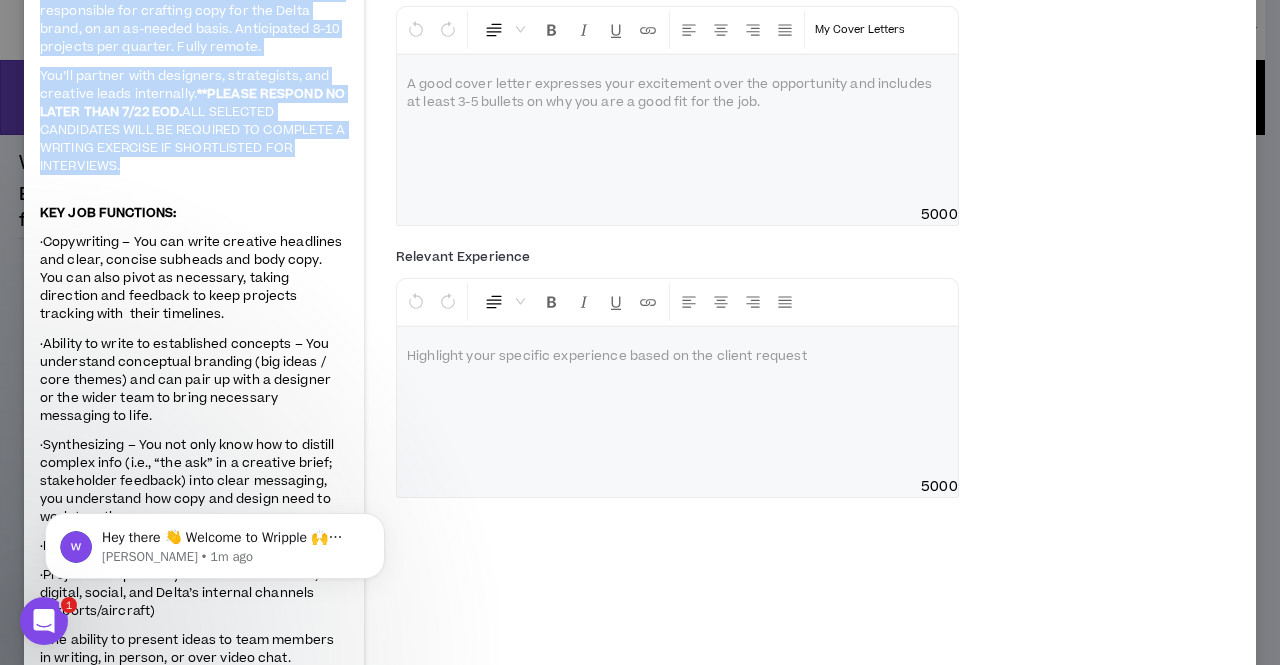 scroll, scrollTop: 0, scrollLeft: 0, axis: both 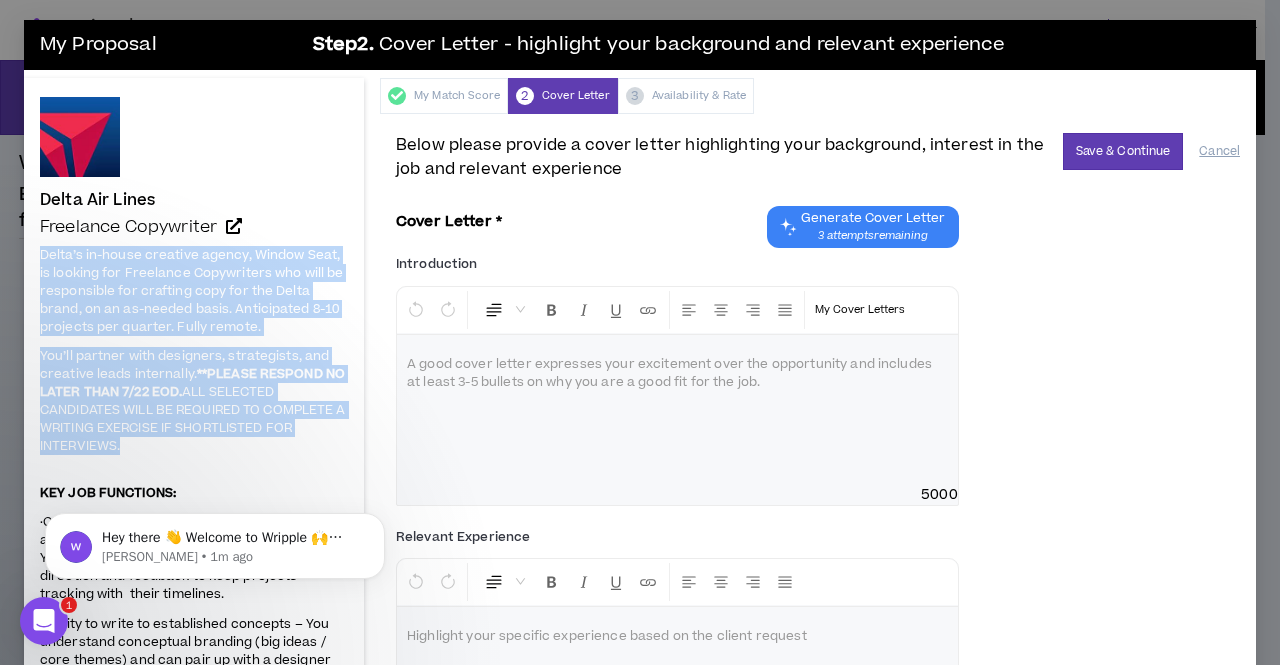 copy on "Delta’s in-house creative agency, Window Seat, is looking for Freelance Copywriters who will be responsible for crafting copy for the Delta brand, on an as-needed basis. Anticipated 8-10 projects per quarter.  Fully remote.
You’ll partner with designers, strategists, and creative leads internally.   **PLEASE RESPOND NO LATER THAN 7/22 EOD.  ALL SELECTED CANDIDATES WILL BE REQUIRED TO COMPLETE A WRITING EXERCISE IF SHORTLISTED FOR INTERVIEWS." 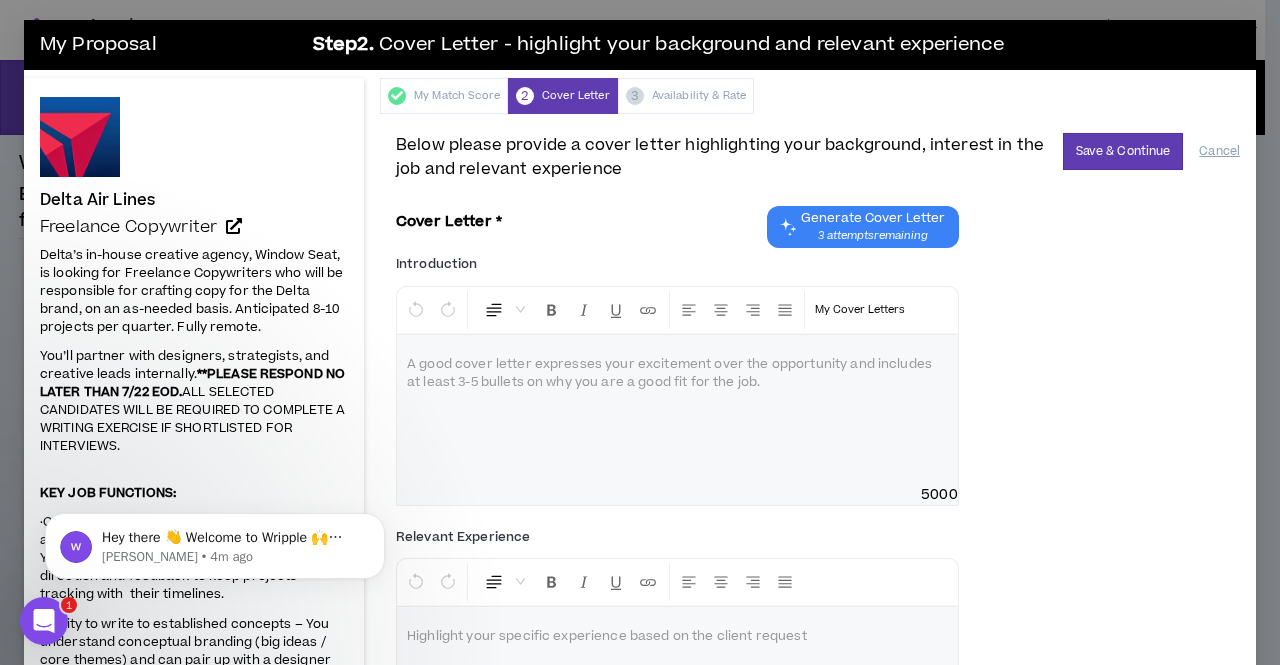 click at bounding box center (677, 410) 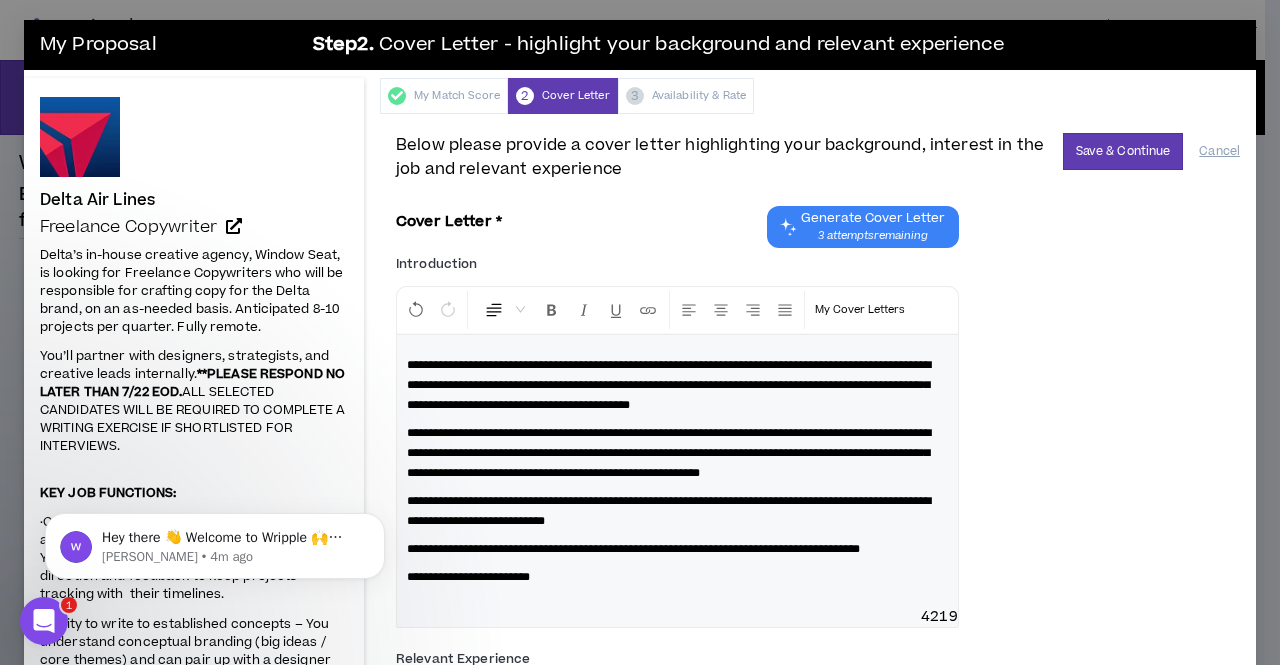click on "**********" at bounding box center (677, 471) 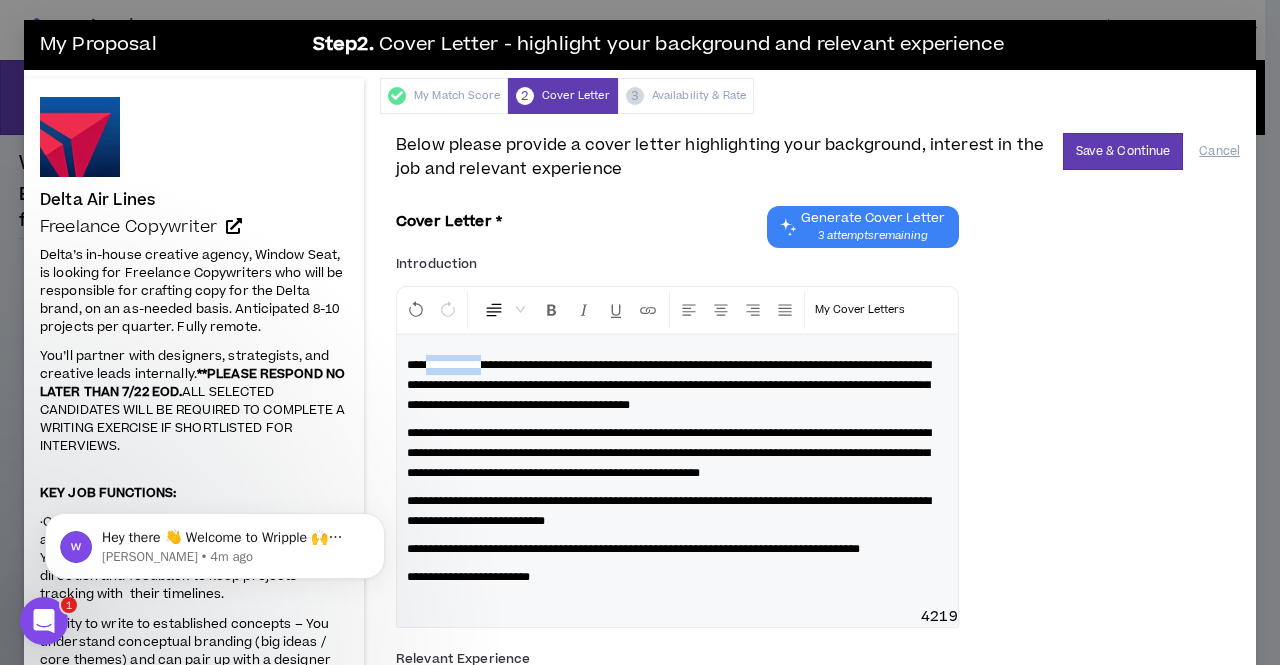 click on "**********" at bounding box center [677, 471] 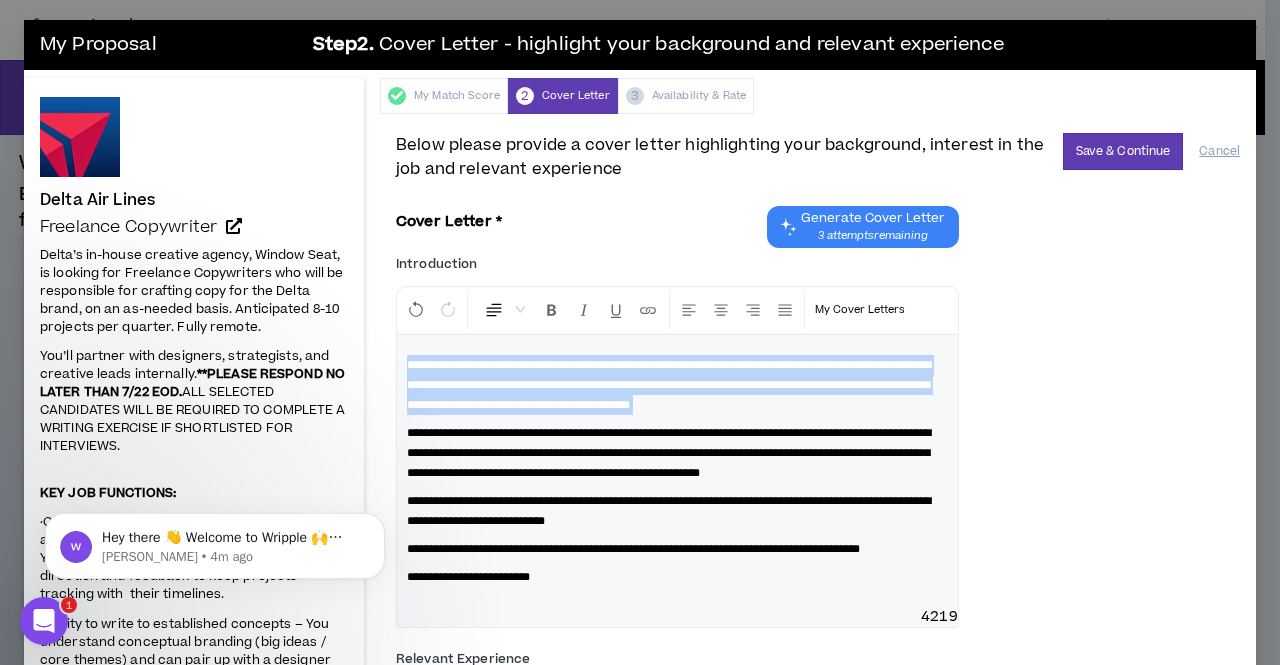 click on "**********" at bounding box center (677, 471) 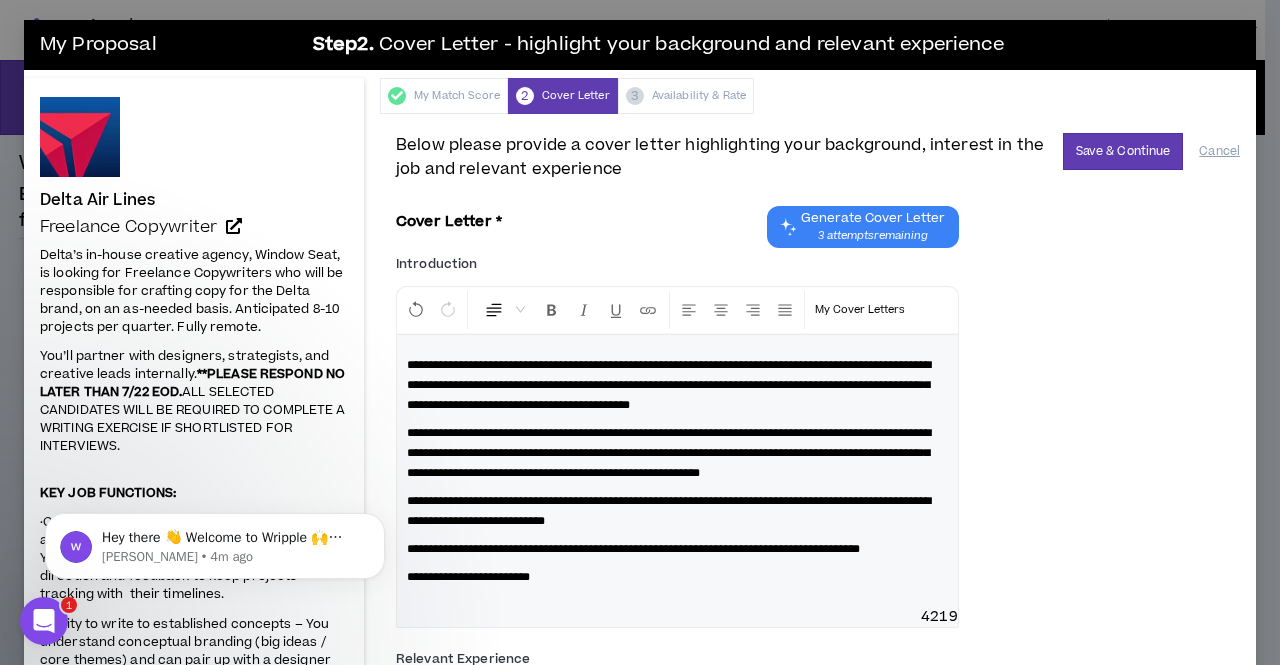 click on "**********" at bounding box center [669, 385] 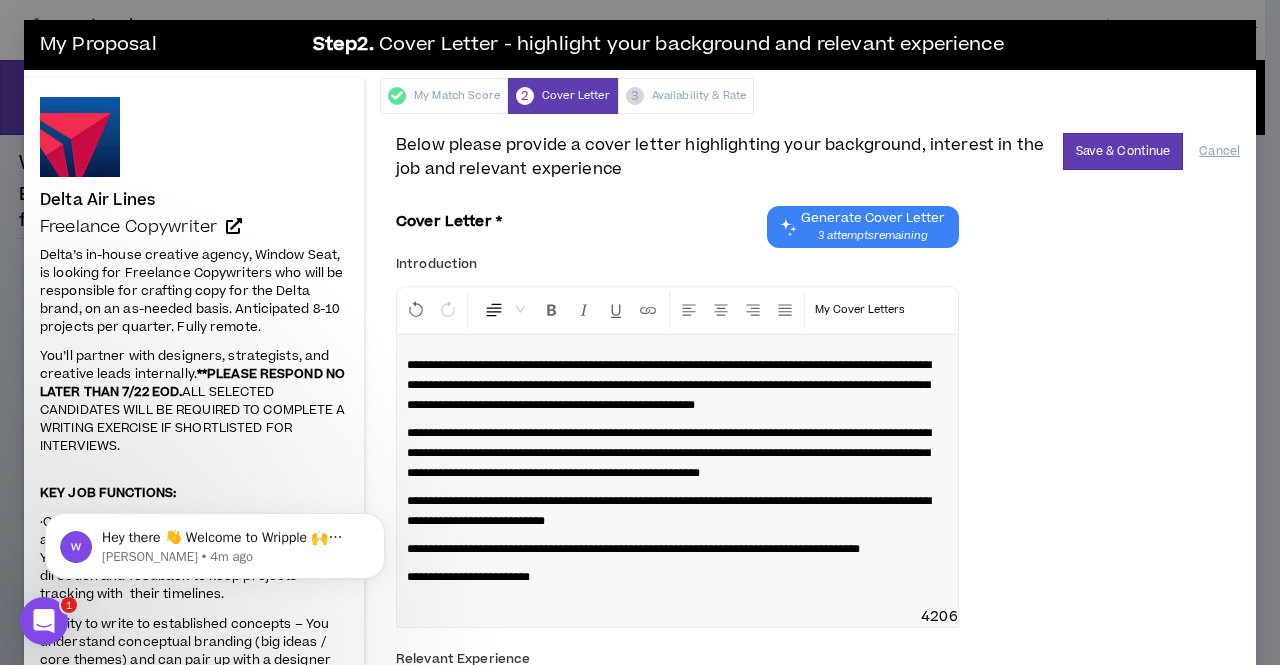 click on "**********" at bounding box center (669, 385) 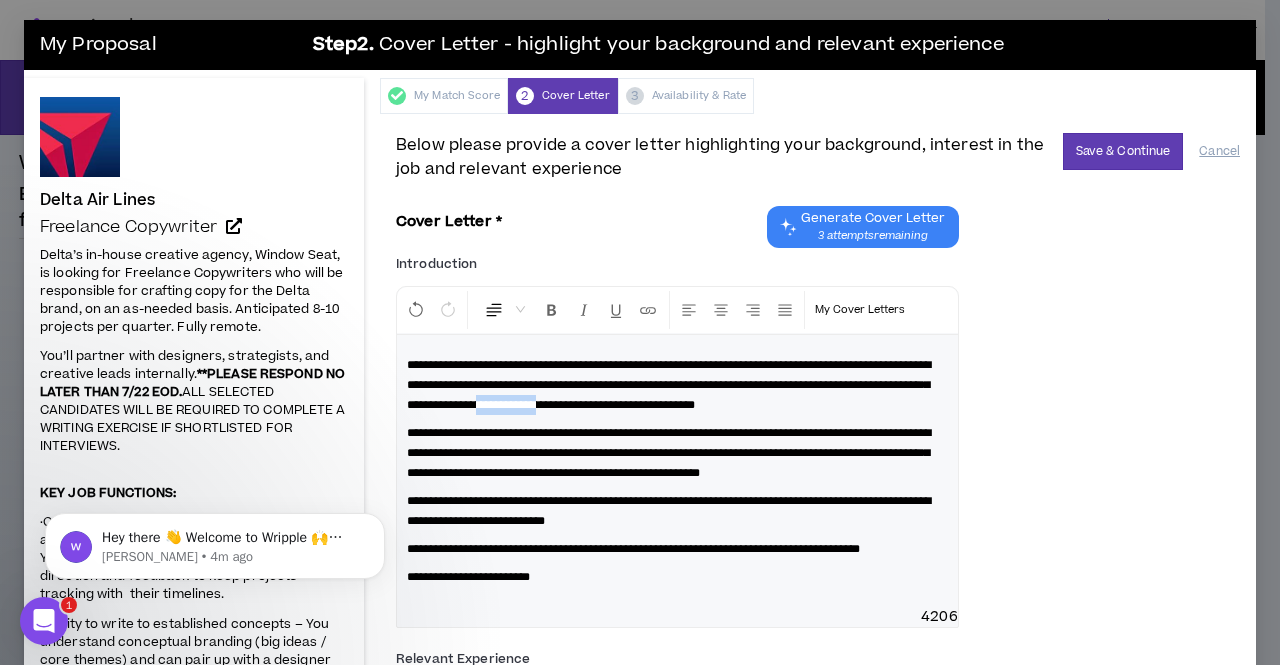 click on "**********" at bounding box center [669, 385] 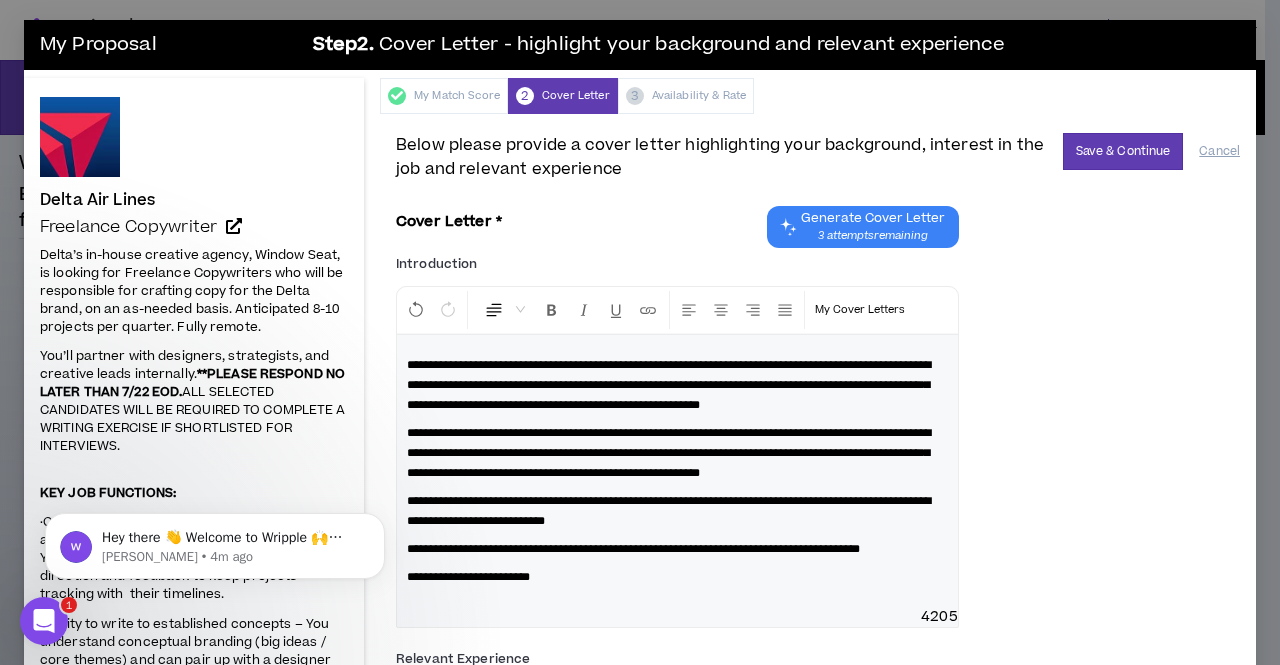 click on "**********" at bounding box center (669, 385) 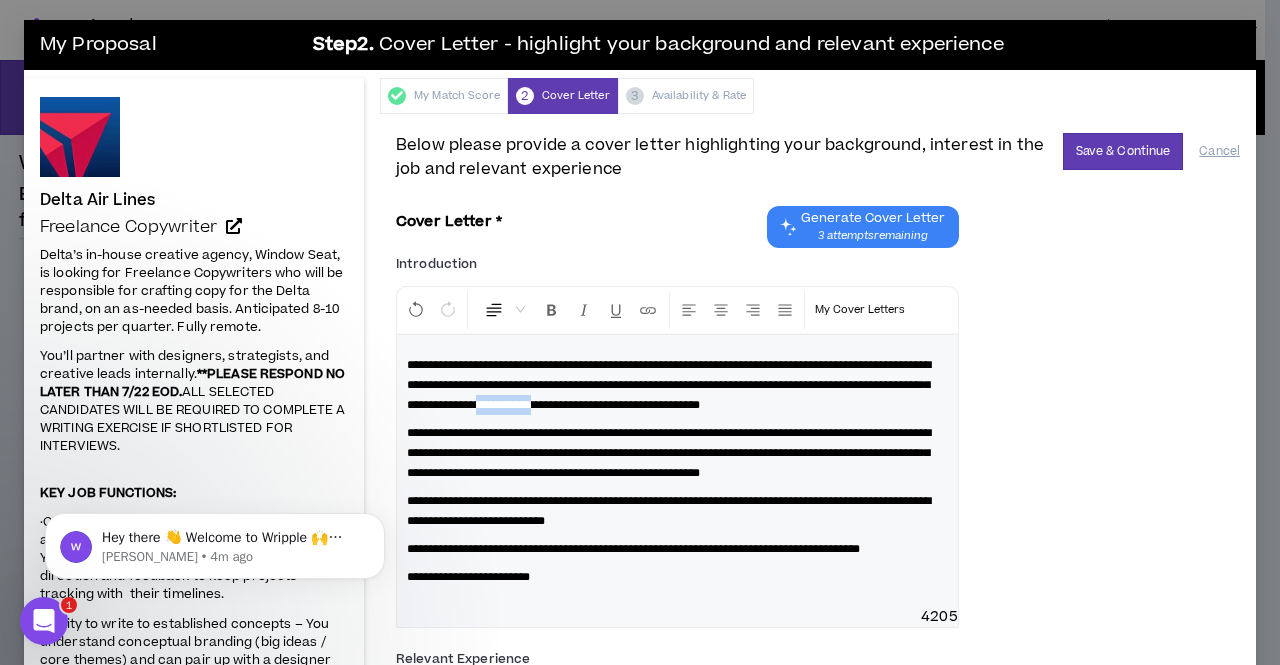 click on "**********" at bounding box center (669, 385) 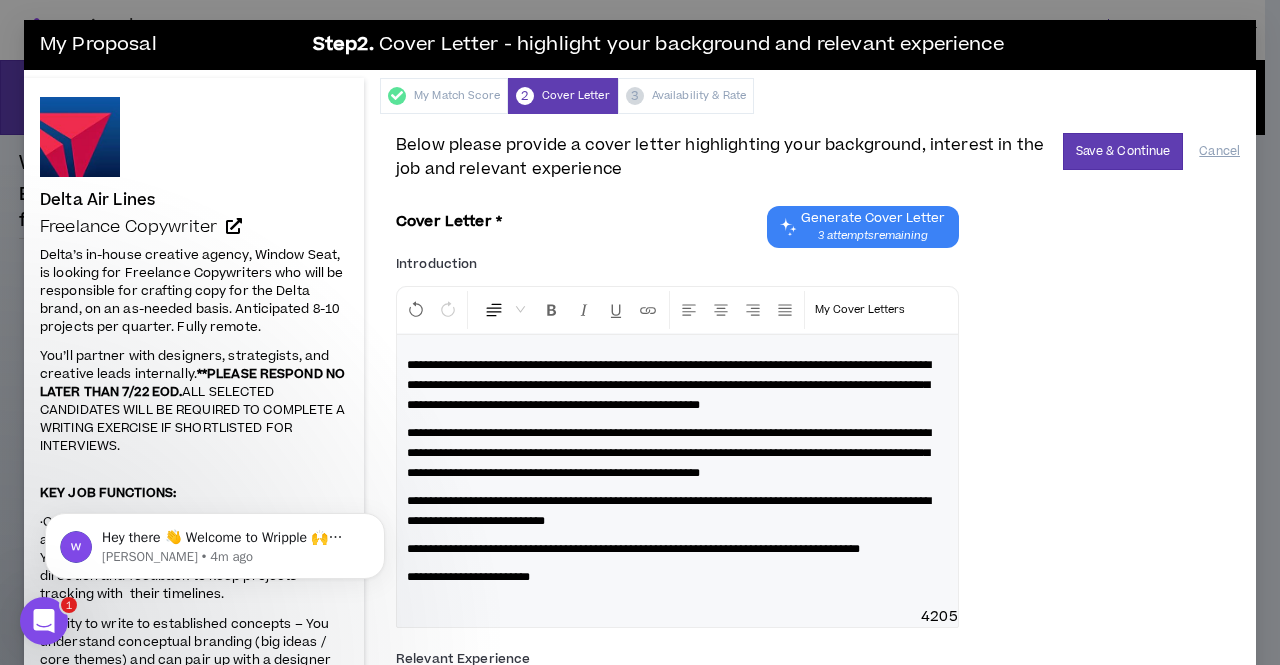 click on "**********" at bounding box center [669, 385] 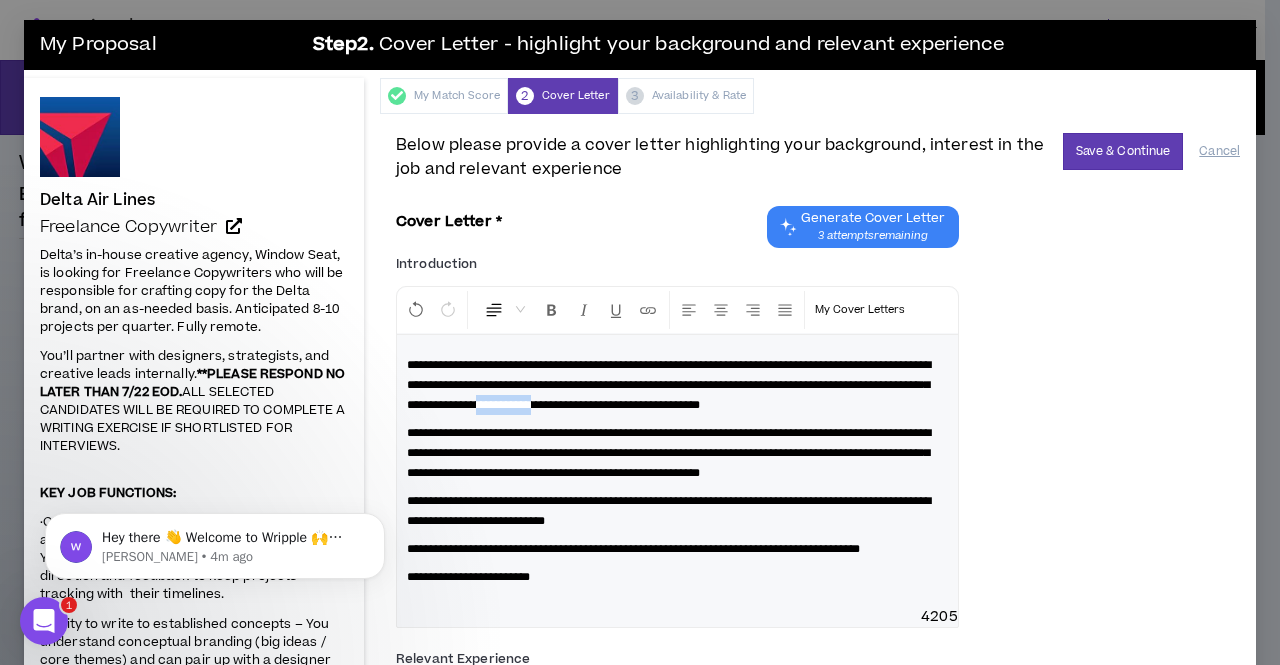 click on "**********" at bounding box center [669, 385] 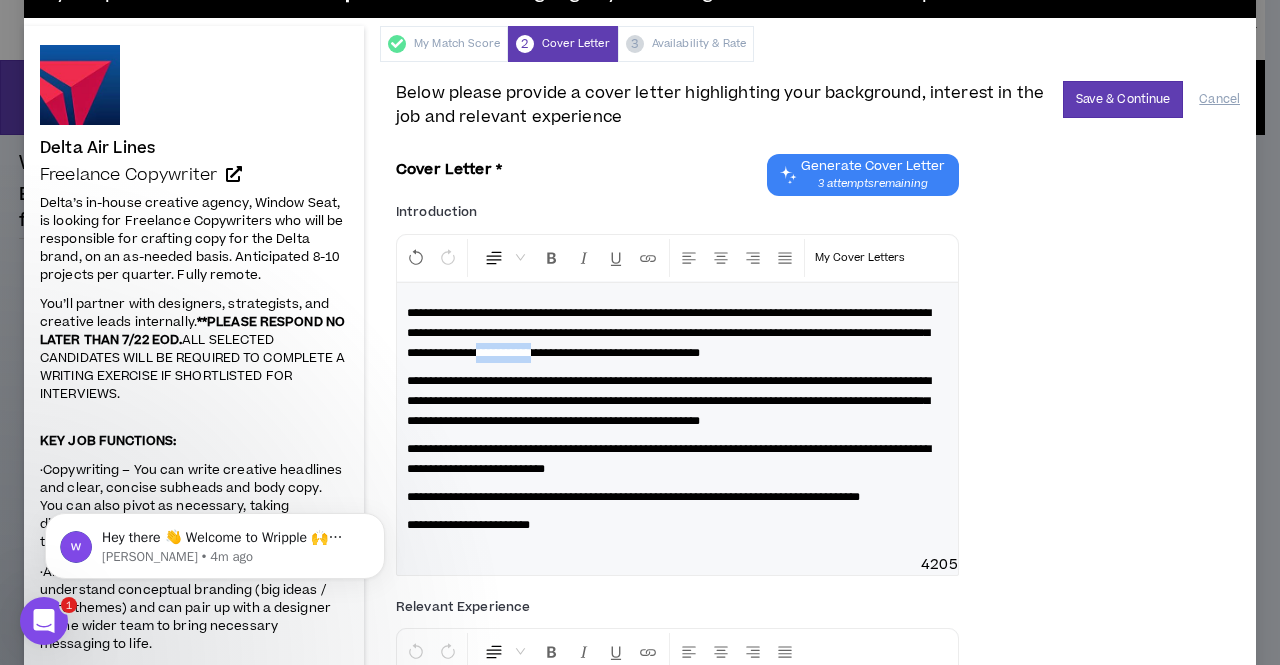 scroll, scrollTop: 53, scrollLeft: 0, axis: vertical 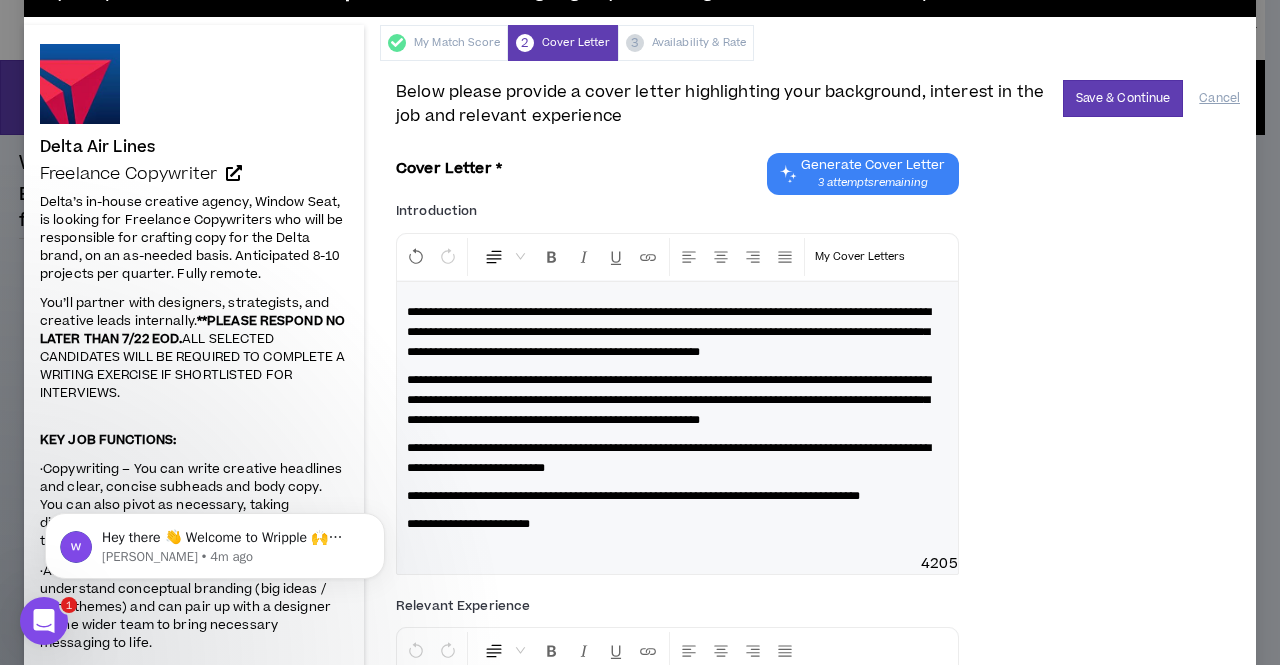 click on "**********" at bounding box center (677, 418) 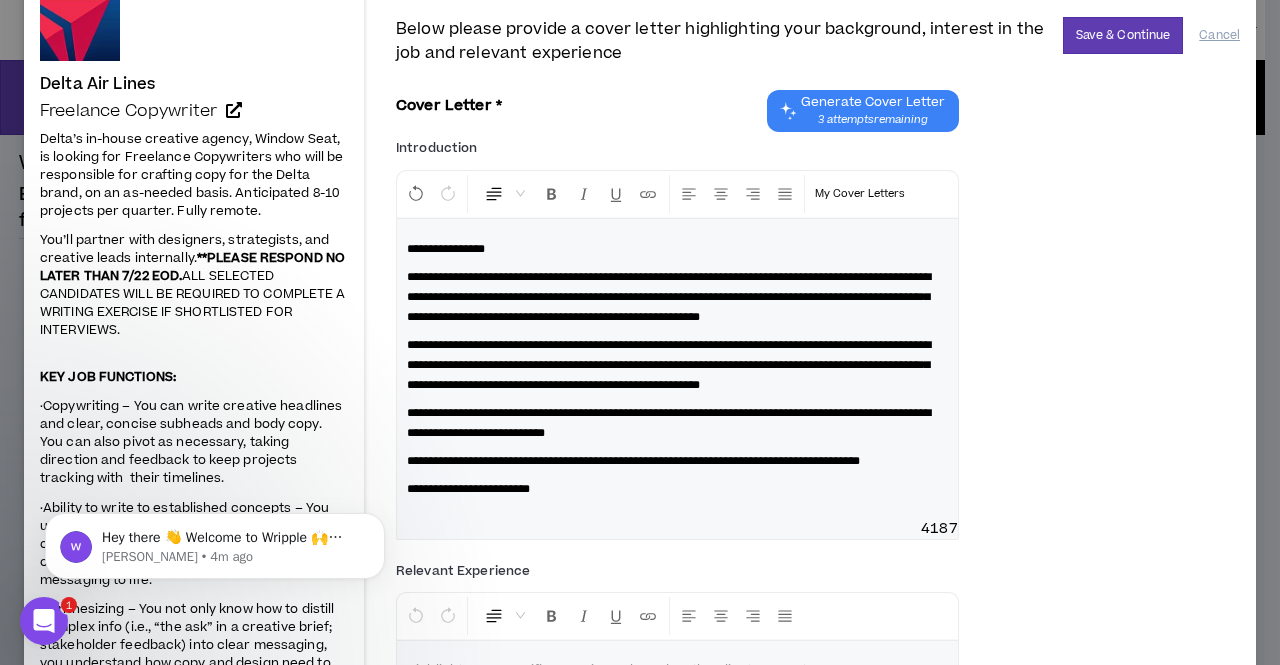 scroll, scrollTop: 125, scrollLeft: 0, axis: vertical 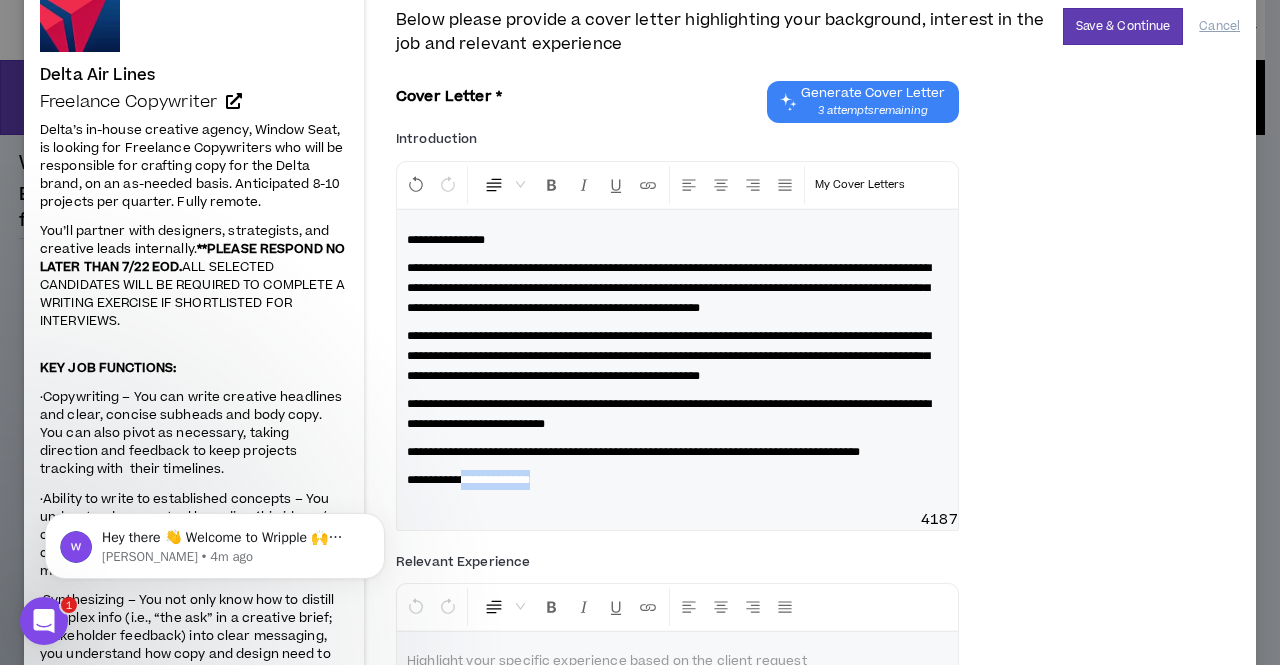 drag, startPoint x: 588, startPoint y: 544, endPoint x: 485, endPoint y: 528, distance: 104.23531 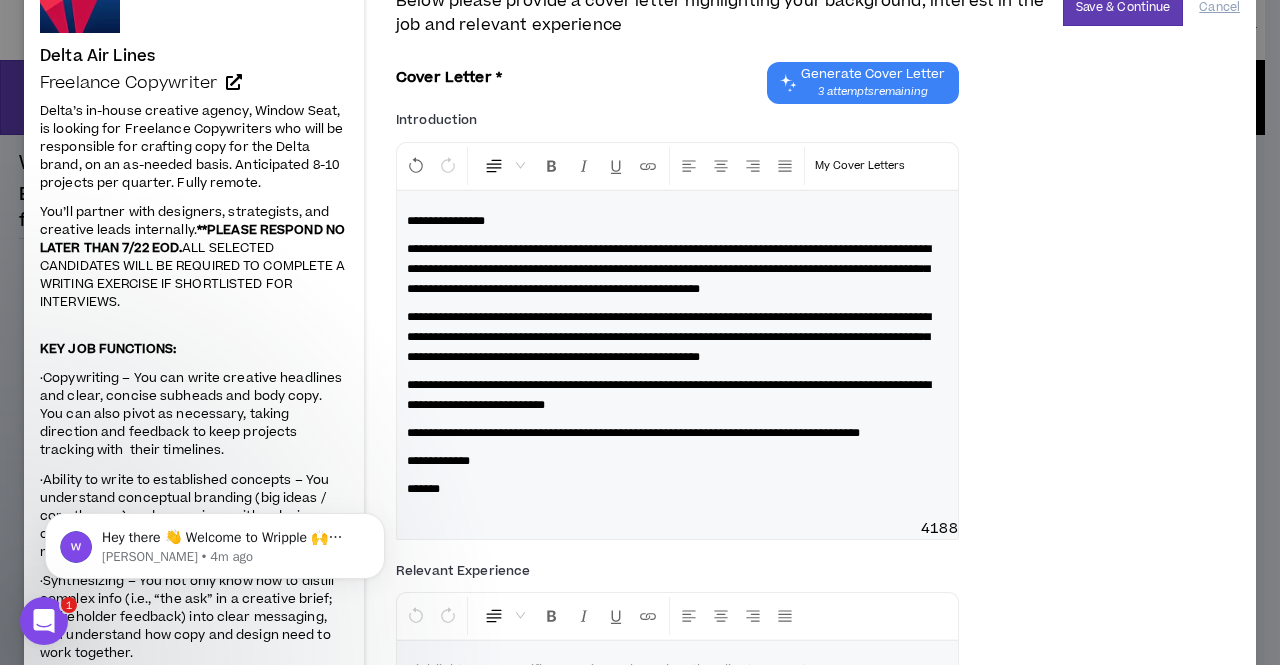 scroll, scrollTop: 146, scrollLeft: 0, axis: vertical 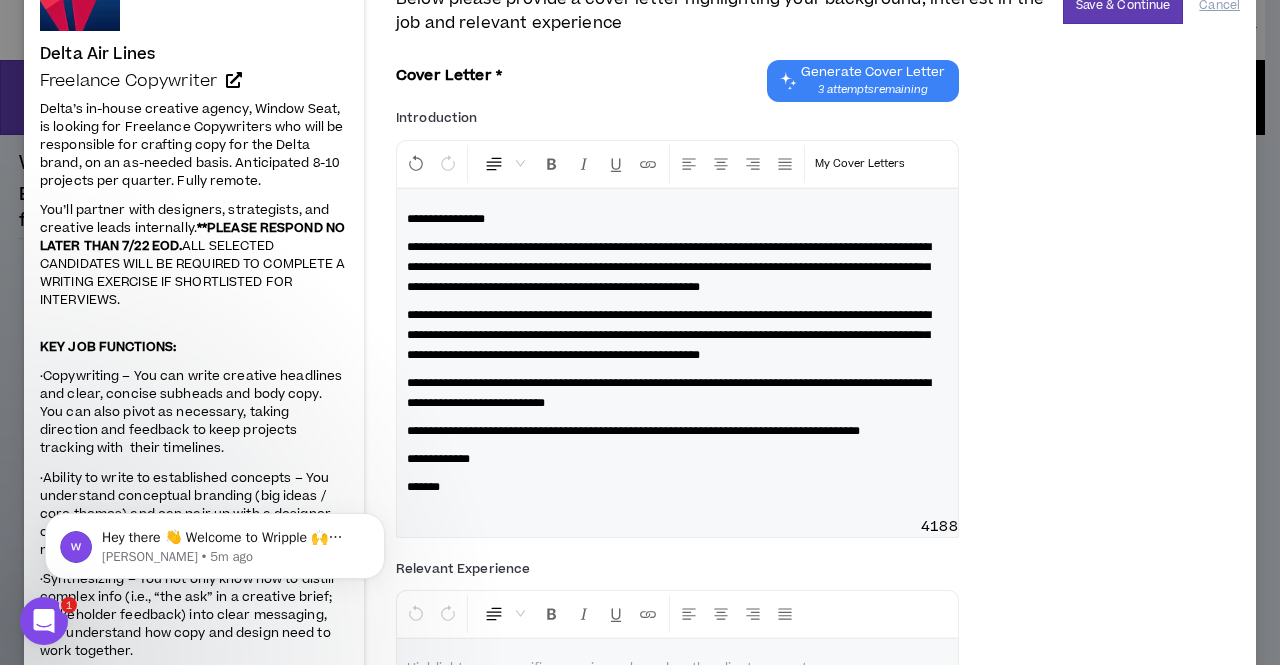 click on "**********" at bounding box center (677, 267) 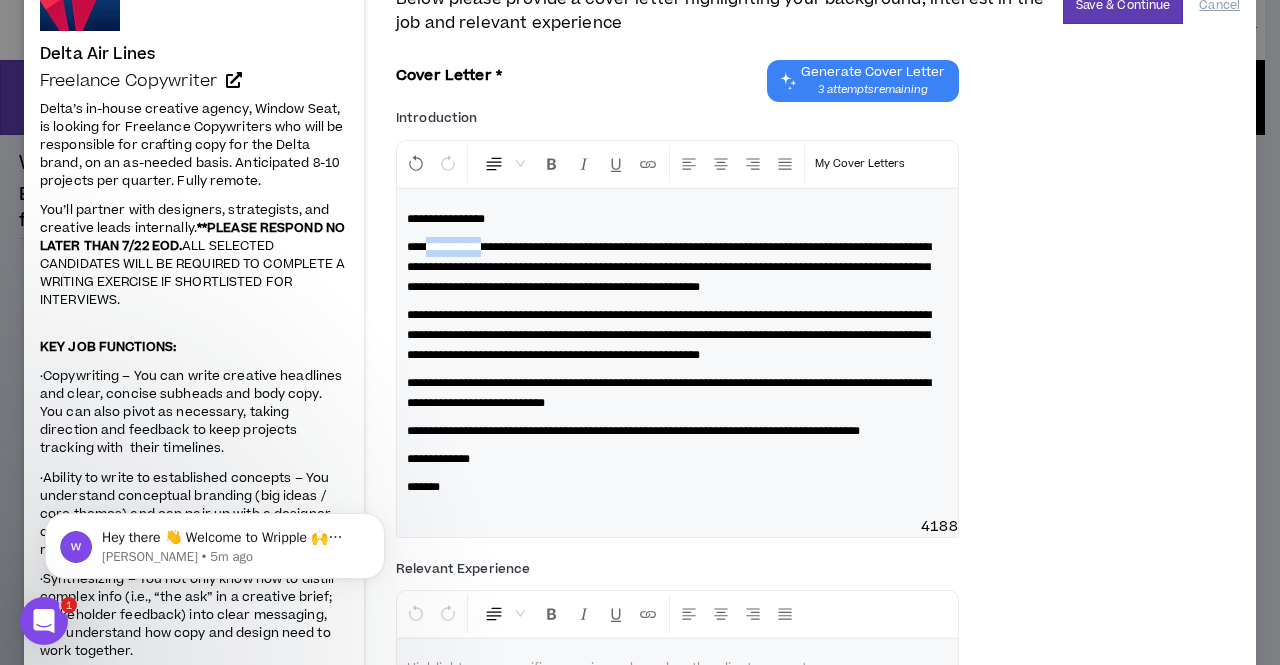 click on "**********" at bounding box center (677, 267) 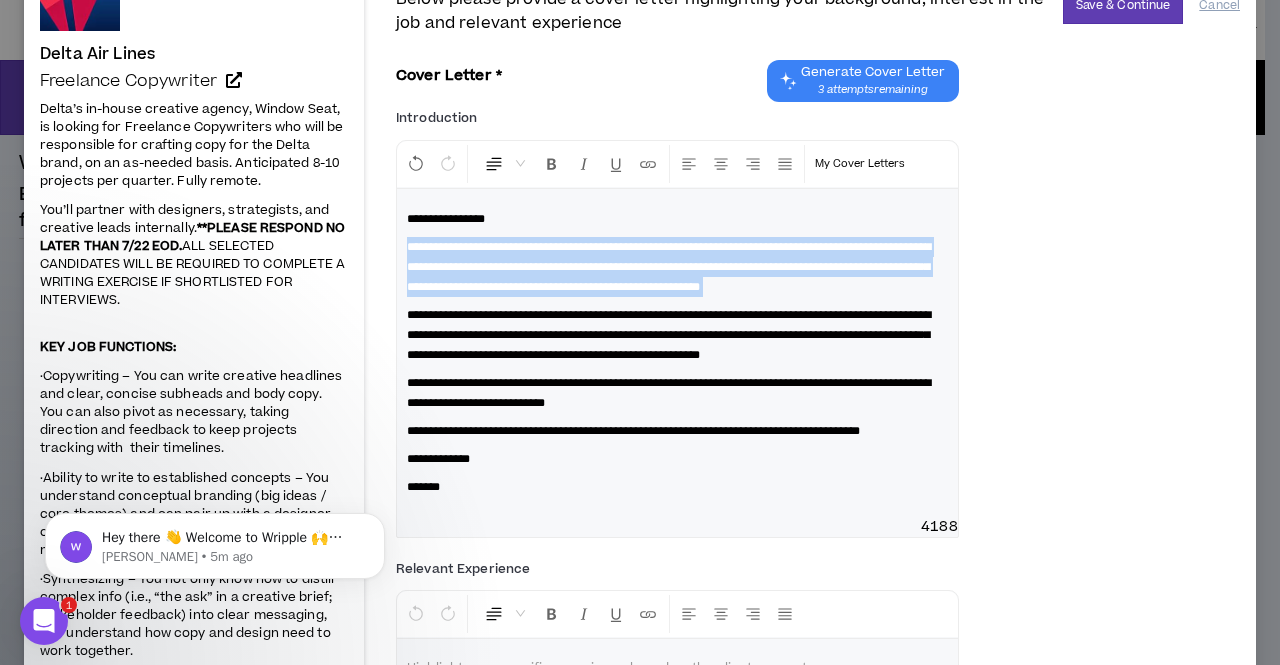 click on "**********" at bounding box center (677, 267) 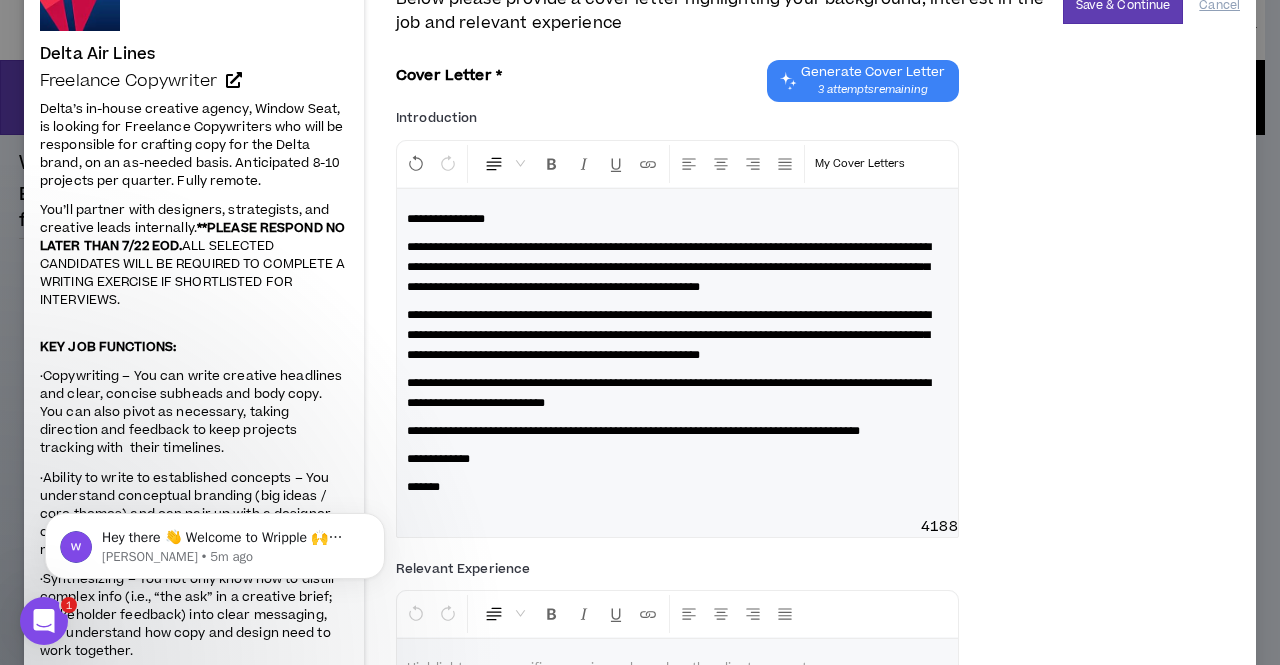 click on "**********" at bounding box center (677, 267) 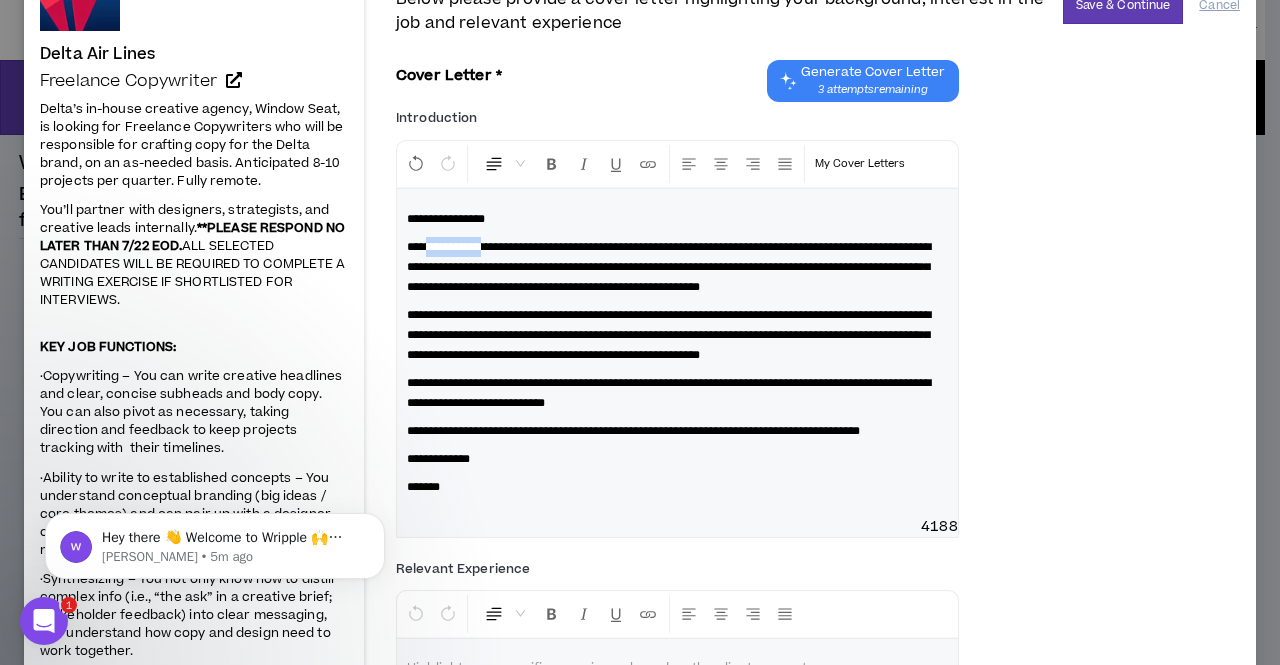 click on "**********" at bounding box center [677, 267] 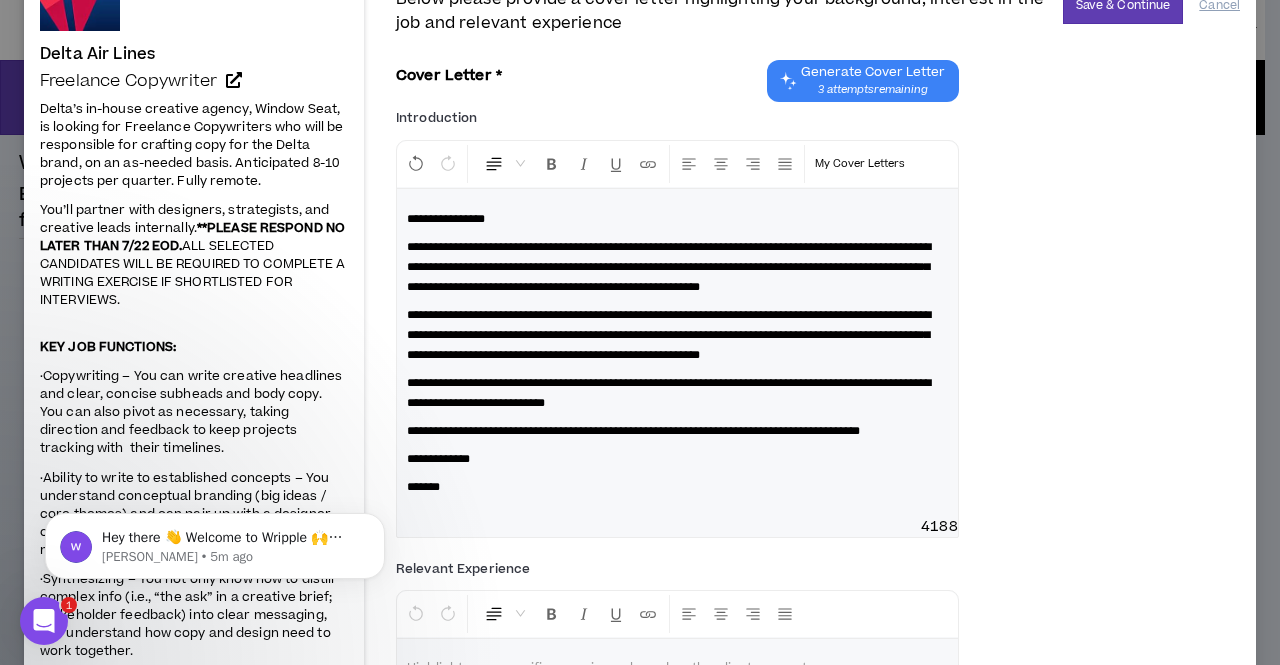 click on "**********" at bounding box center (669, 267) 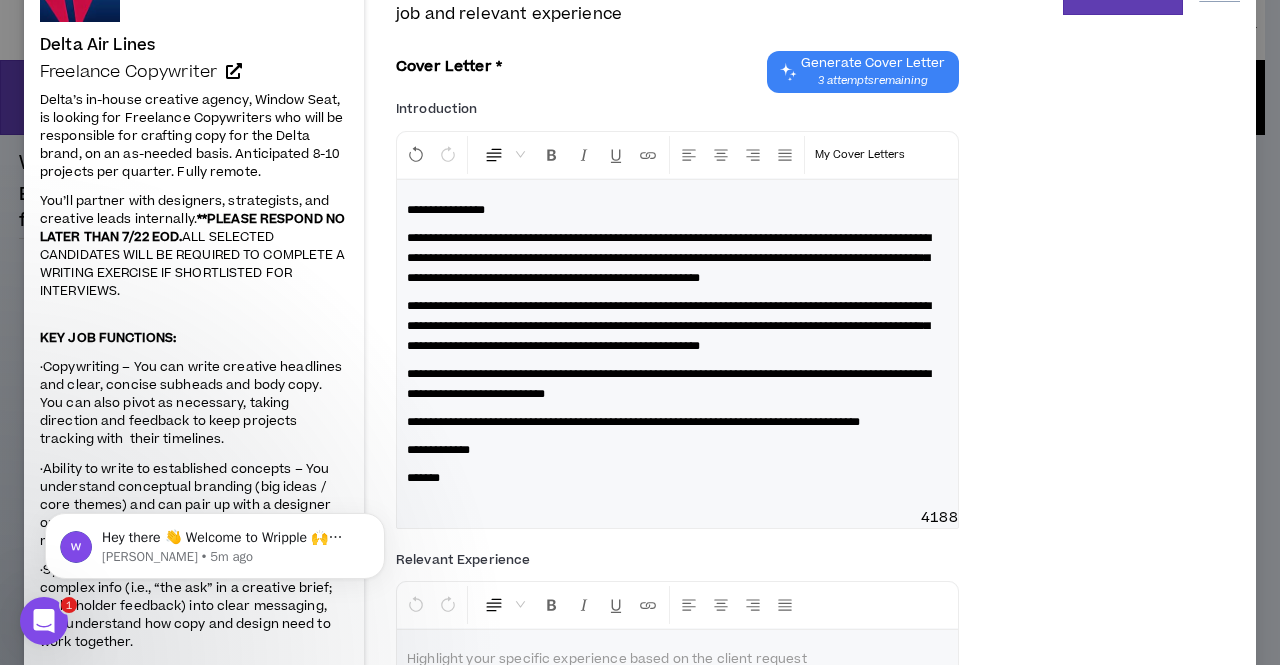 scroll, scrollTop: 156, scrollLeft: 0, axis: vertical 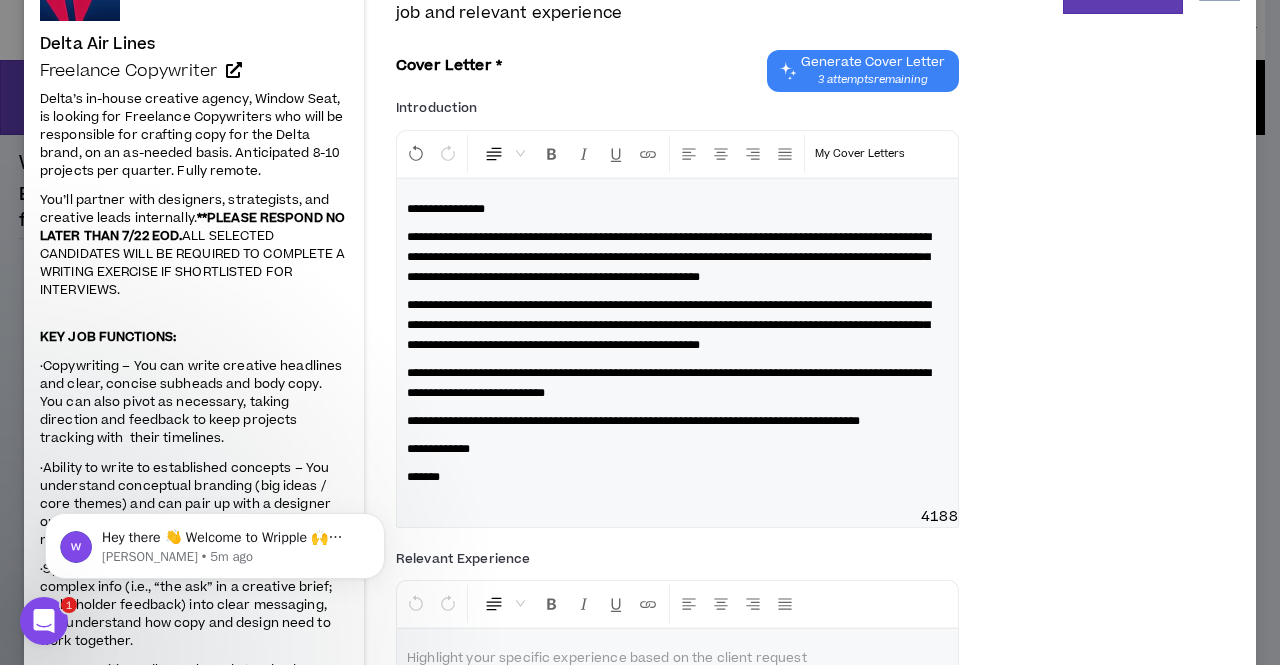 click on "**********" at bounding box center (669, 257) 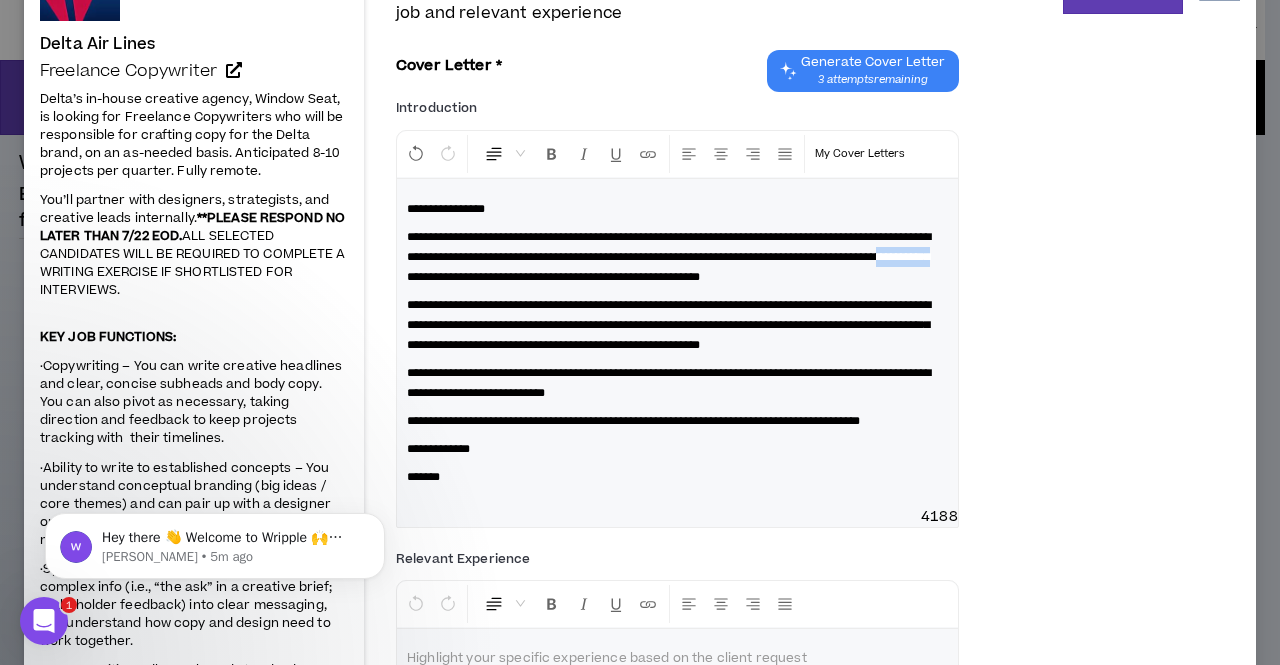 click on "**********" at bounding box center [669, 257] 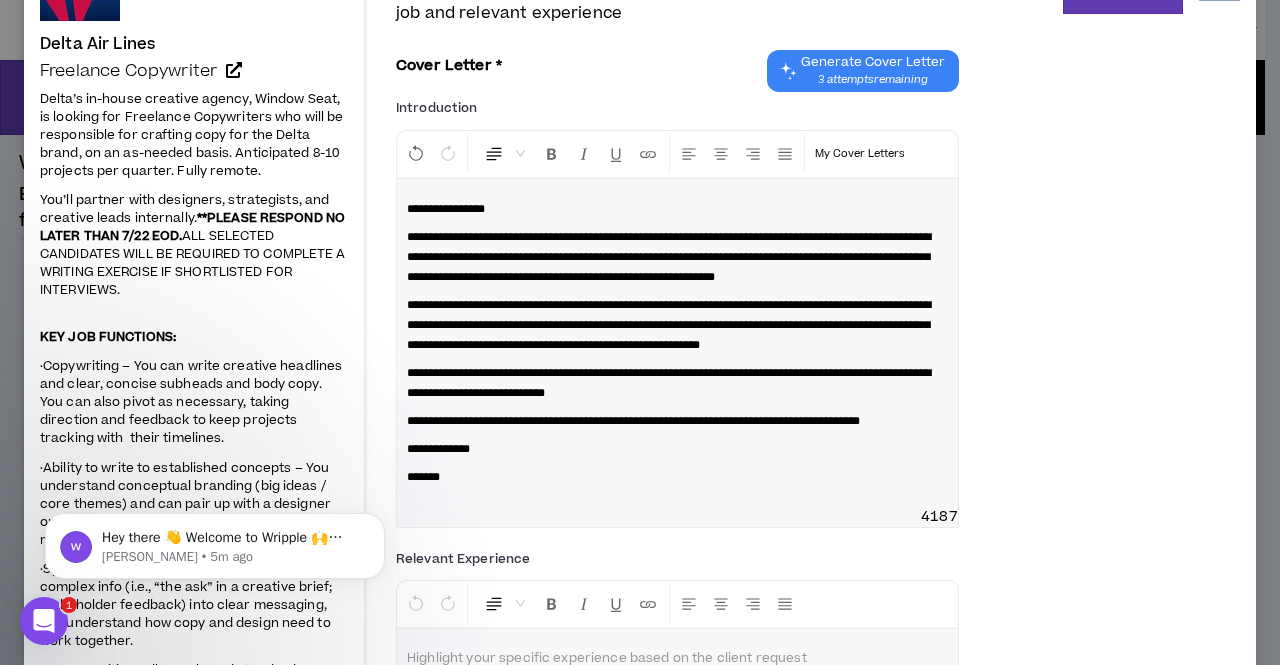 click on "**********" at bounding box center (669, 257) 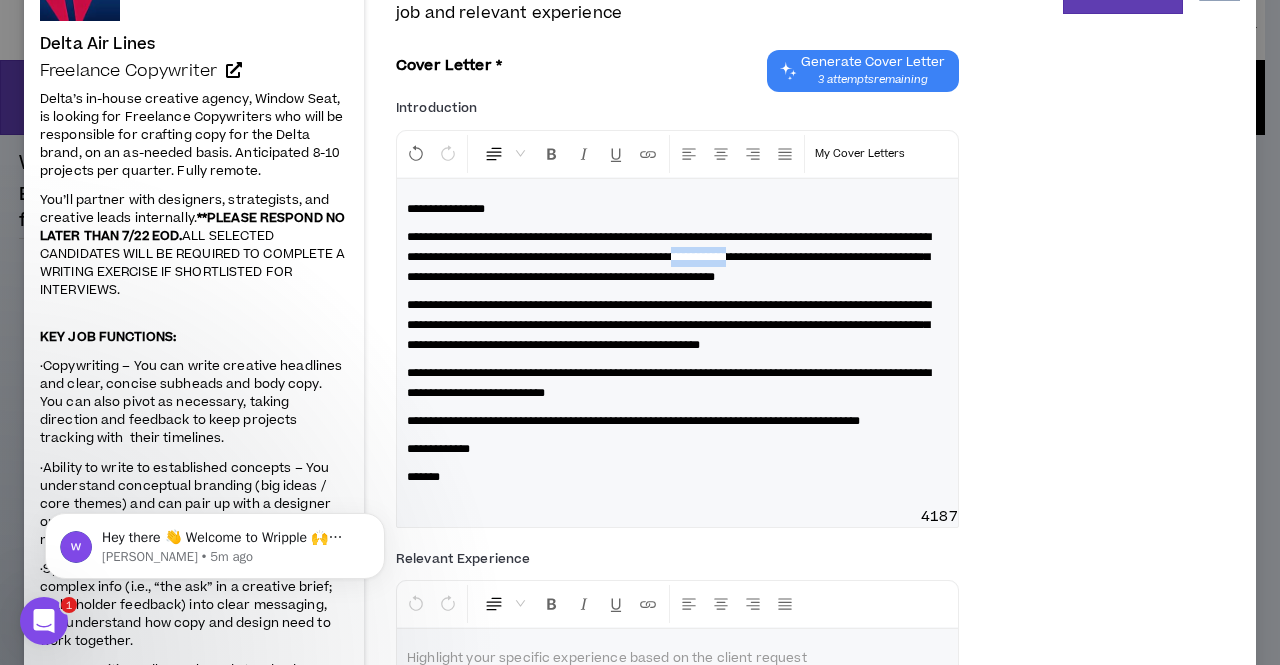 click on "**********" at bounding box center [669, 257] 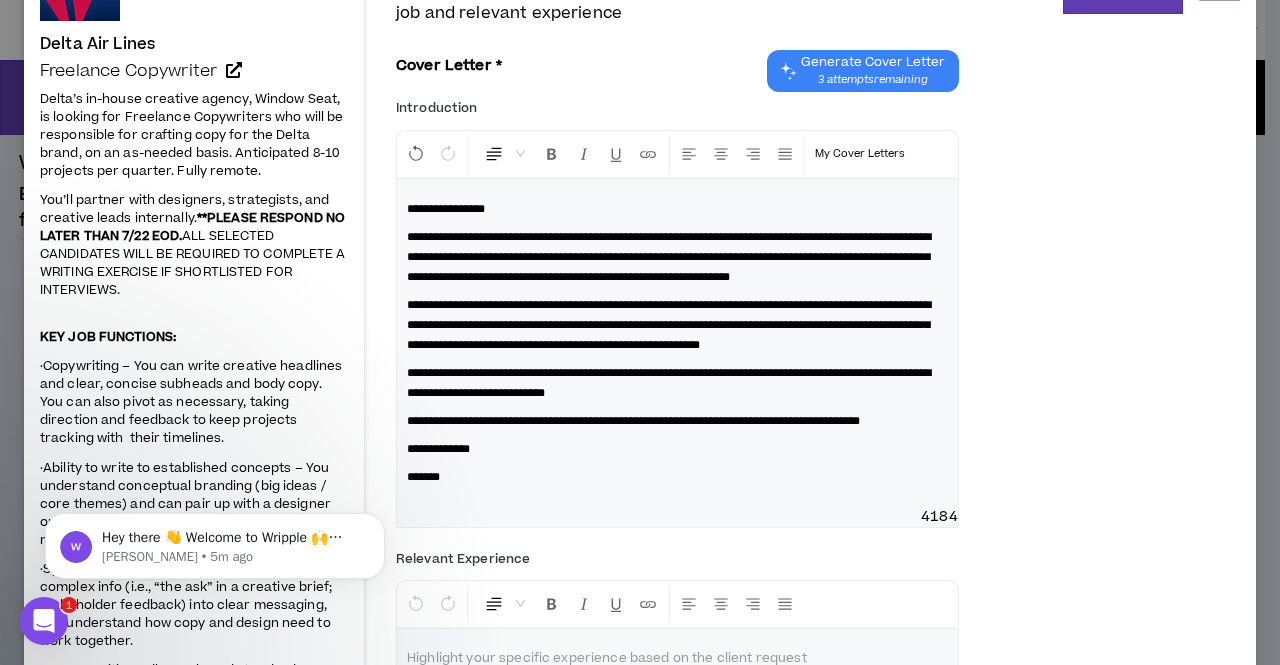 click on "**********" at bounding box center [669, 257] 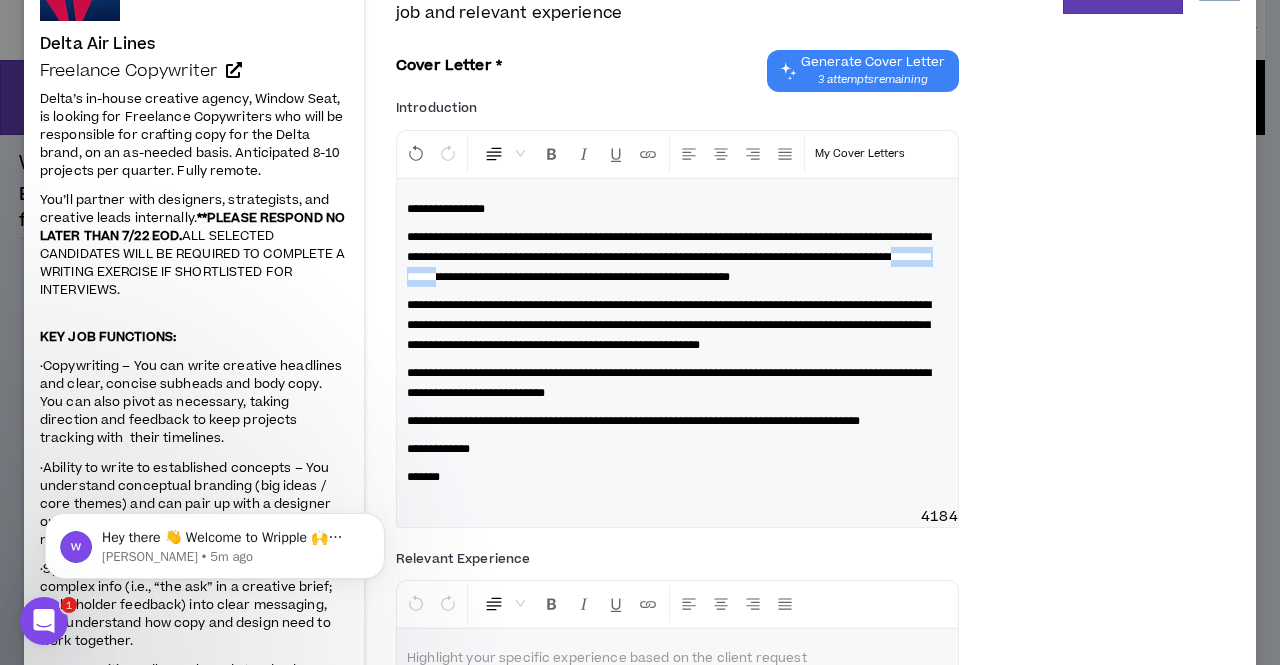click on "**********" at bounding box center [669, 257] 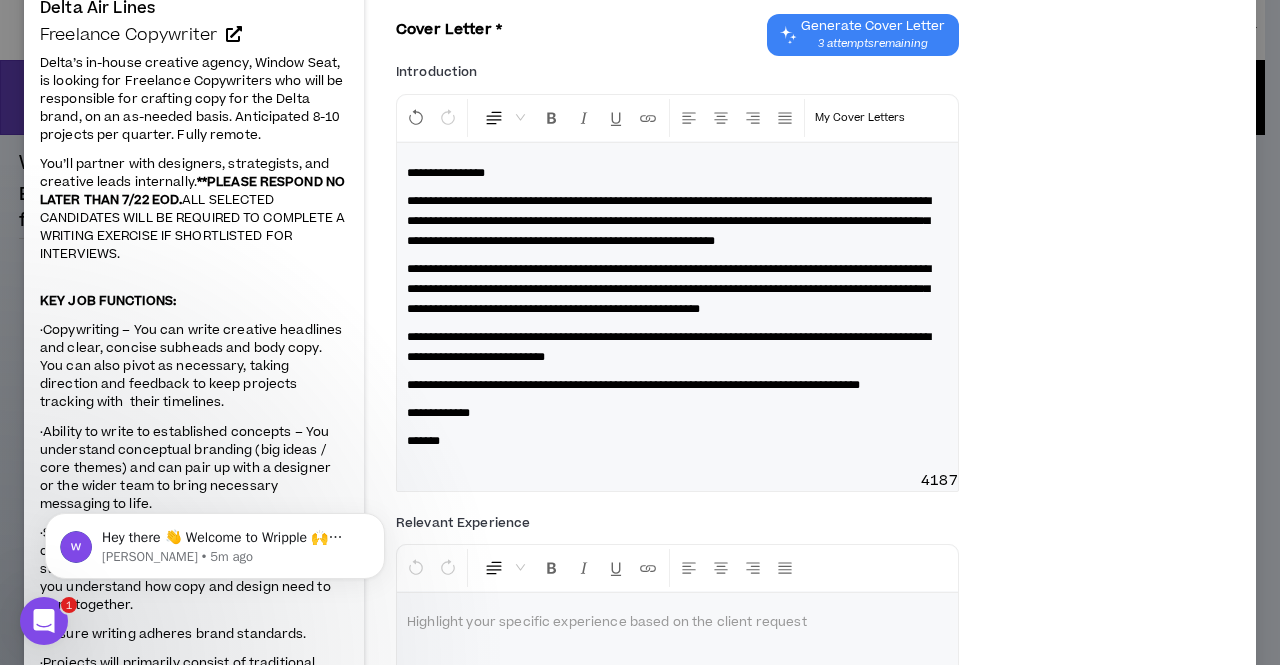 scroll, scrollTop: 193, scrollLeft: 0, axis: vertical 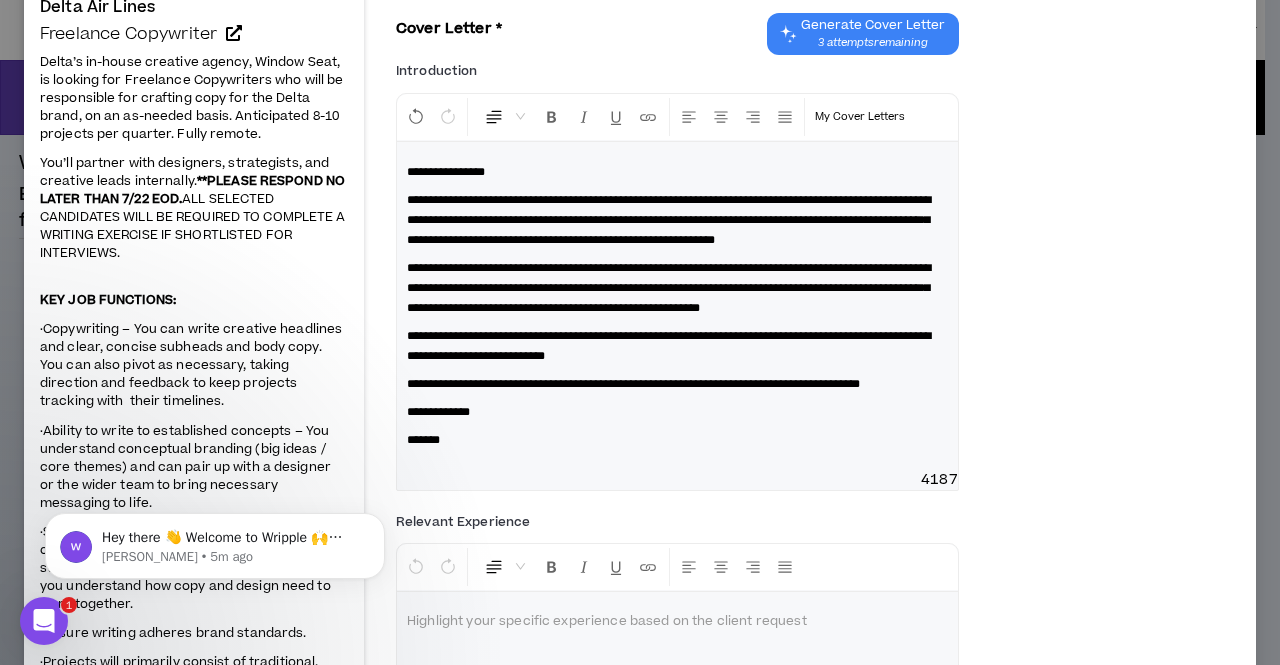 click on "**********" at bounding box center [669, 220] 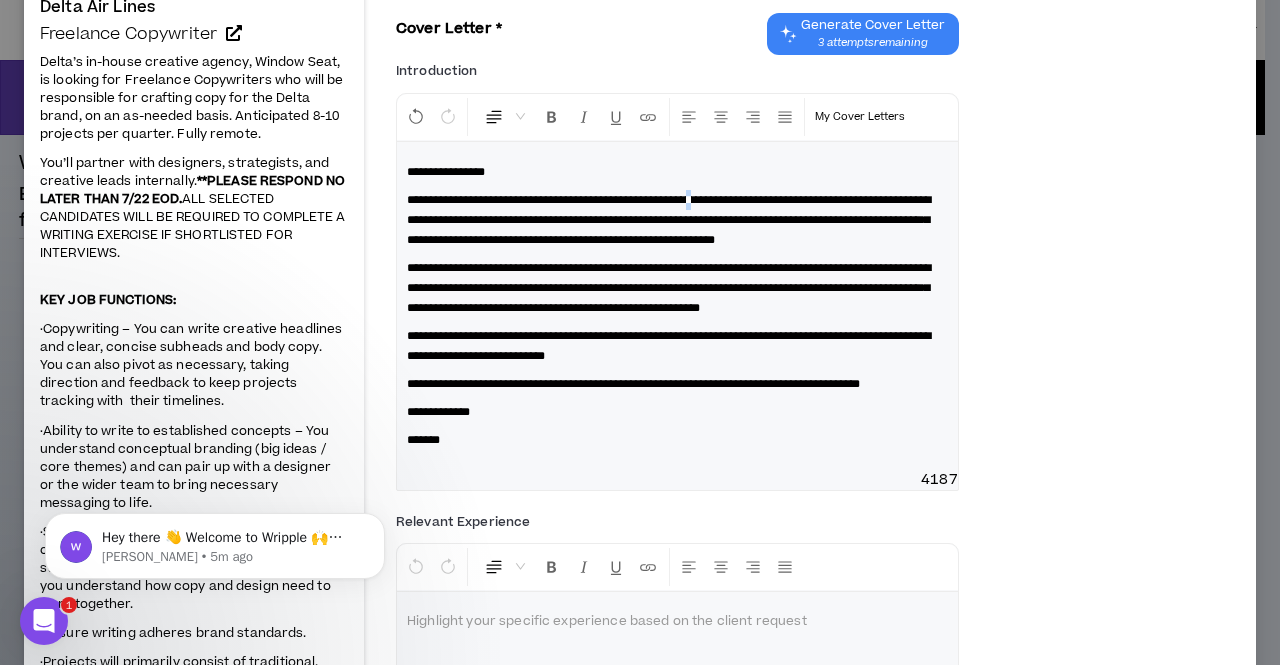 click on "**********" at bounding box center [669, 220] 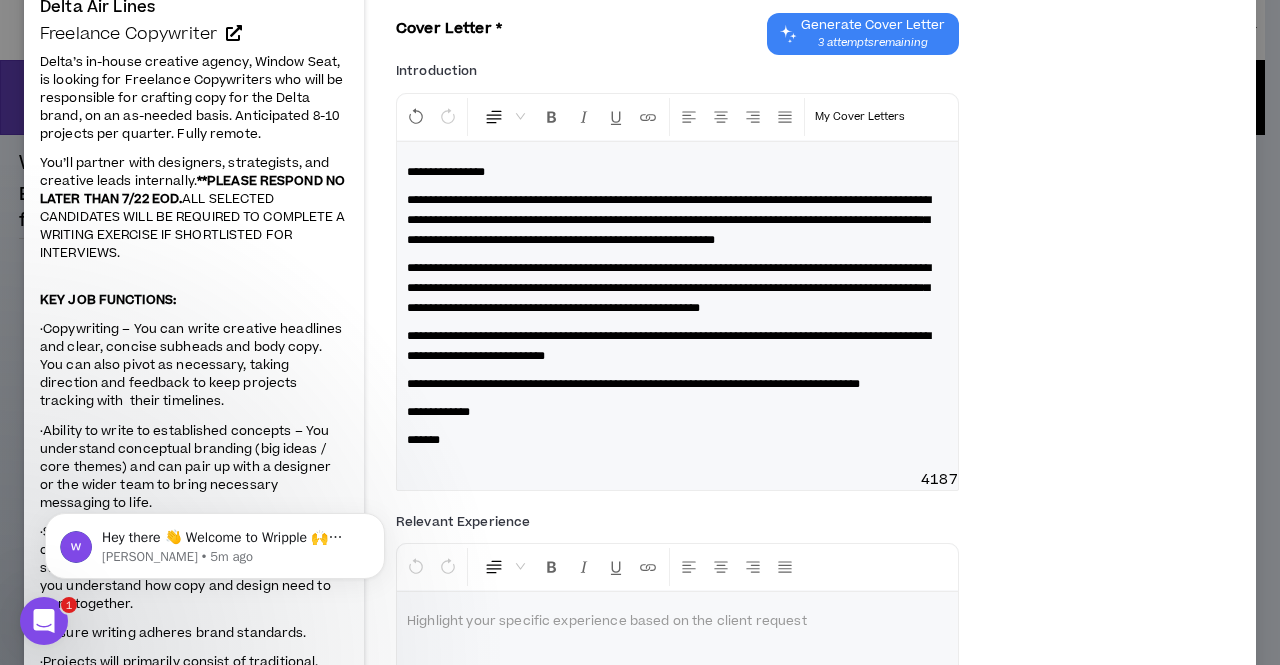 click on "**********" at bounding box center (669, 220) 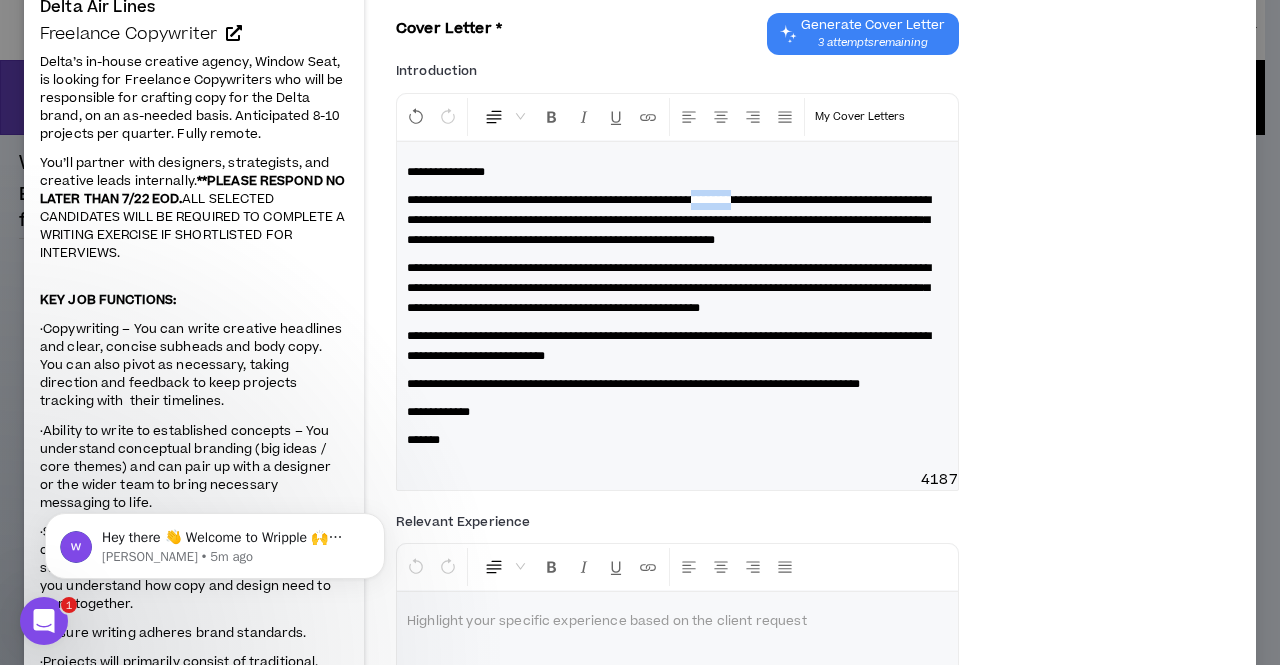 click on "**********" at bounding box center [669, 220] 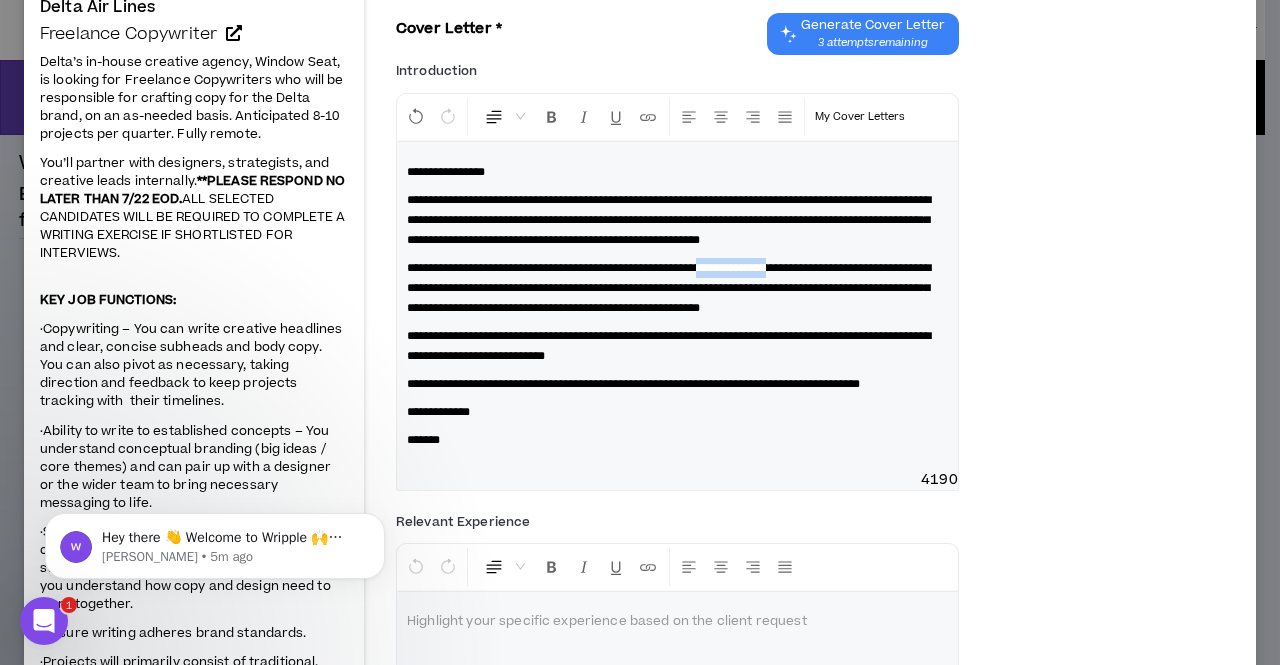 drag, startPoint x: 792, startPoint y: 285, endPoint x: 883, endPoint y: 282, distance: 91.04944 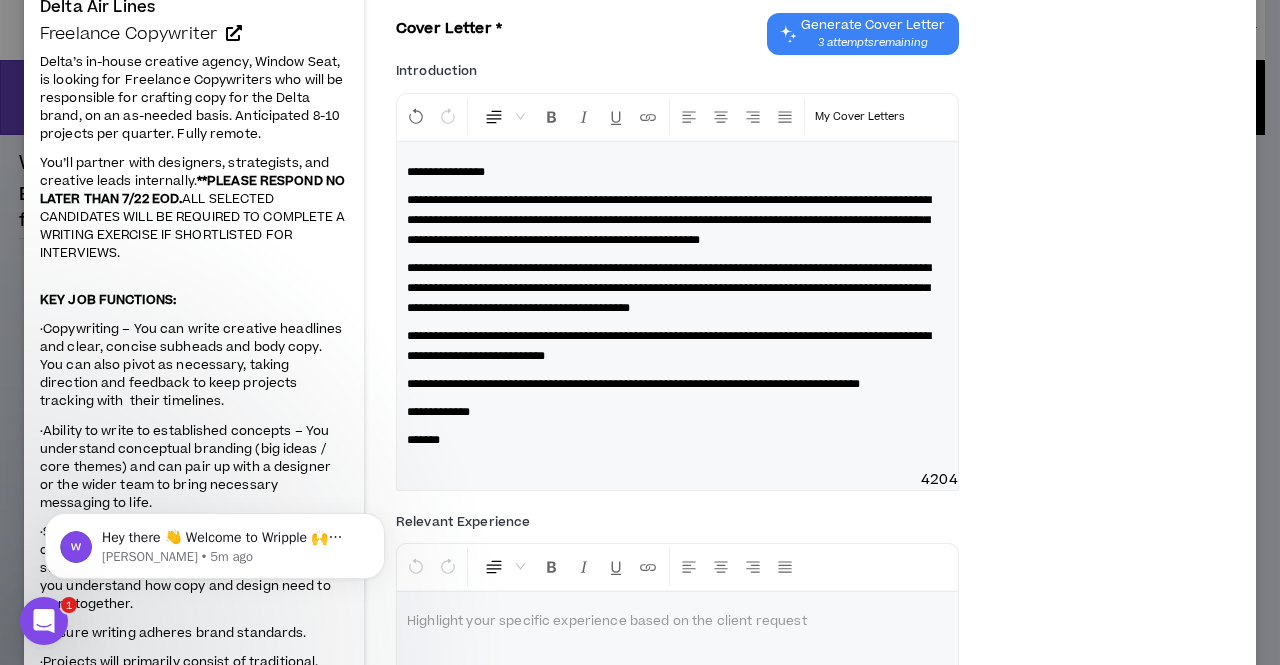 click on "**********" at bounding box center [677, 306] 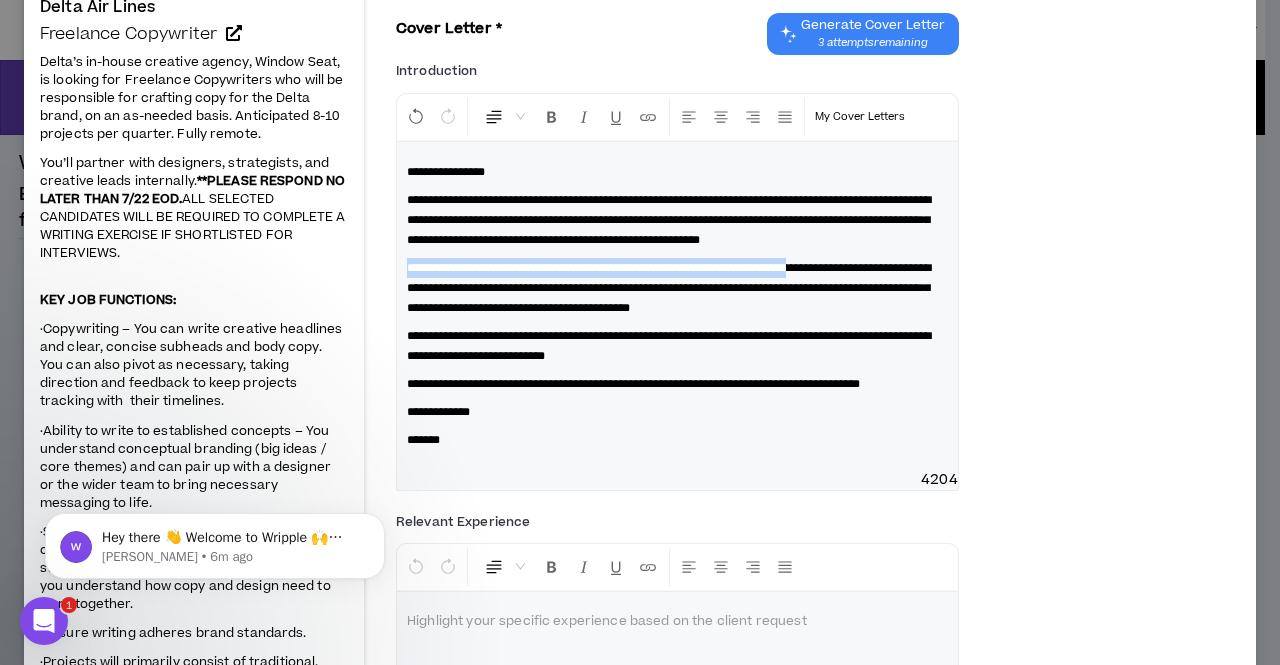 drag, startPoint x: 402, startPoint y: 278, endPoint x: 895, endPoint y: 293, distance: 493.22815 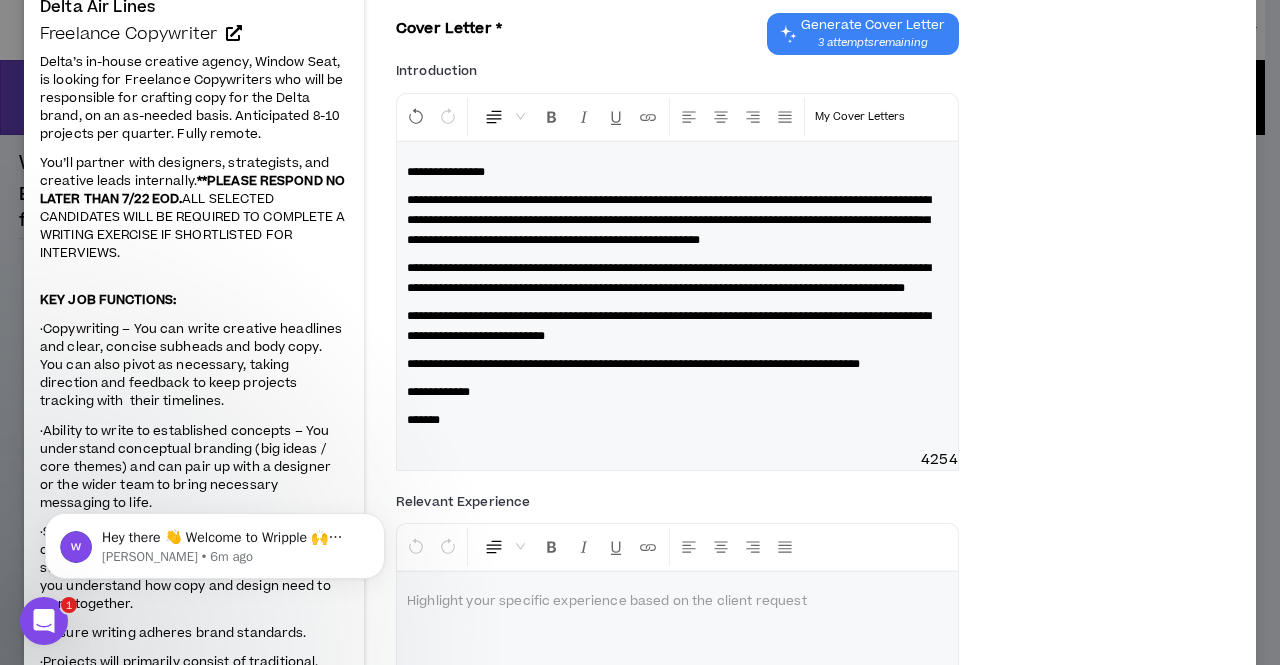scroll, scrollTop: 200, scrollLeft: 0, axis: vertical 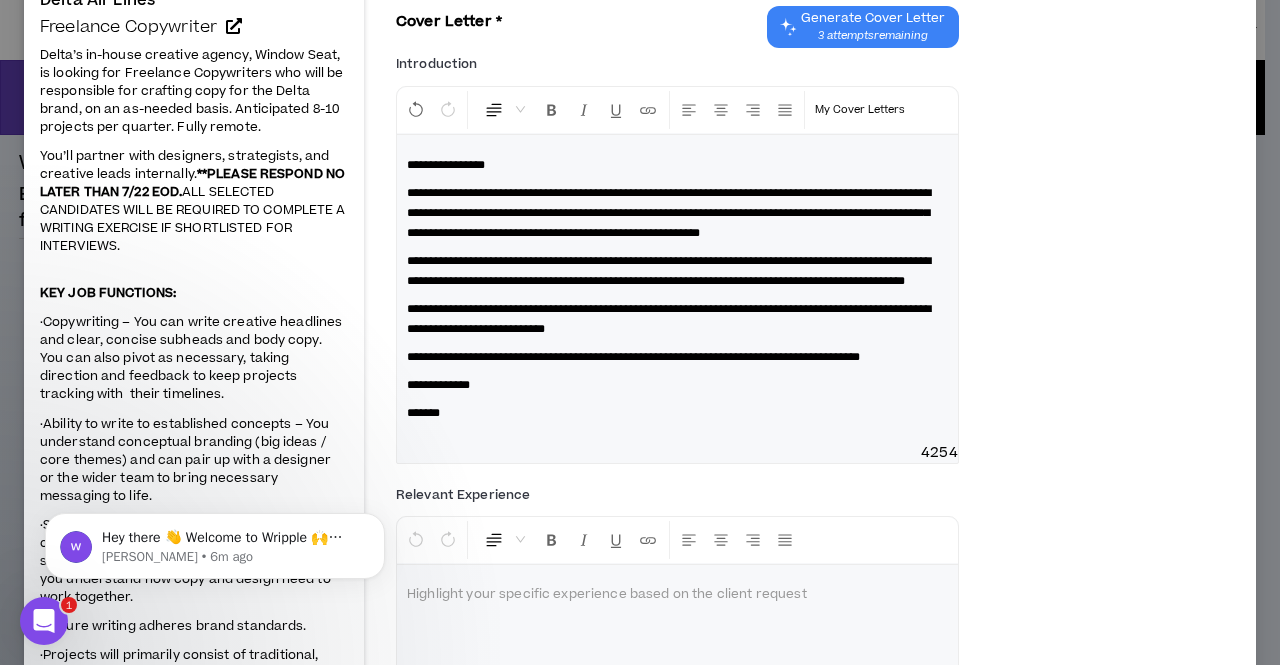 click on "**********" at bounding box center [669, 271] 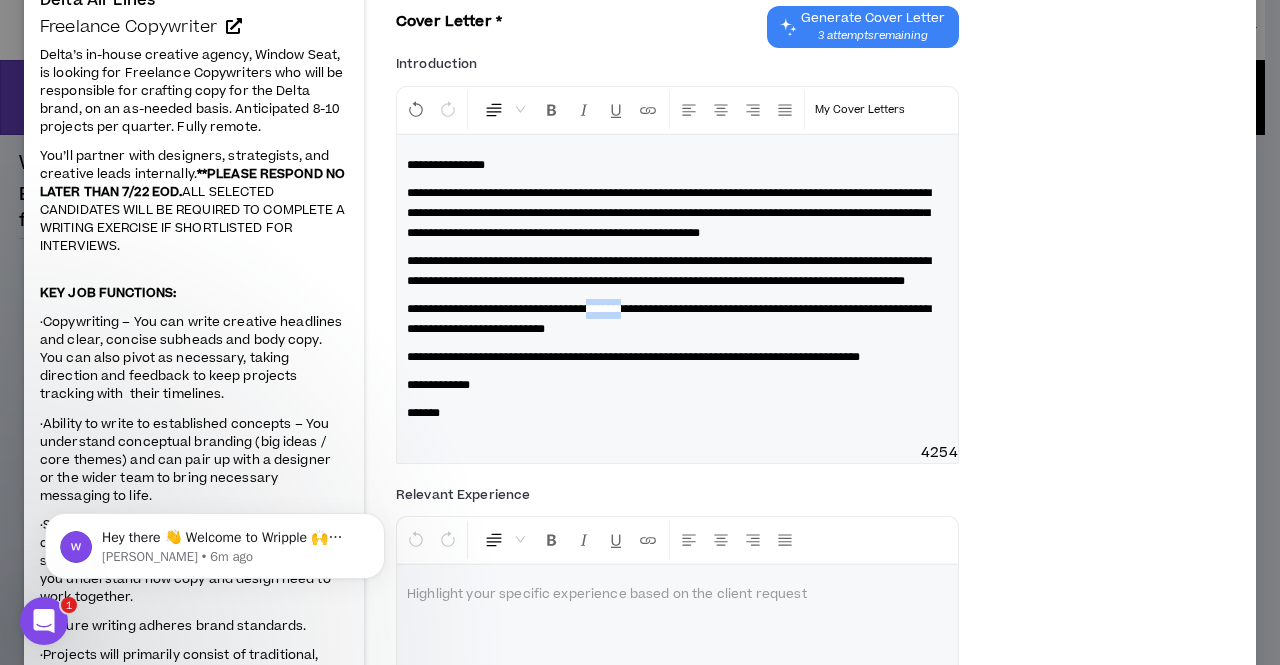 click on "**********" at bounding box center [677, 289] 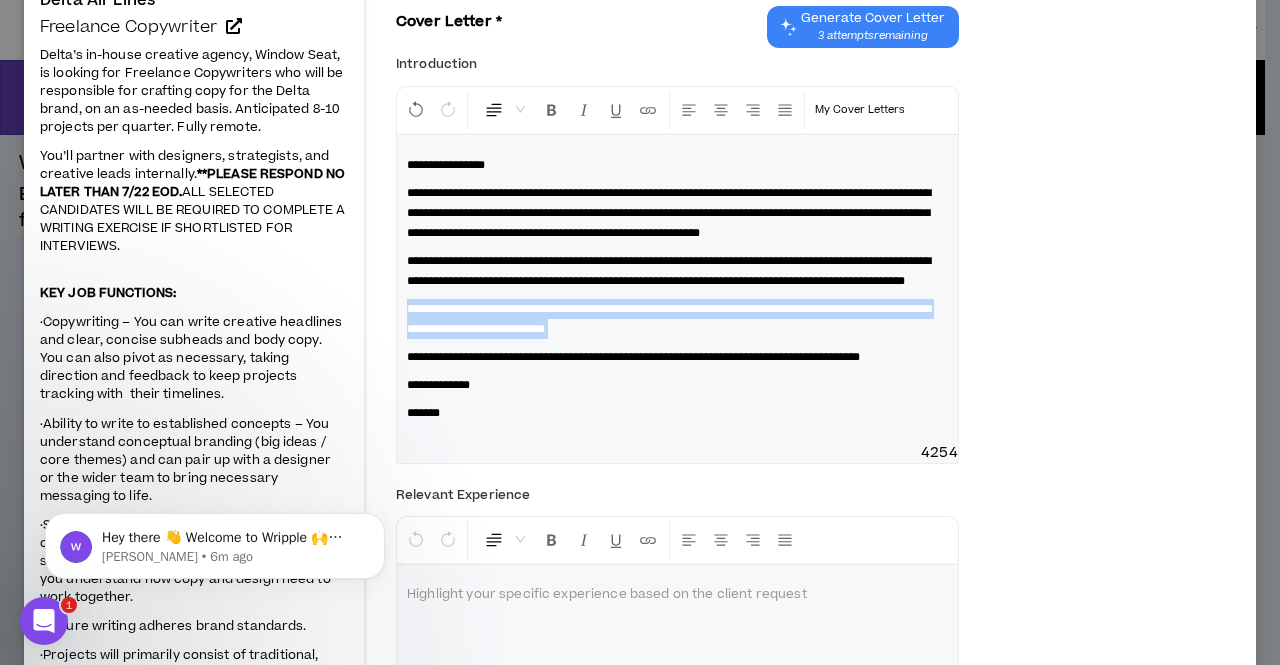 click on "**********" at bounding box center (677, 289) 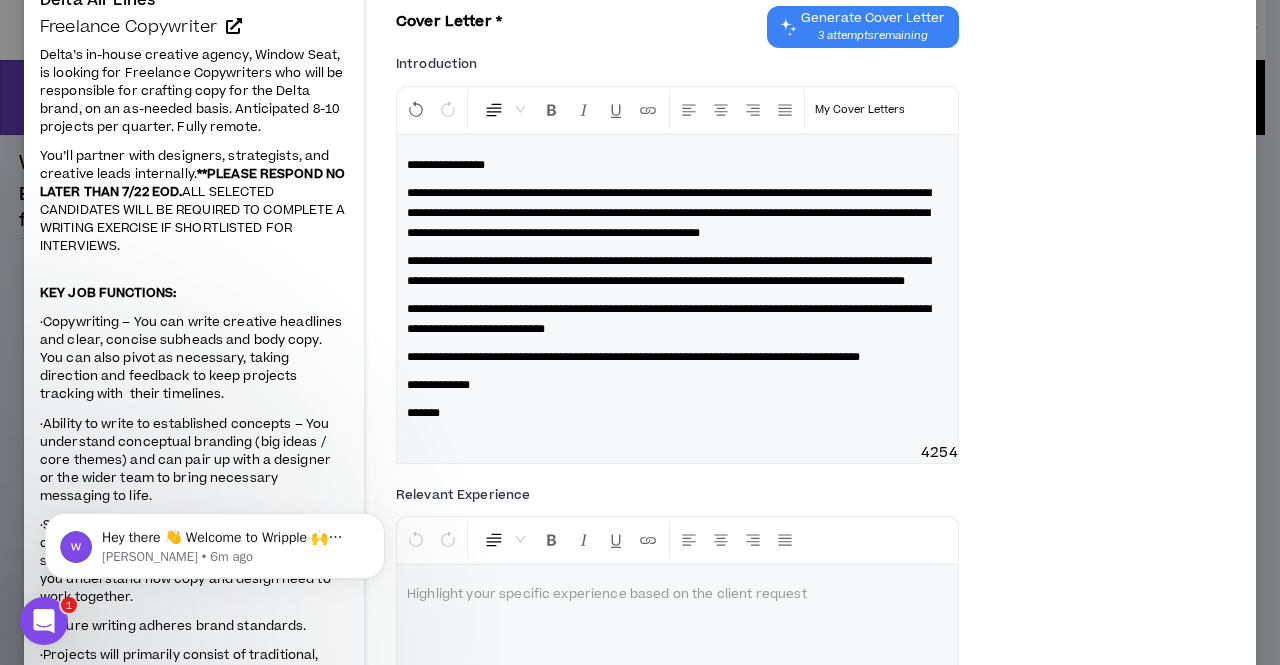 click on "**********" at bounding box center [677, 289] 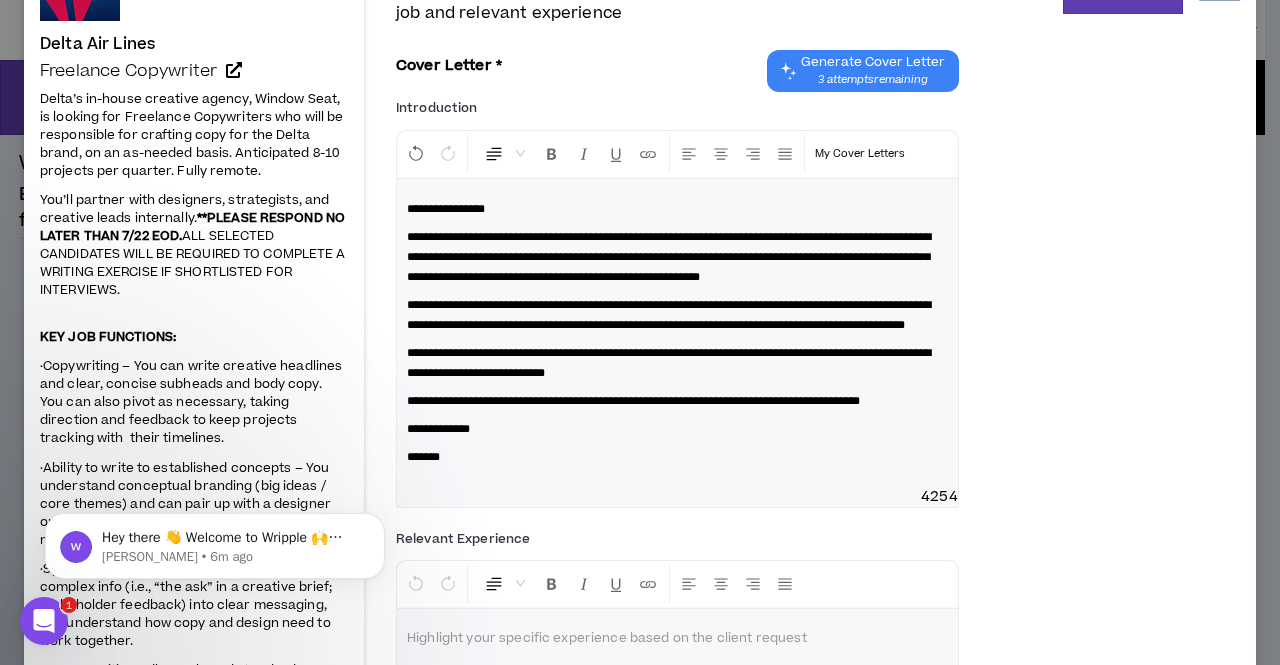 scroll, scrollTop: 157, scrollLeft: 0, axis: vertical 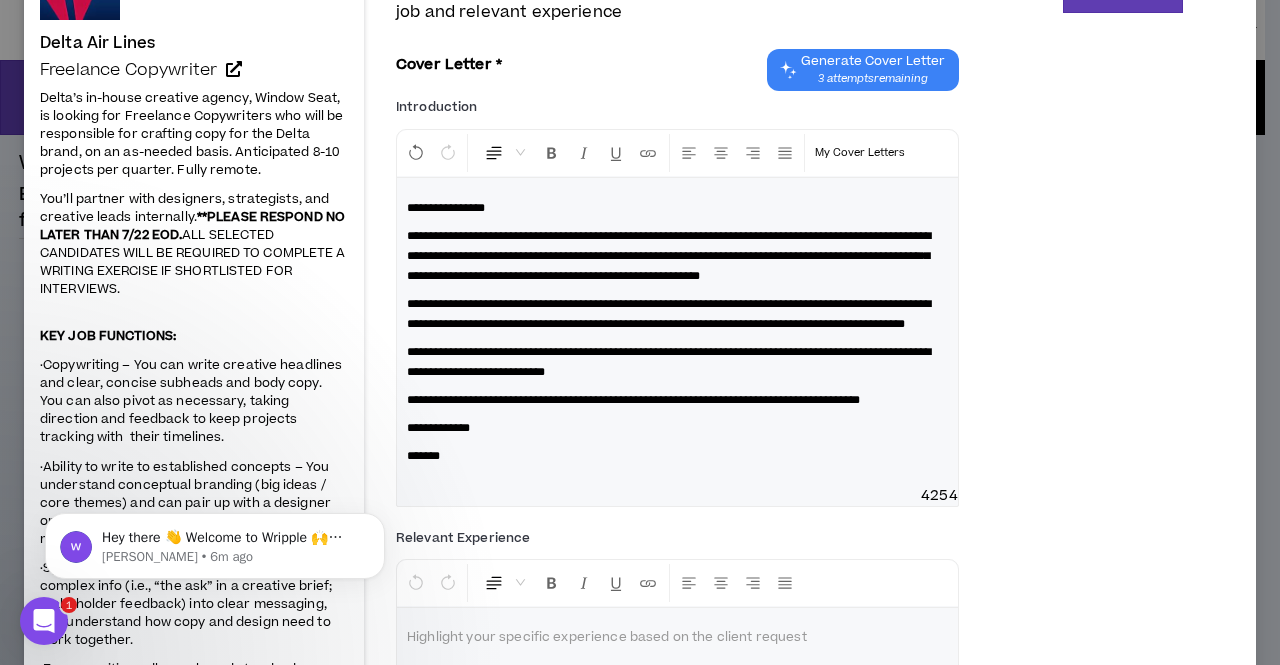 click on "**********" at bounding box center (669, 314) 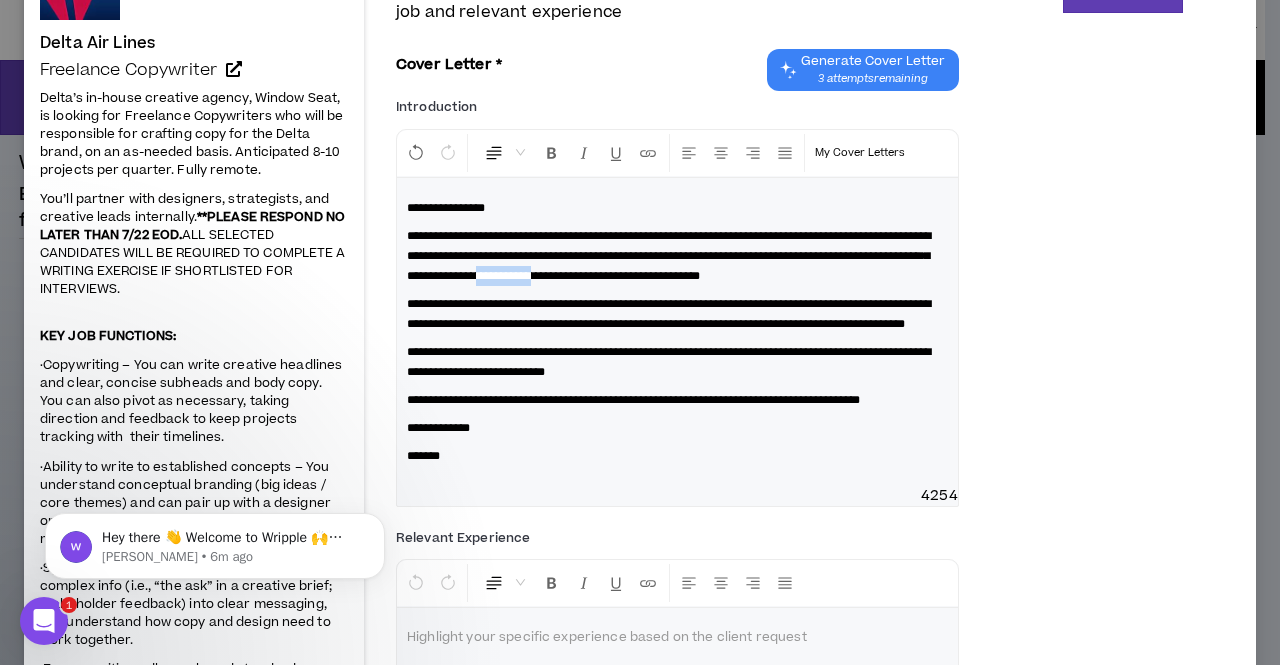 click on "**********" at bounding box center [669, 256] 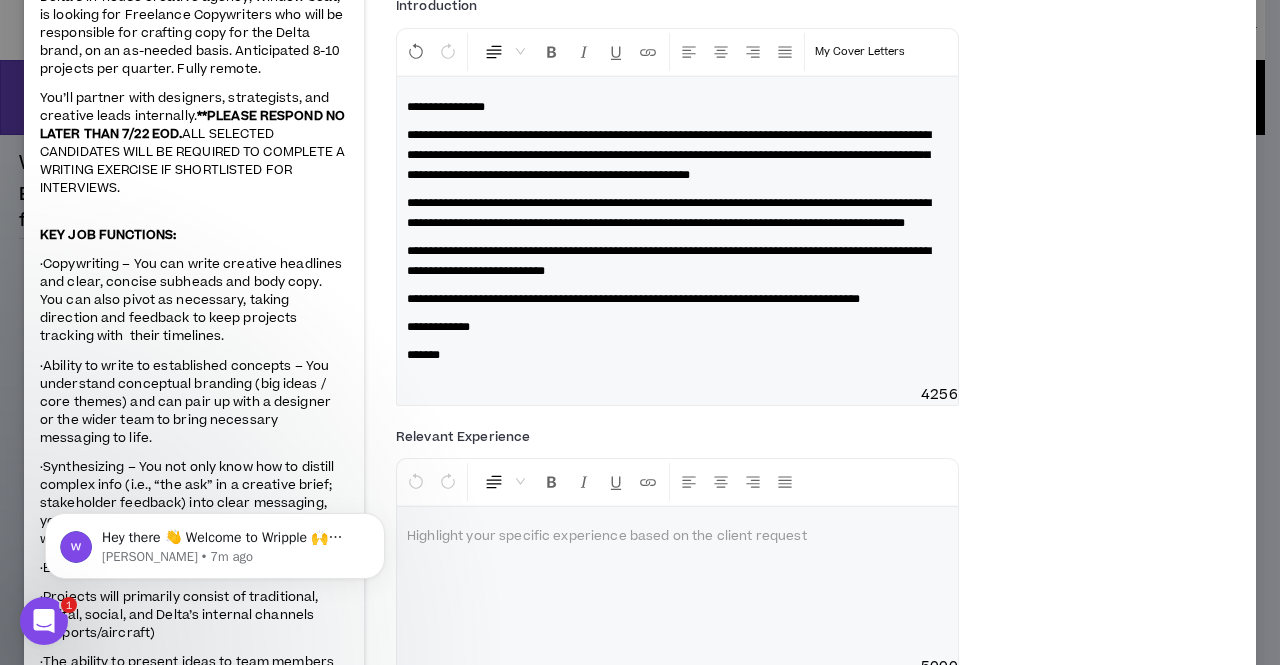 scroll, scrollTop: 259, scrollLeft: 0, axis: vertical 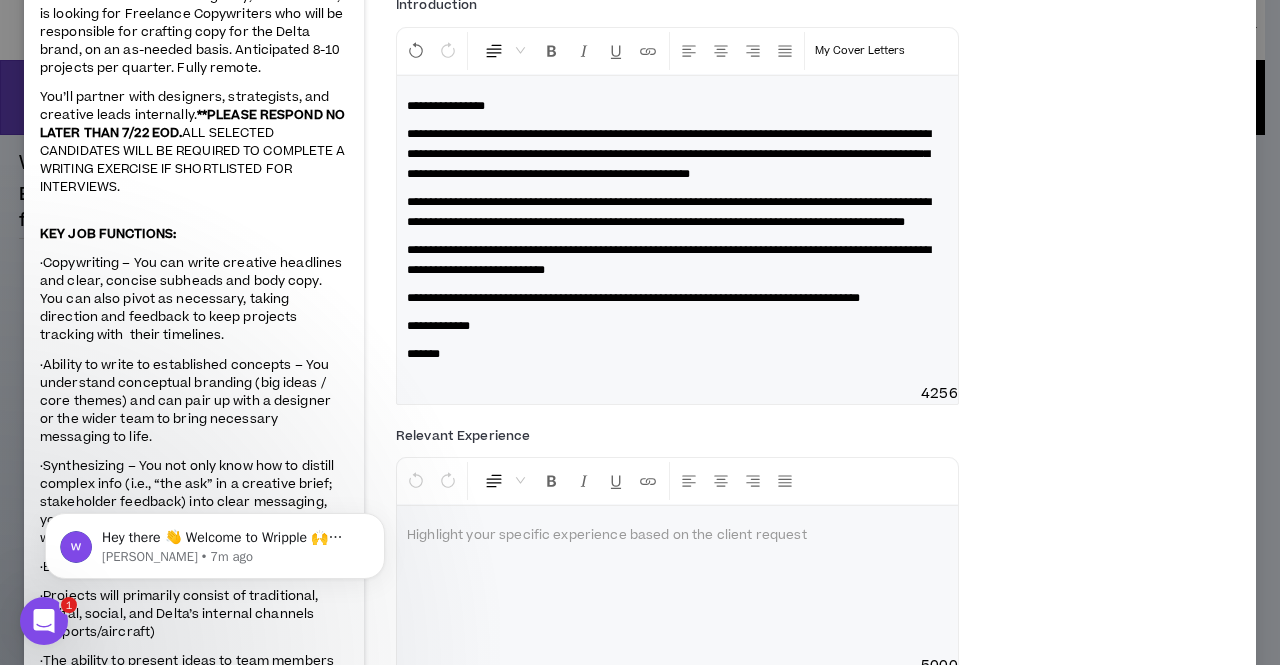 click on "**********" at bounding box center [669, 212] 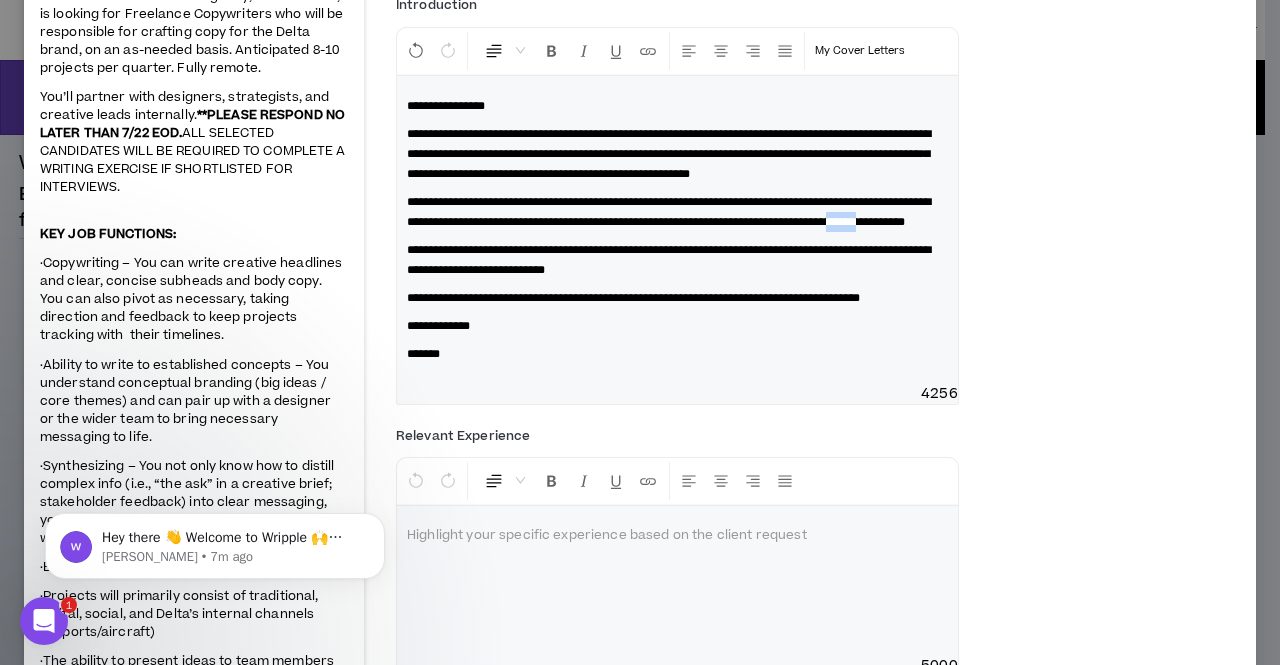 click on "**********" at bounding box center (669, 212) 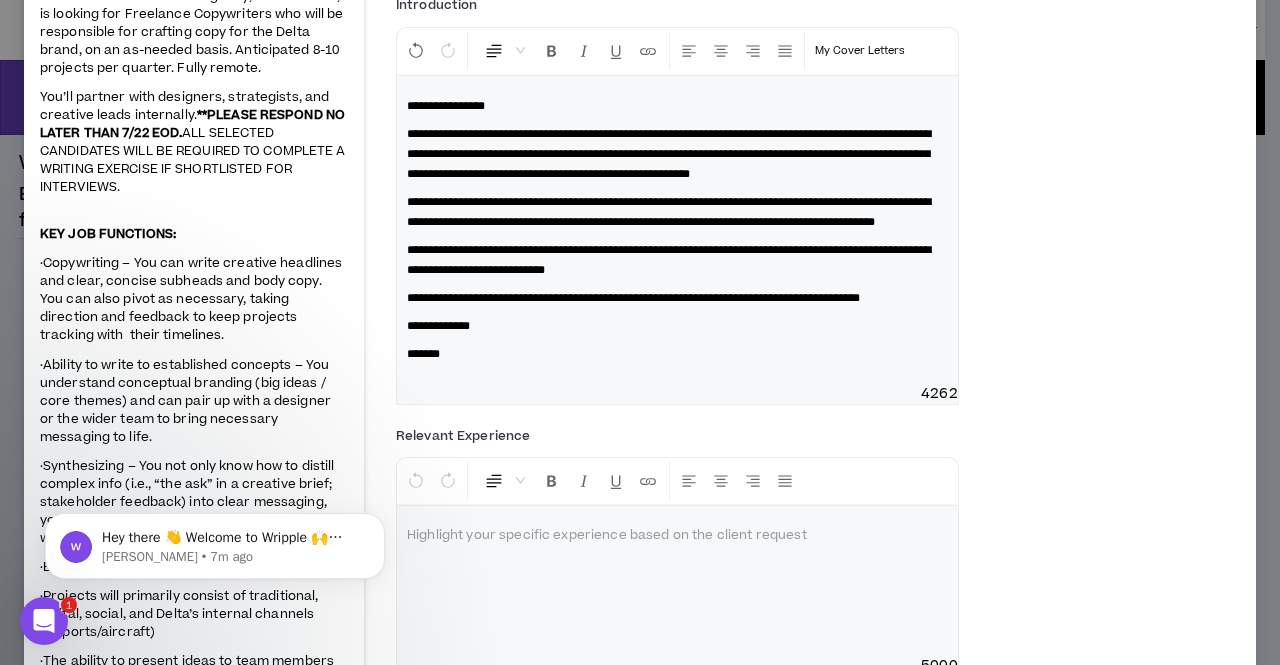 scroll, scrollTop: 263, scrollLeft: 0, axis: vertical 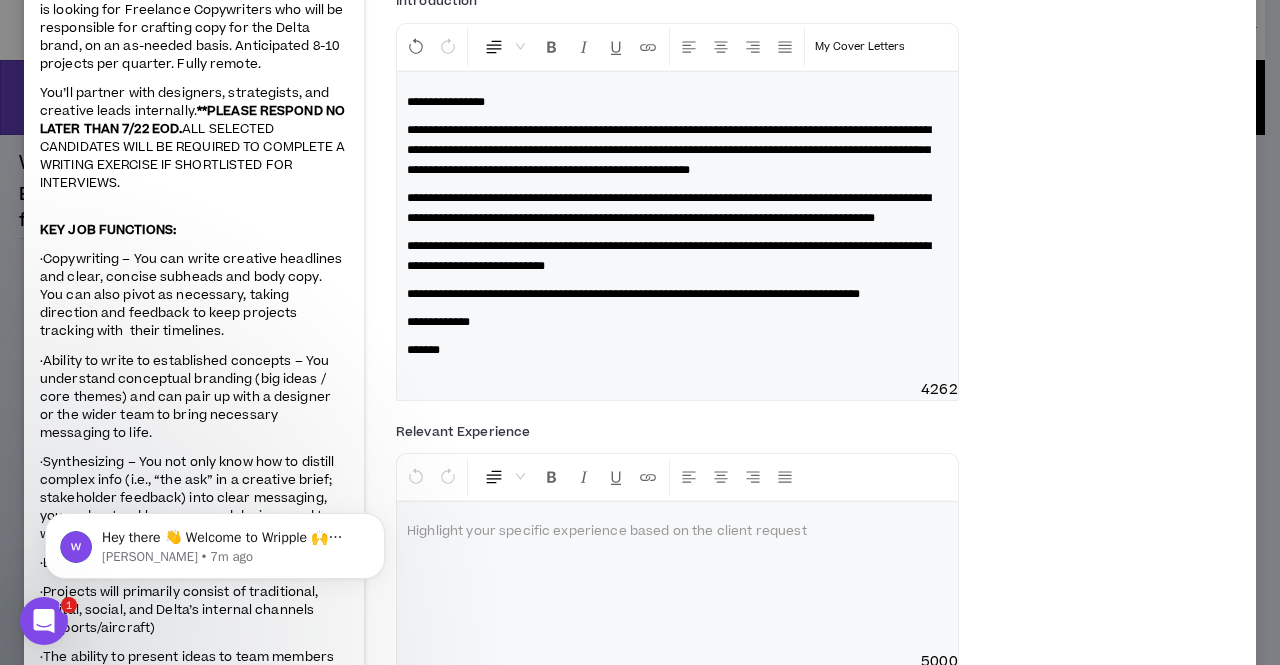 click on "**********" at bounding box center [677, 226] 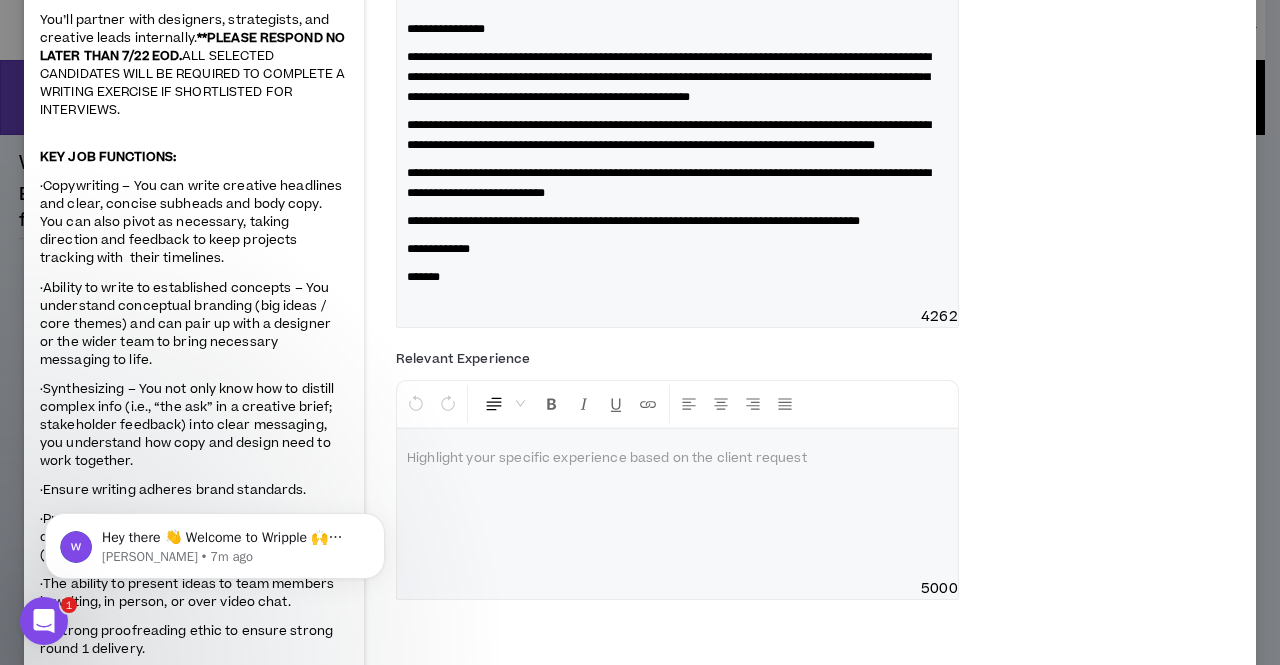 scroll, scrollTop: 349, scrollLeft: 0, axis: vertical 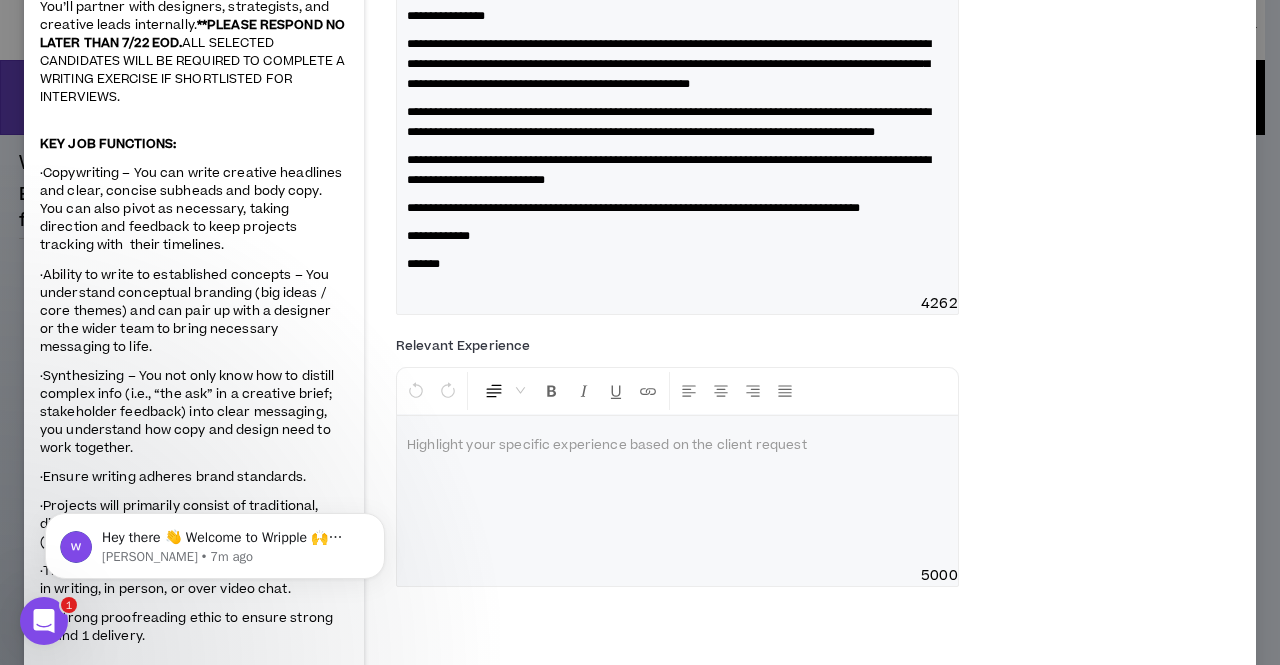 click at bounding box center [677, 491] 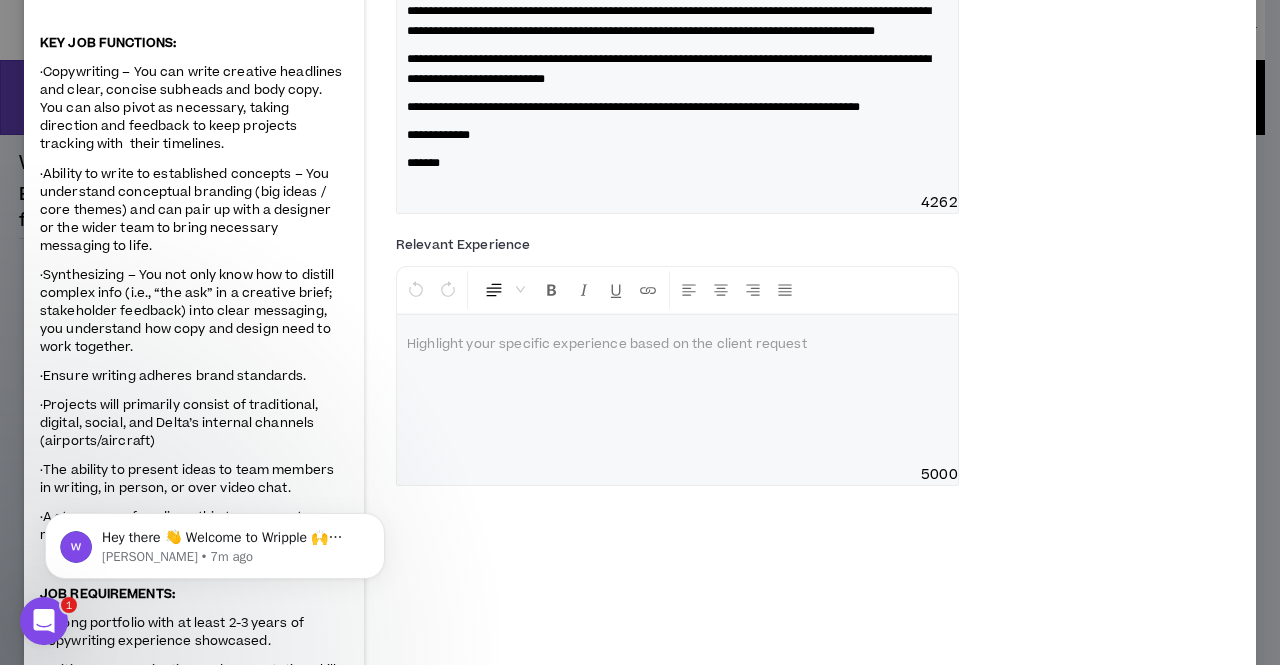 scroll, scrollTop: 238, scrollLeft: 0, axis: vertical 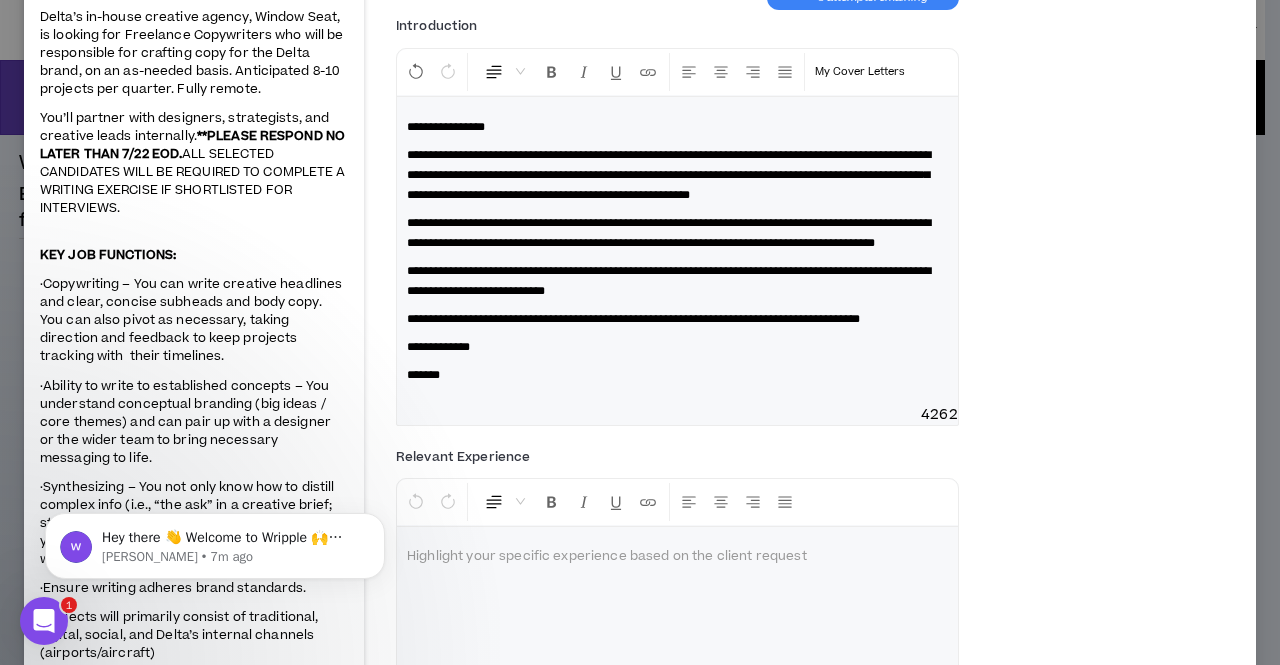 click on "**********" at bounding box center (669, 233) 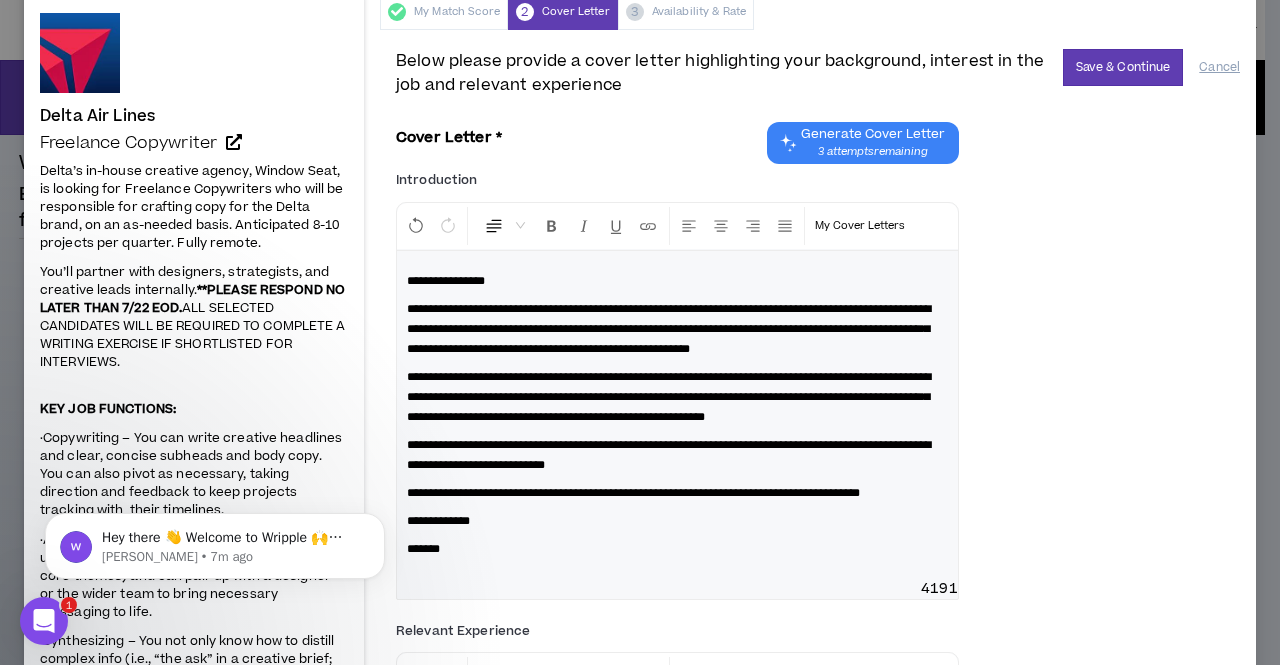 scroll, scrollTop: 83, scrollLeft: 0, axis: vertical 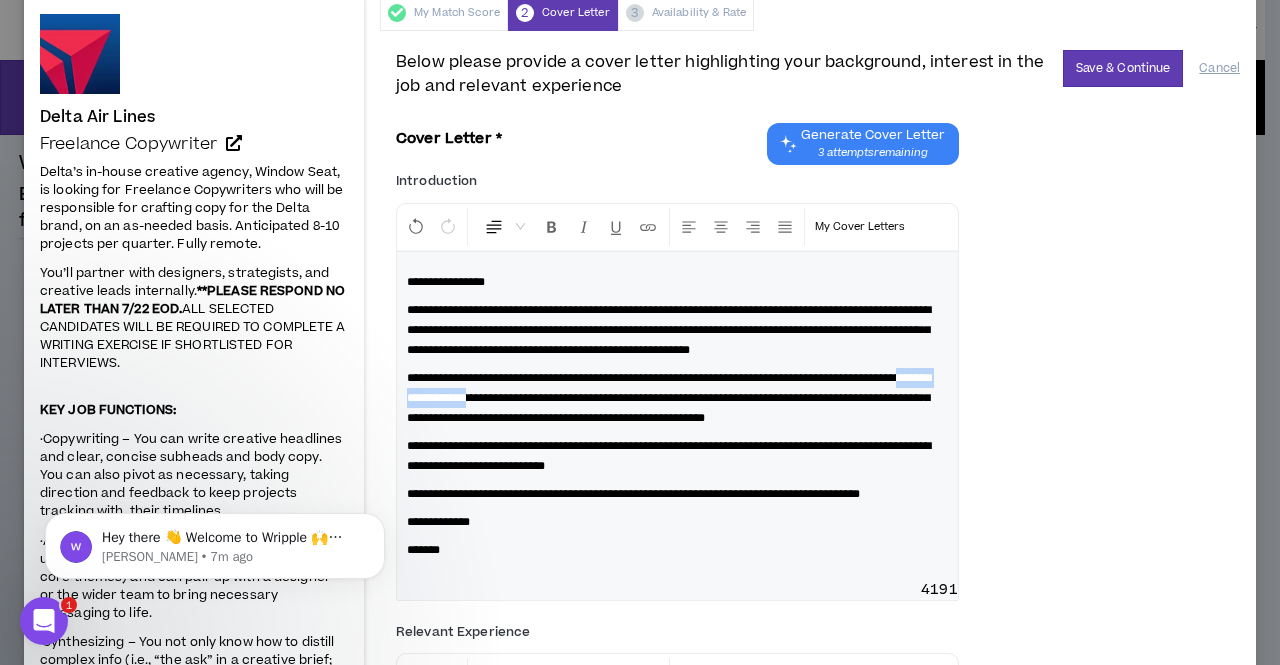 drag, startPoint x: 475, startPoint y: 414, endPoint x: 580, endPoint y: 425, distance: 105.574615 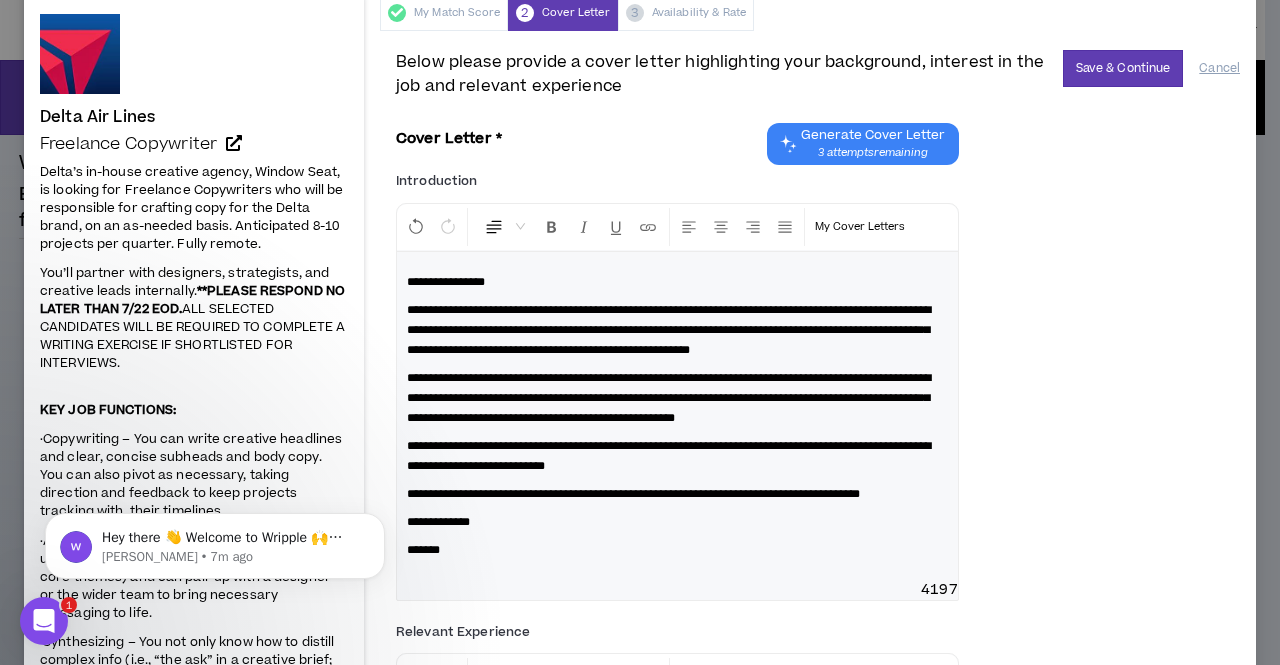 click on "**********" at bounding box center [677, 398] 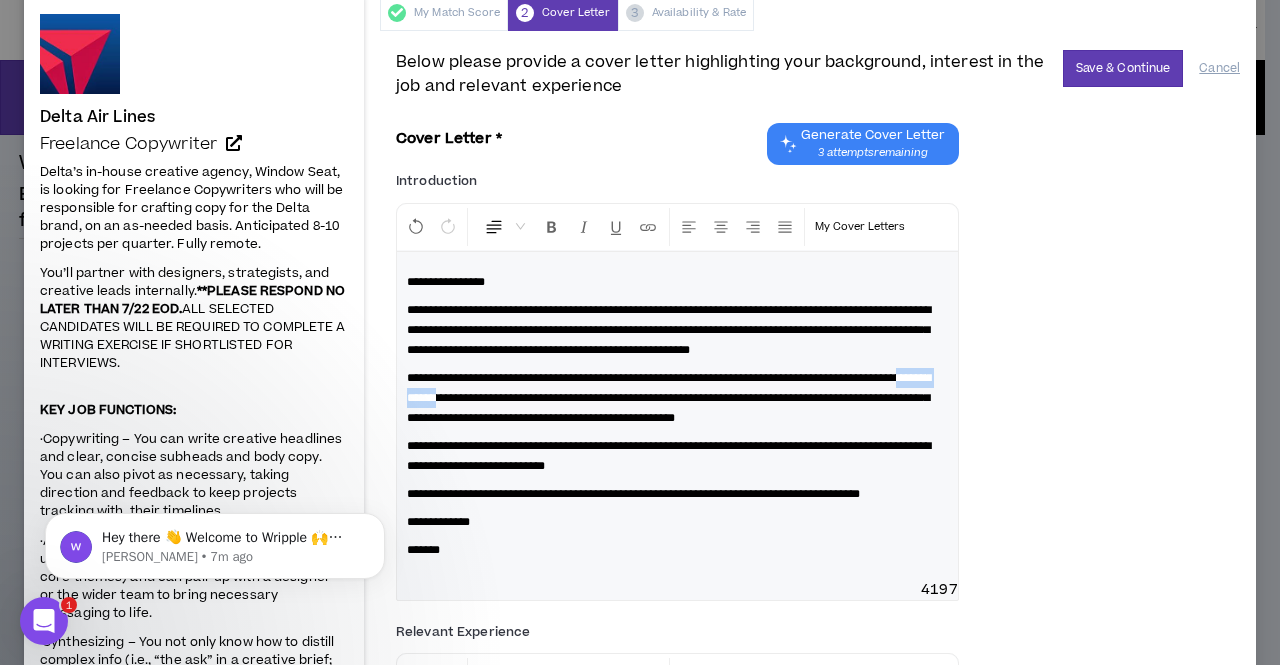 click on "**********" at bounding box center [677, 398] 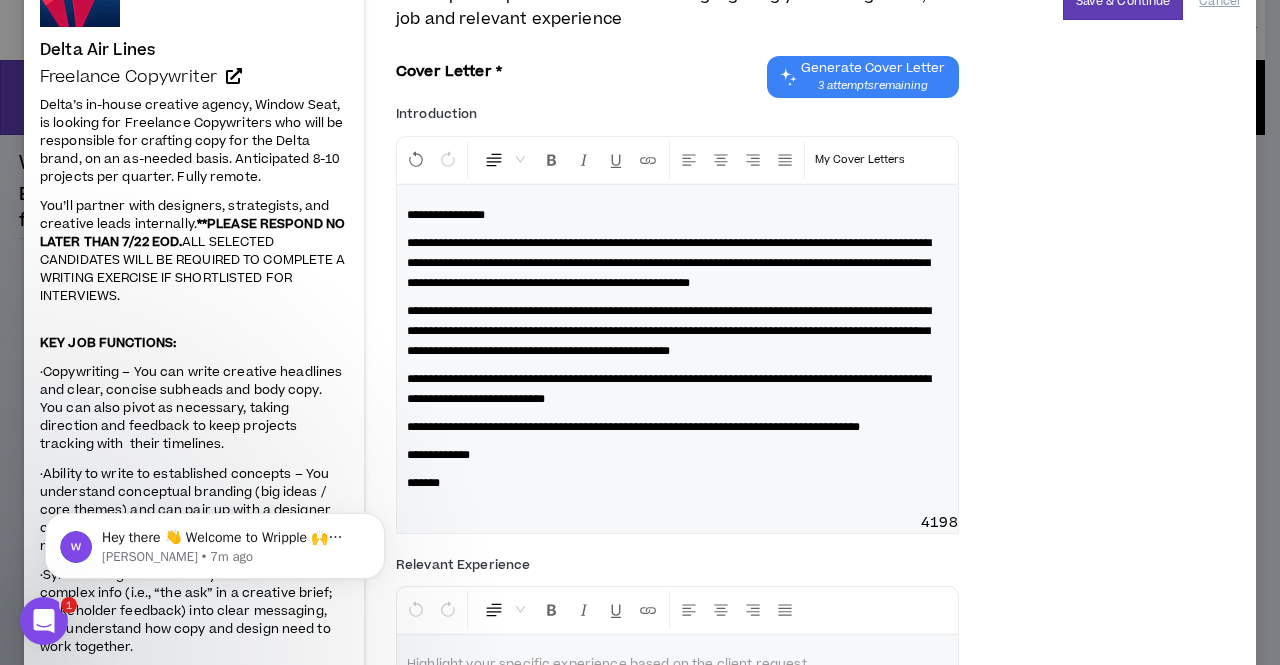 scroll, scrollTop: 151, scrollLeft: 0, axis: vertical 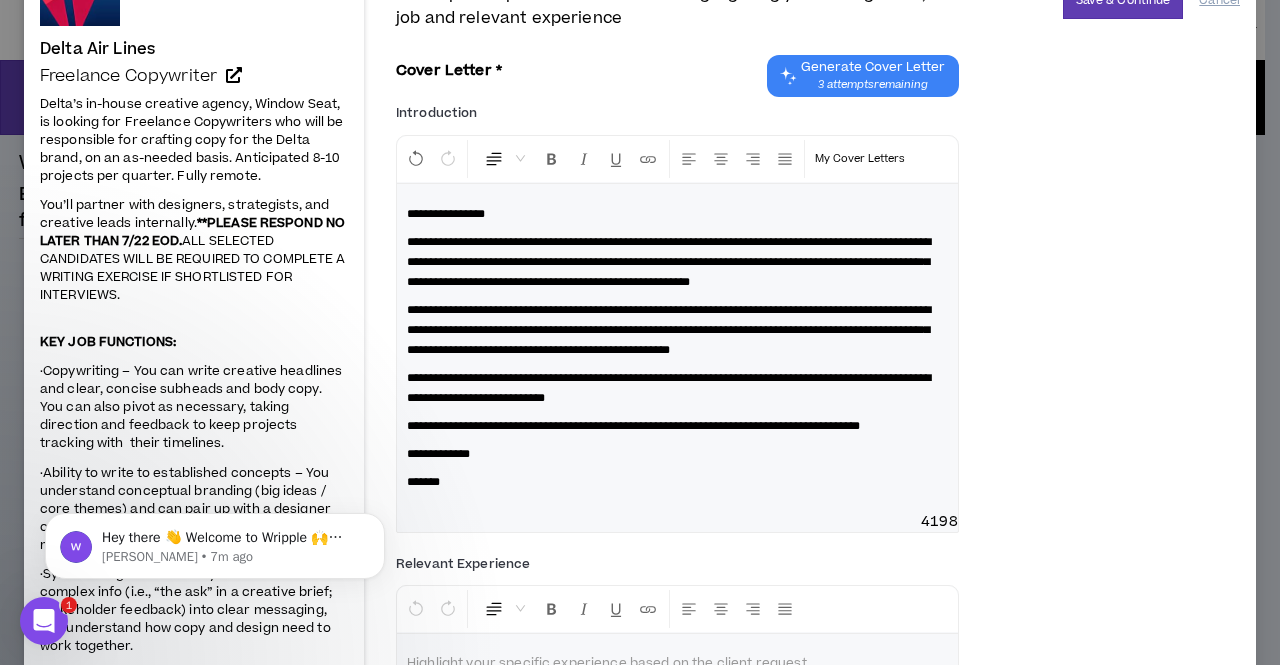 click on "**********" at bounding box center (669, 330) 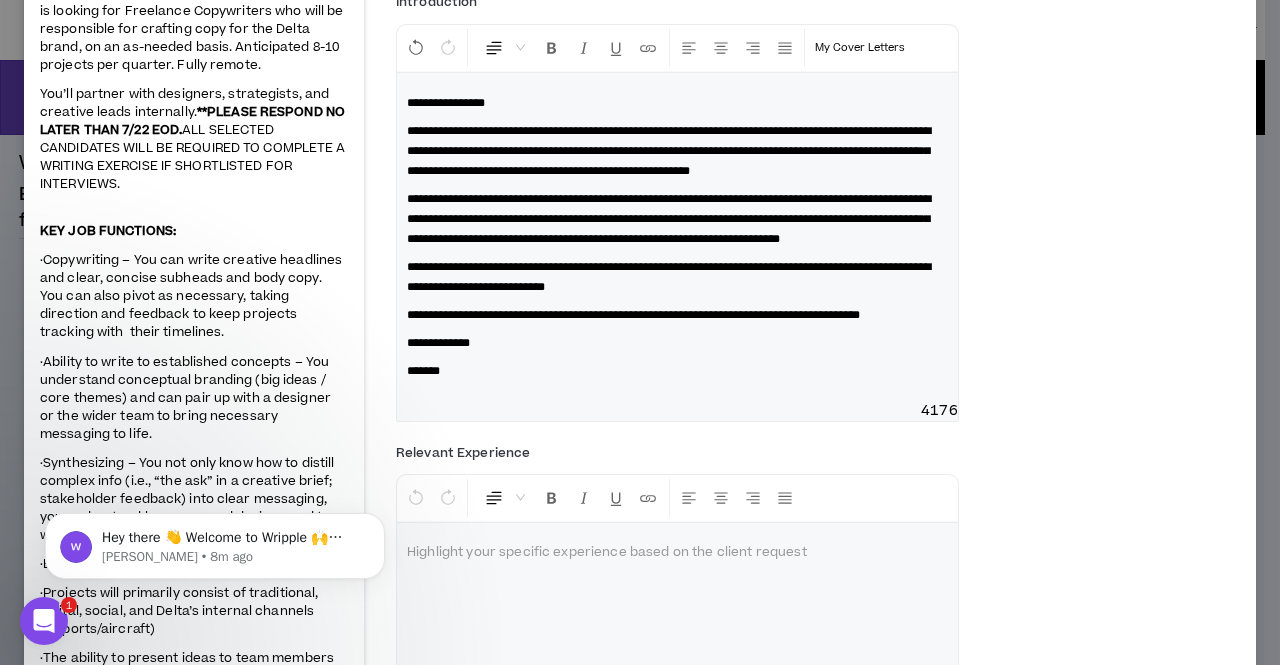scroll, scrollTop: 261, scrollLeft: 0, axis: vertical 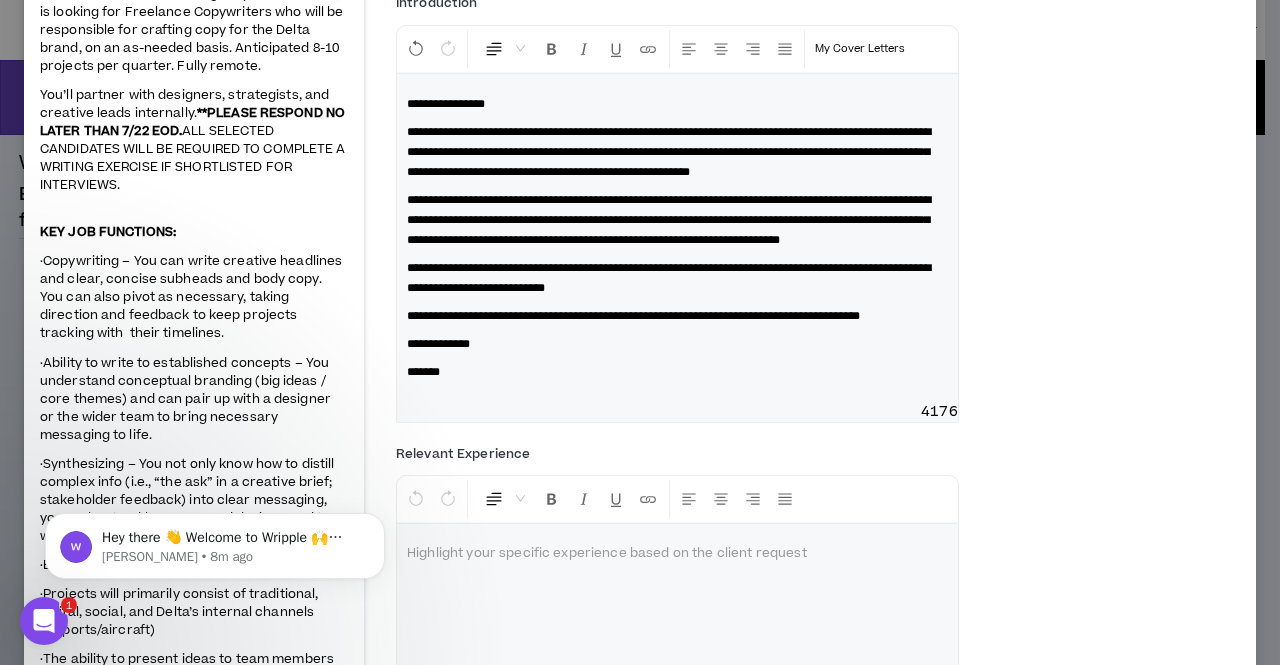 click on "*******" at bounding box center [677, 372] 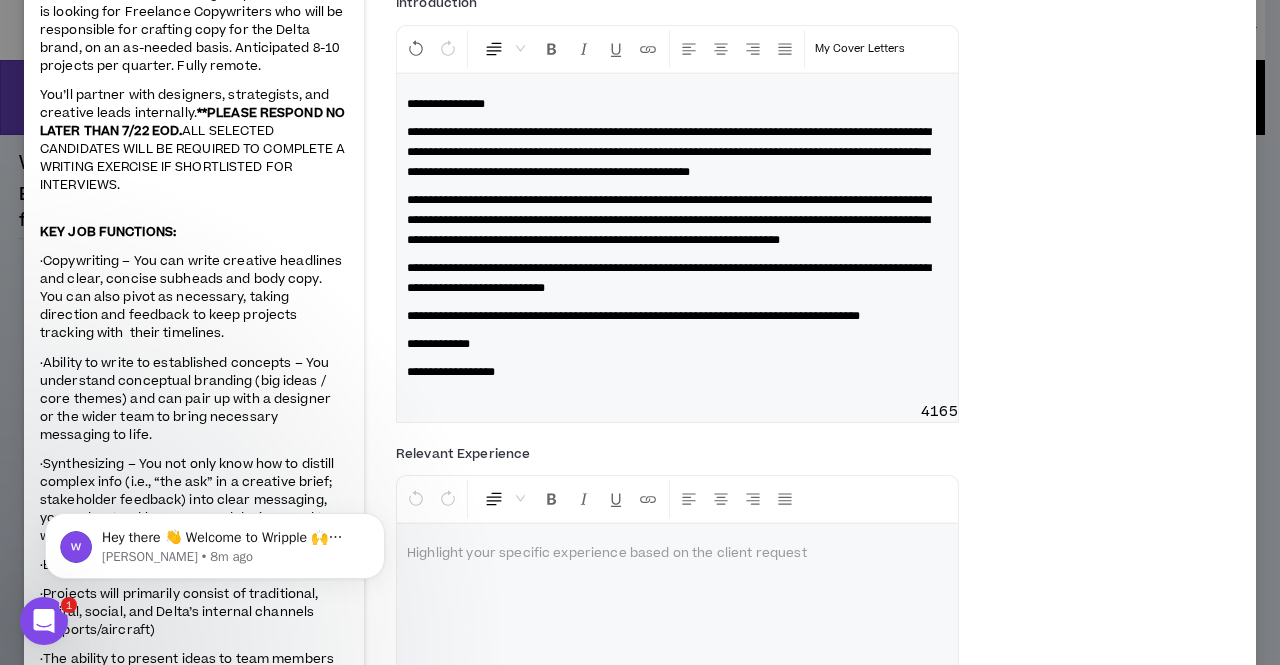 scroll, scrollTop: 389, scrollLeft: 0, axis: vertical 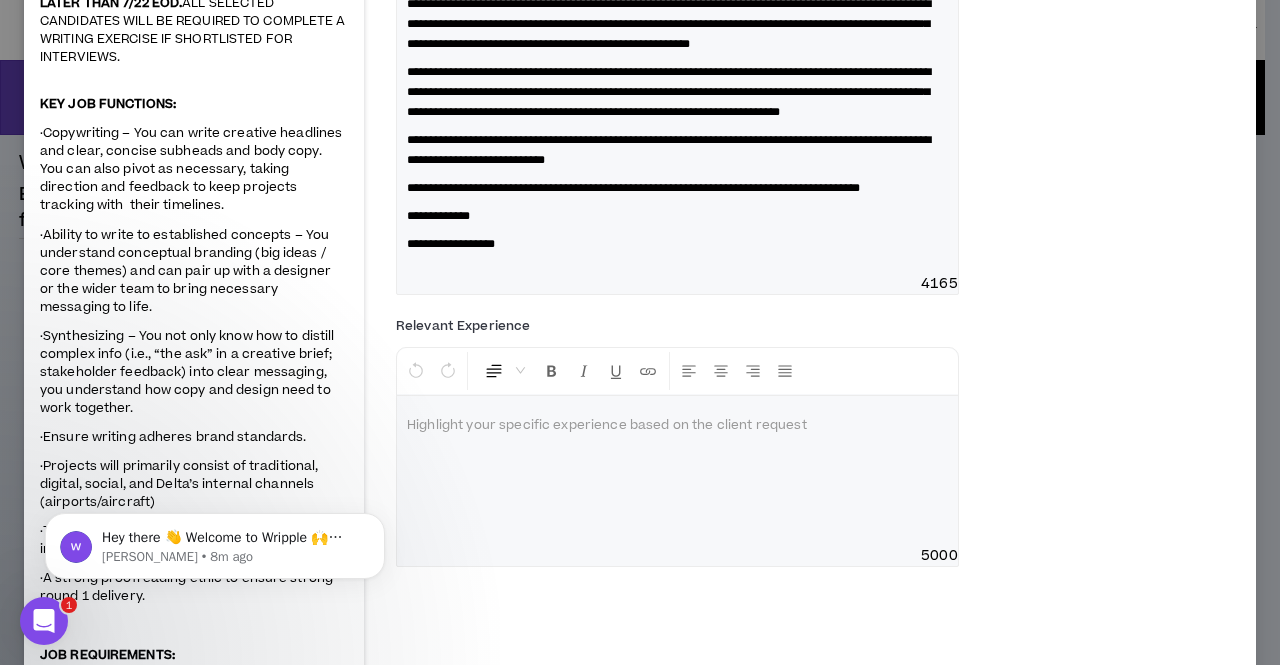 click at bounding box center (677, 471) 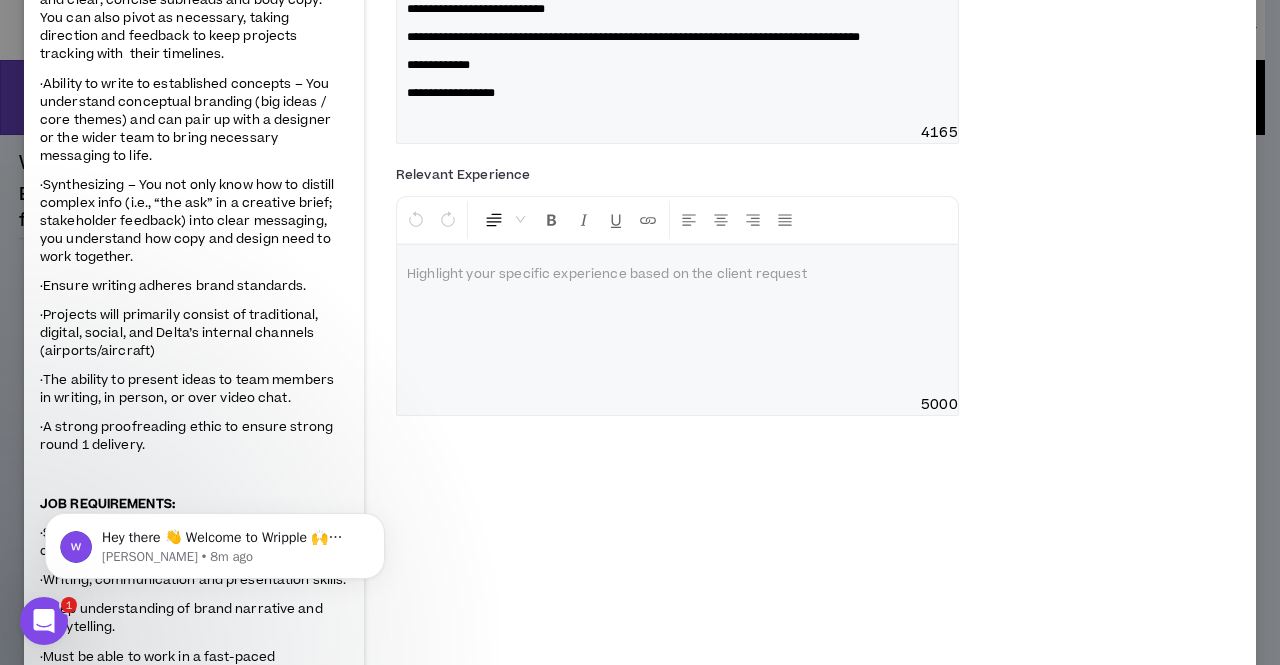 scroll, scrollTop: 539, scrollLeft: 0, axis: vertical 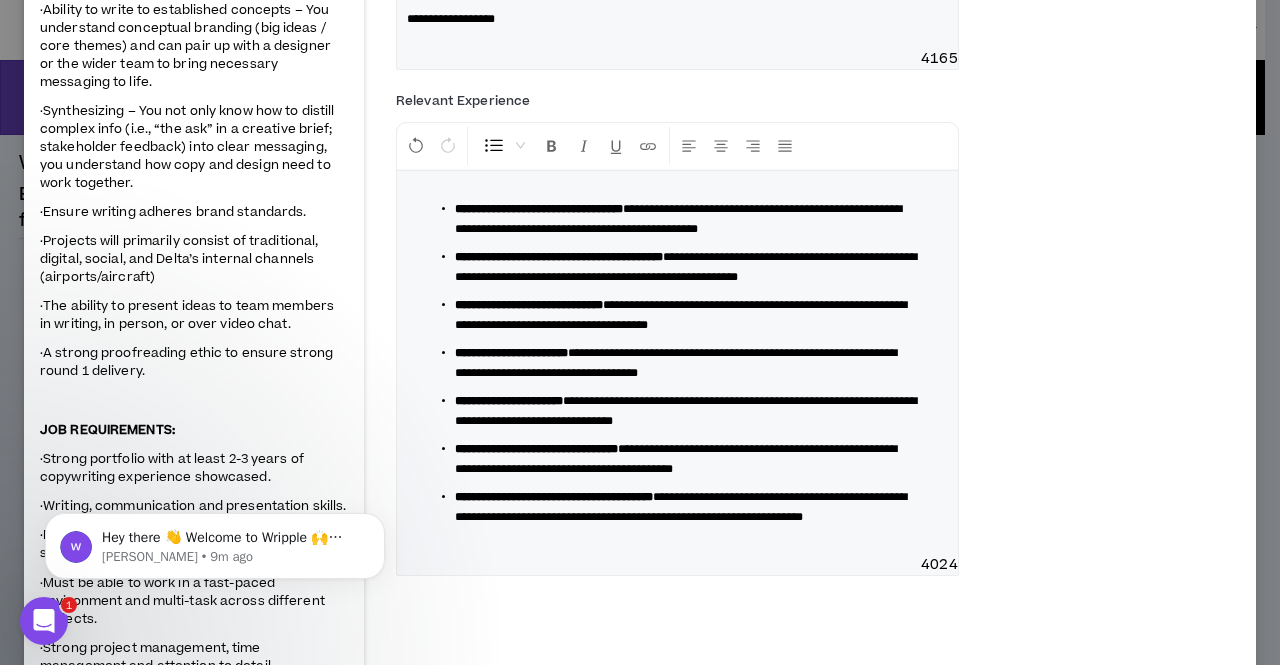 click on "**********" at bounding box center [678, 219] 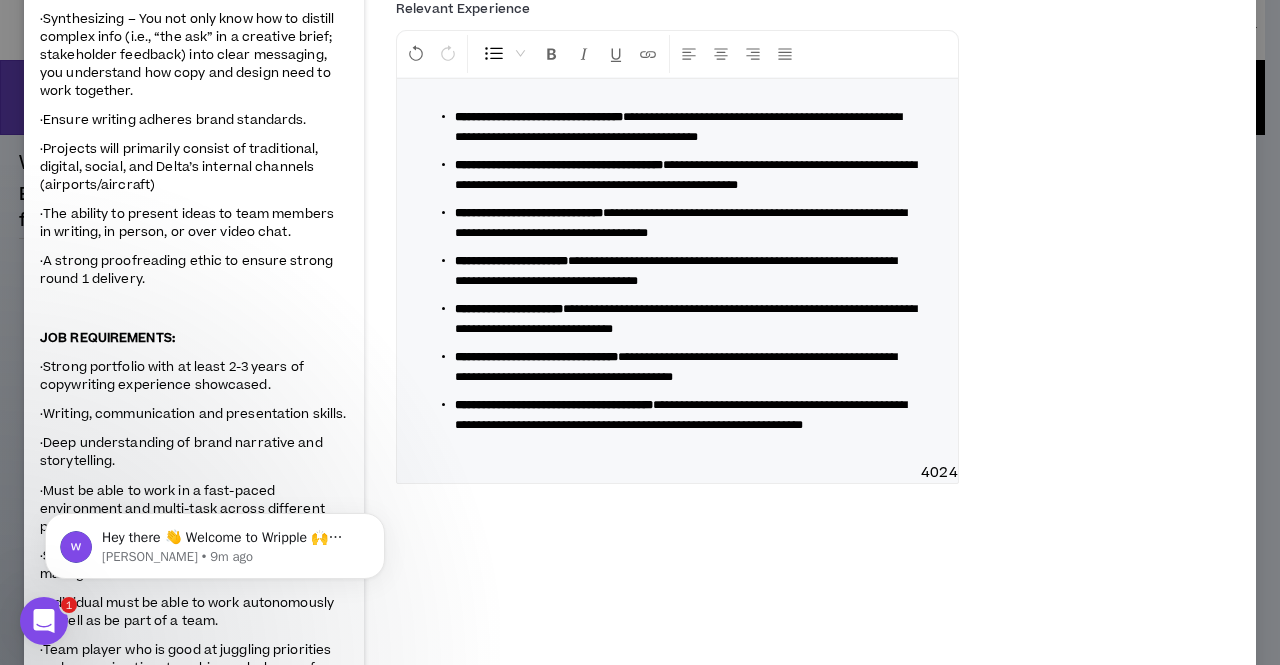 scroll, scrollTop: 709, scrollLeft: 0, axis: vertical 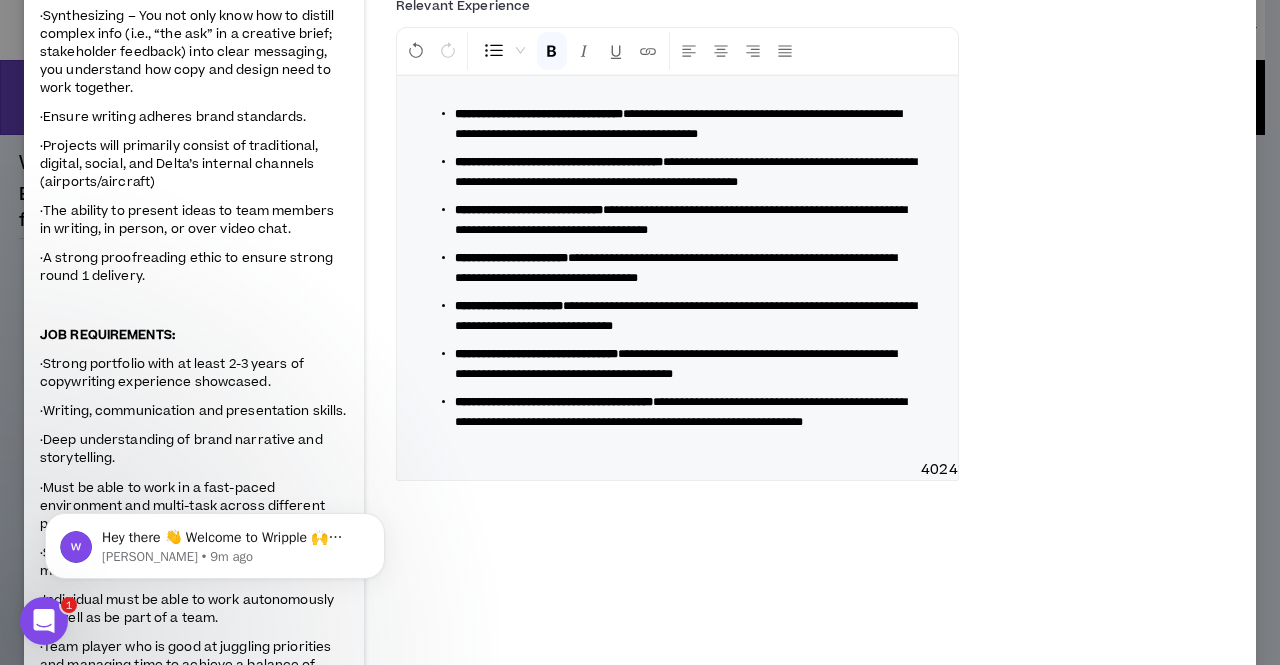 click on "**********" at bounding box center (685, 268) 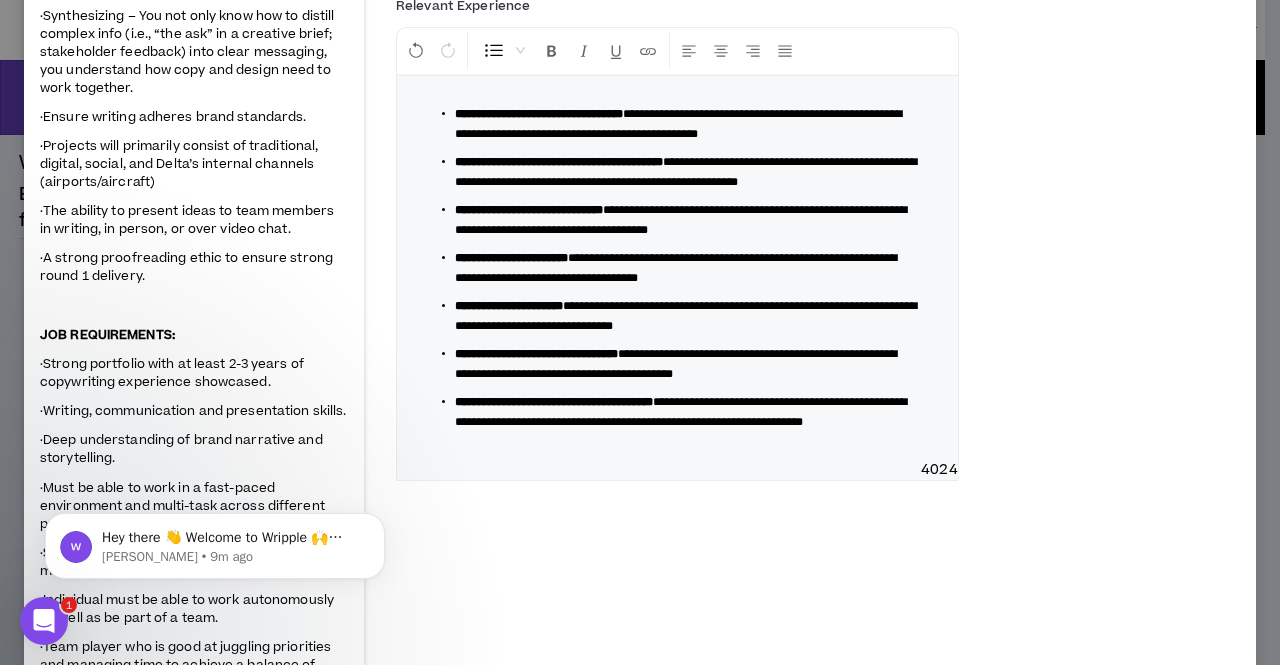 click on "**********" at bounding box center [686, 172] 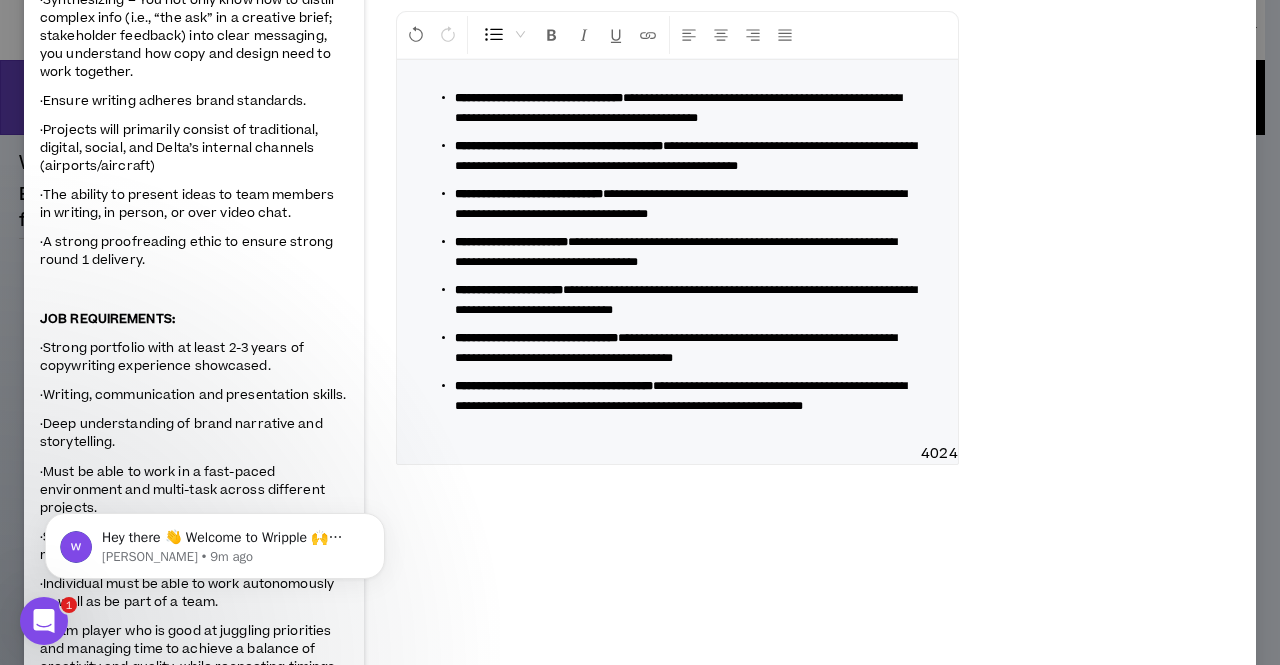 scroll, scrollTop: 729, scrollLeft: 0, axis: vertical 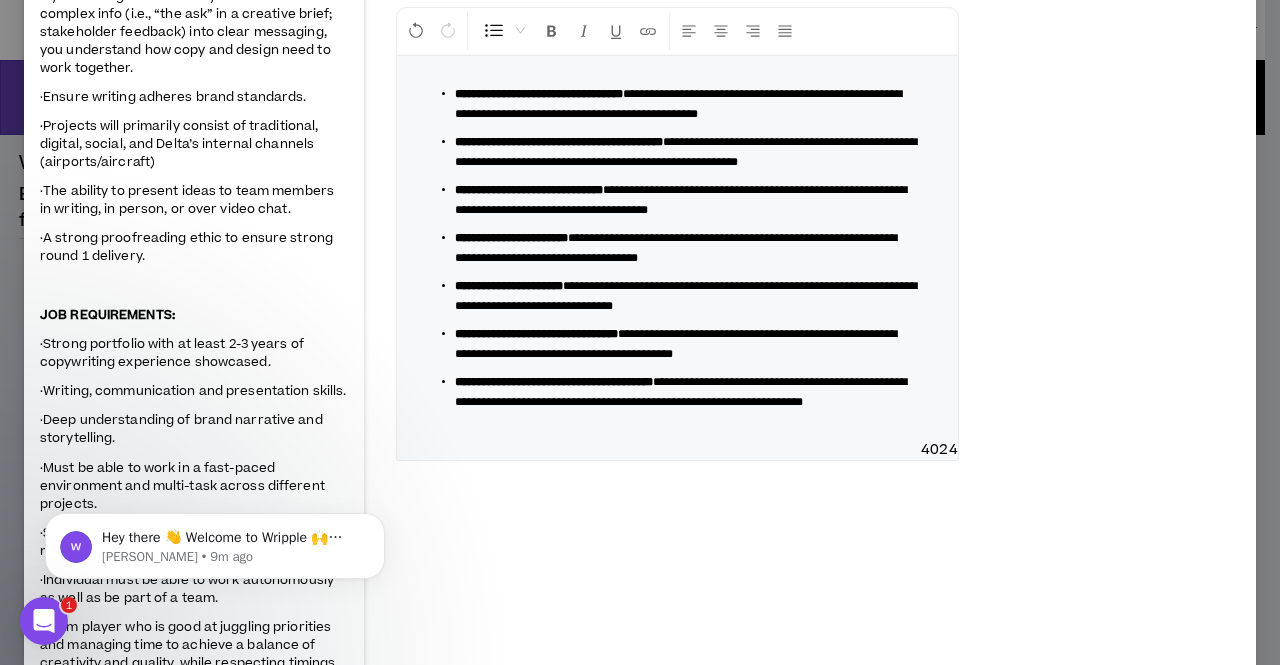 click on "**********" at bounding box center (677, 248) 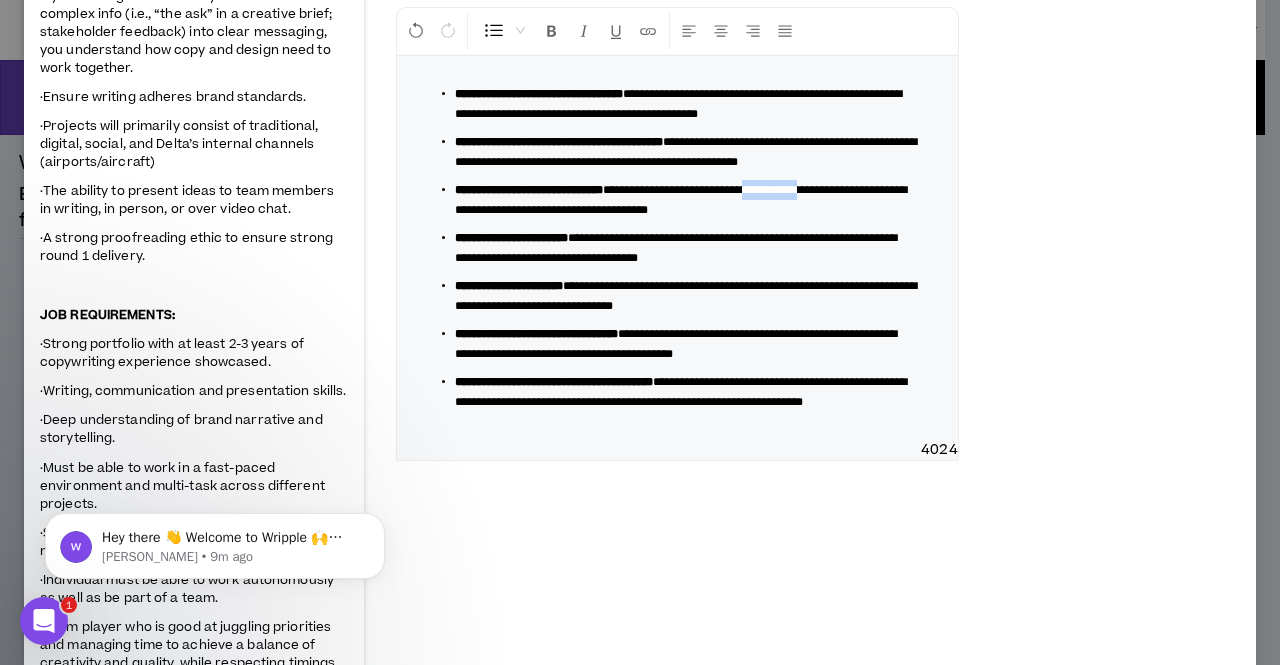drag, startPoint x: 830, startPoint y: 289, endPoint x: 934, endPoint y: 296, distance: 104.23531 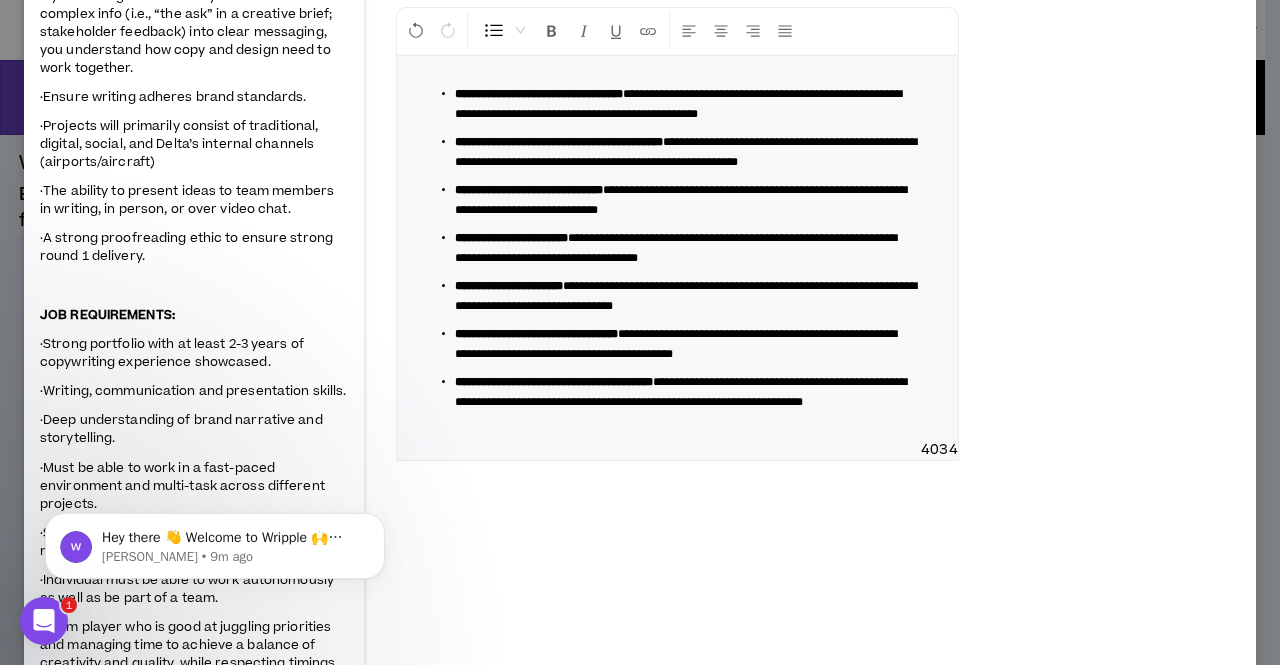 type 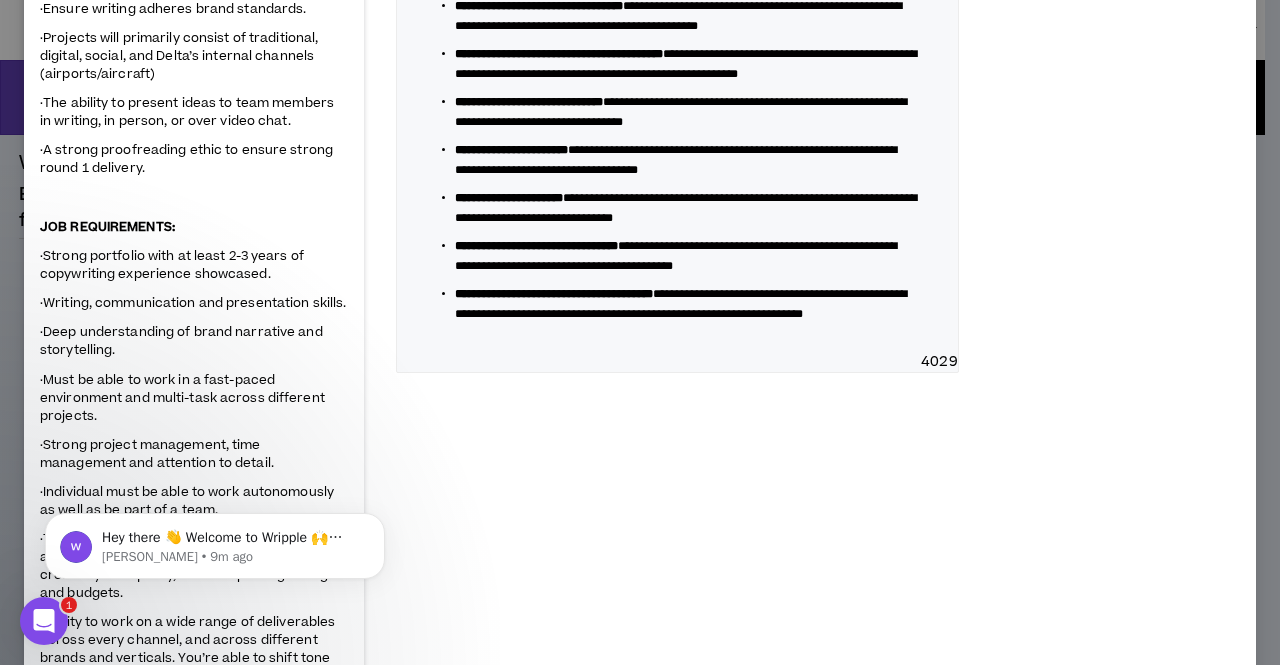 scroll, scrollTop: 818, scrollLeft: 0, axis: vertical 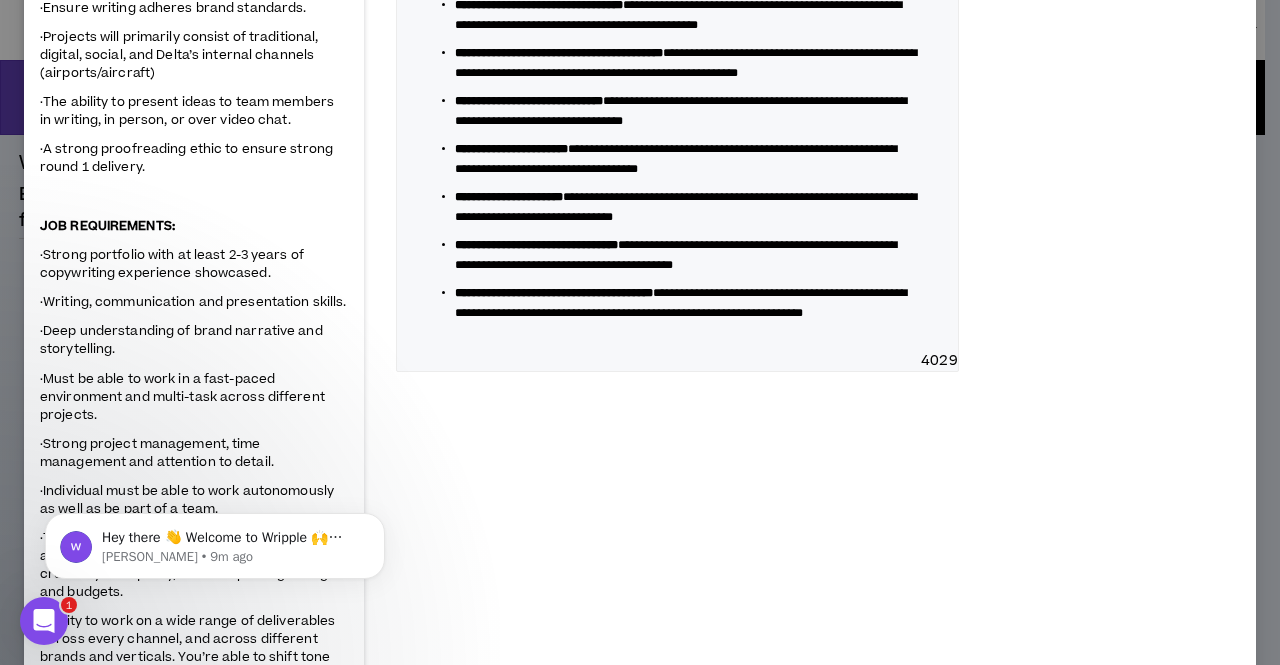 click on "**********" at bounding box center (676, 159) 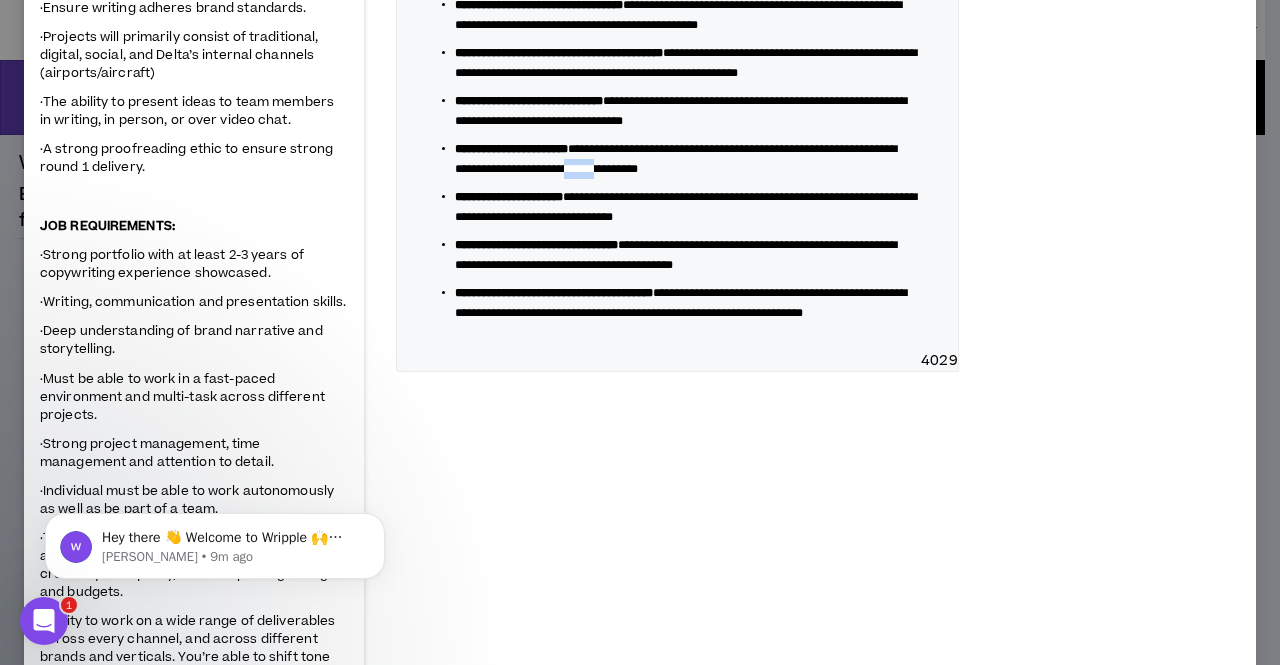 click on "**********" at bounding box center [676, 159] 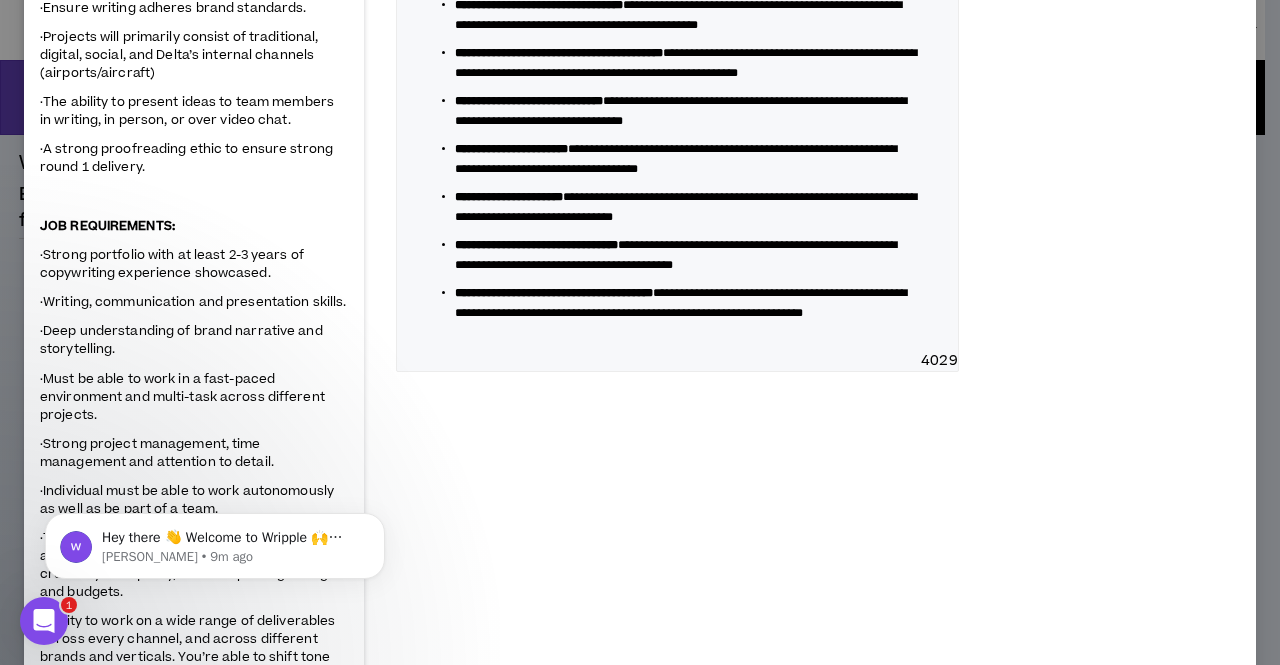 click on "**********" at bounding box center (676, 255) 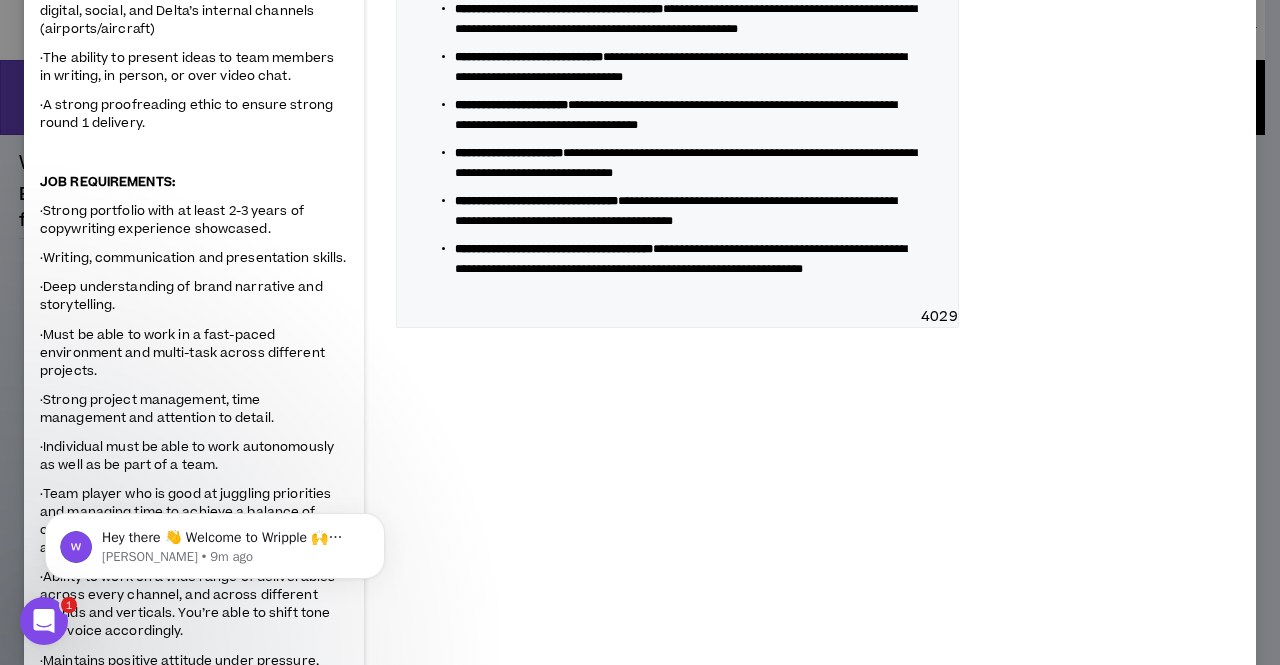 scroll, scrollTop: 887, scrollLeft: 0, axis: vertical 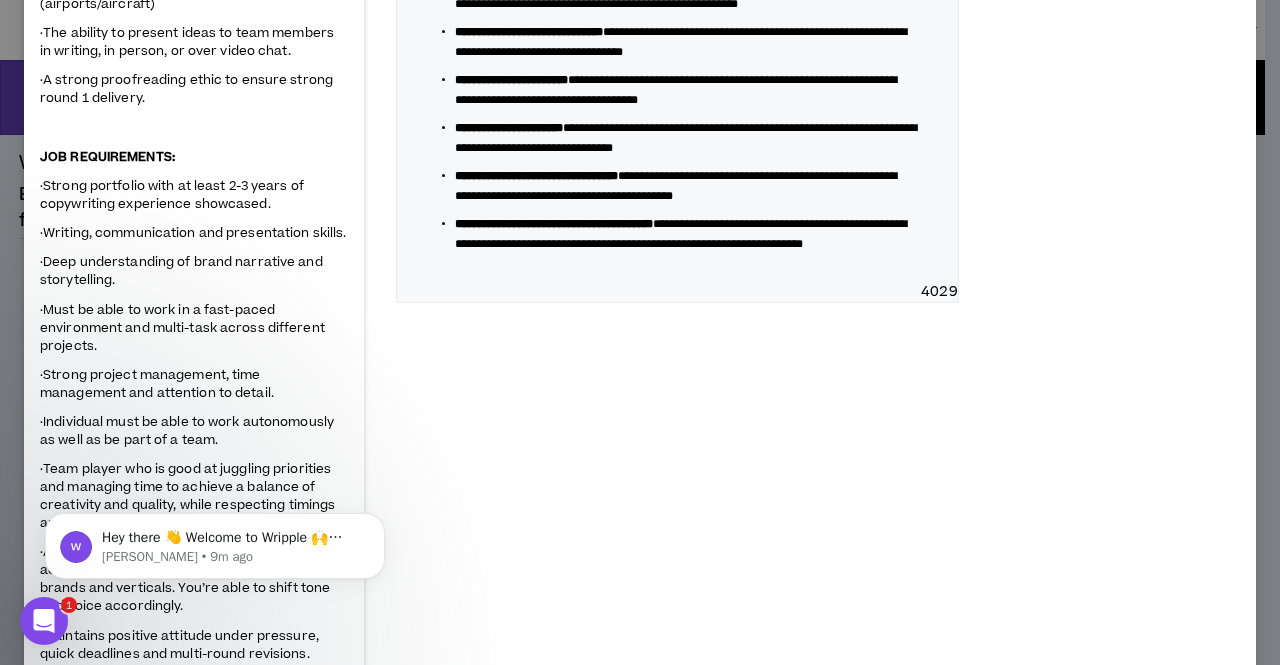 click on "**********" at bounding box center (686, 138) 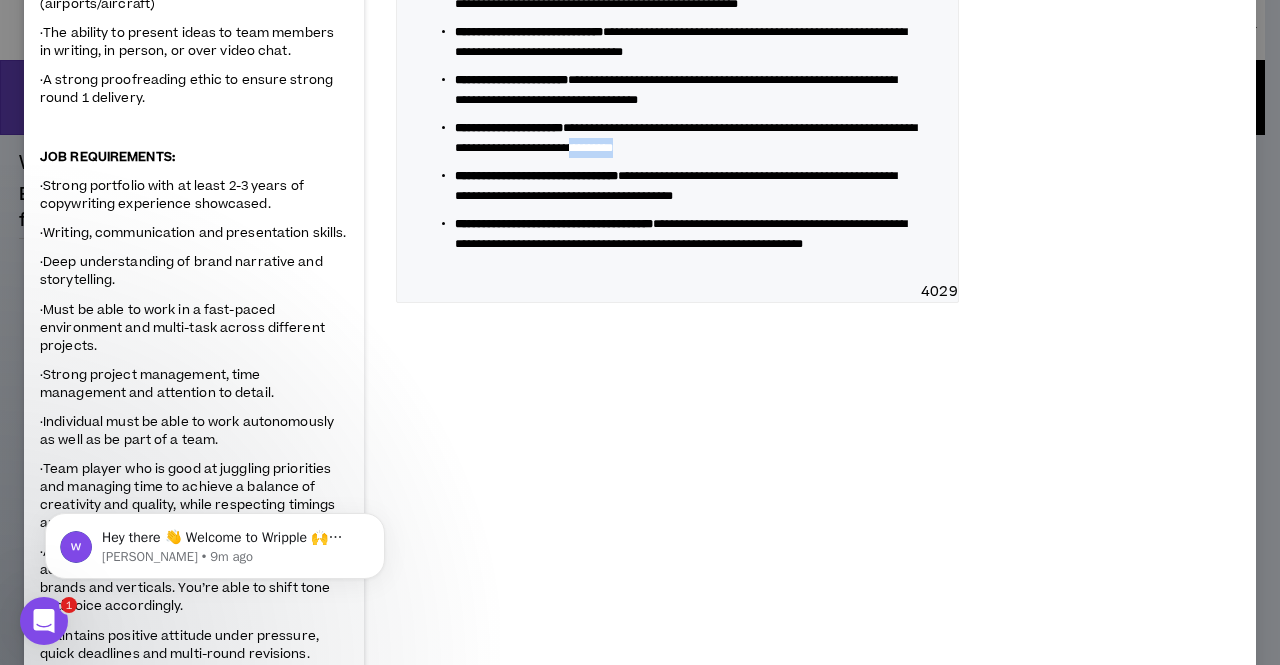 click on "**********" at bounding box center [686, 138] 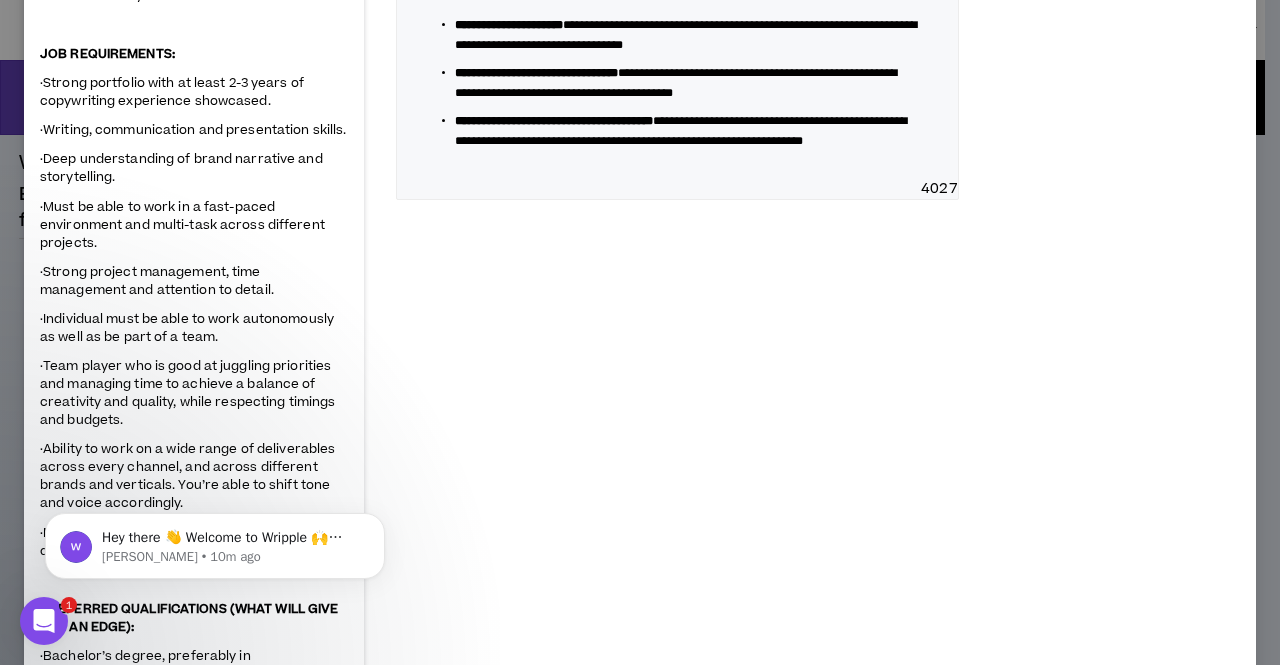 scroll, scrollTop: 989, scrollLeft: 0, axis: vertical 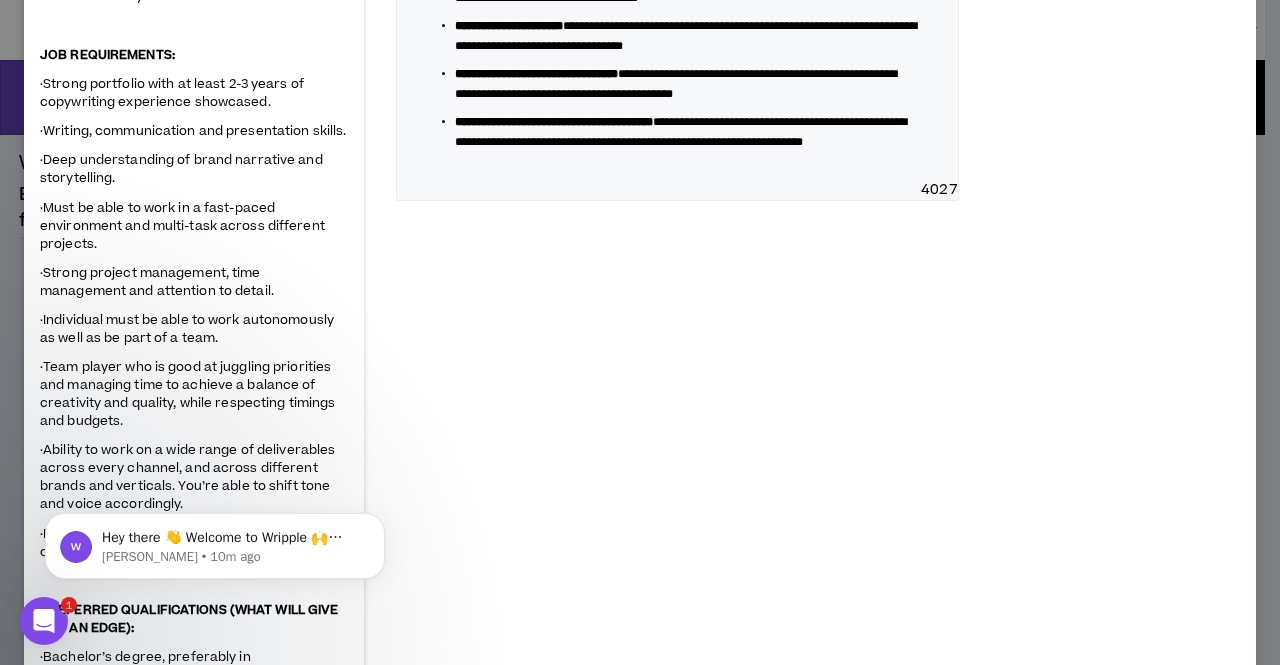 click on "**********" at bounding box center (677, -12) 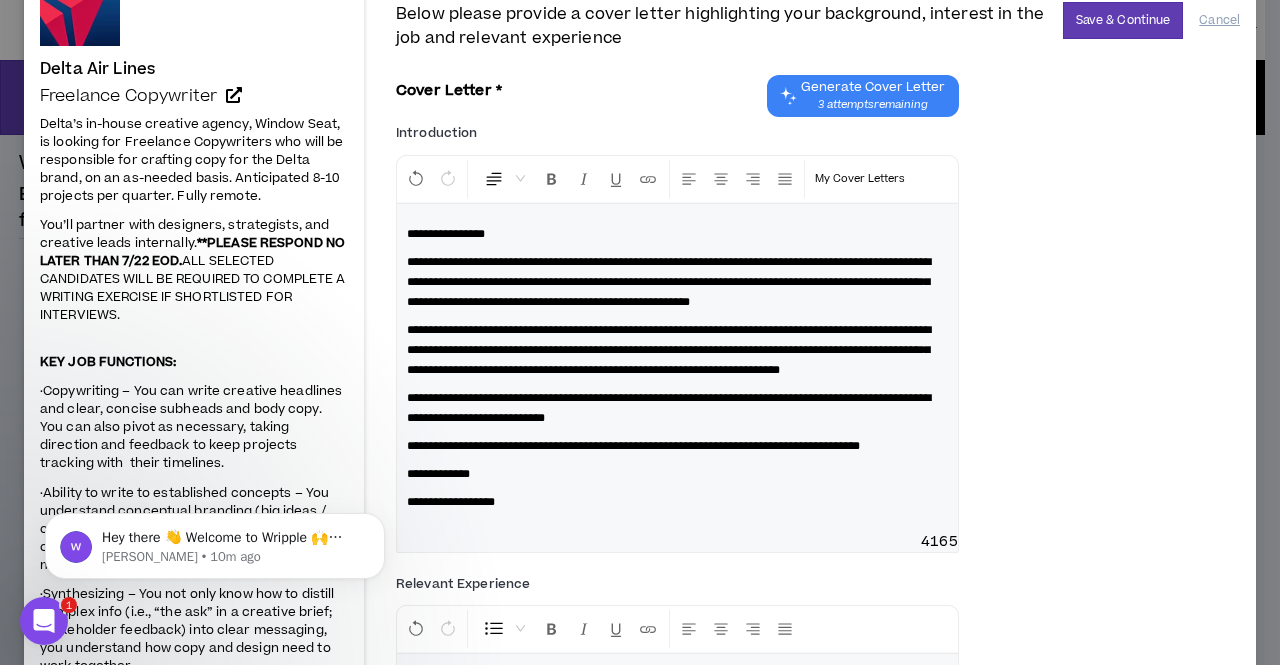 scroll, scrollTop: 133, scrollLeft: 0, axis: vertical 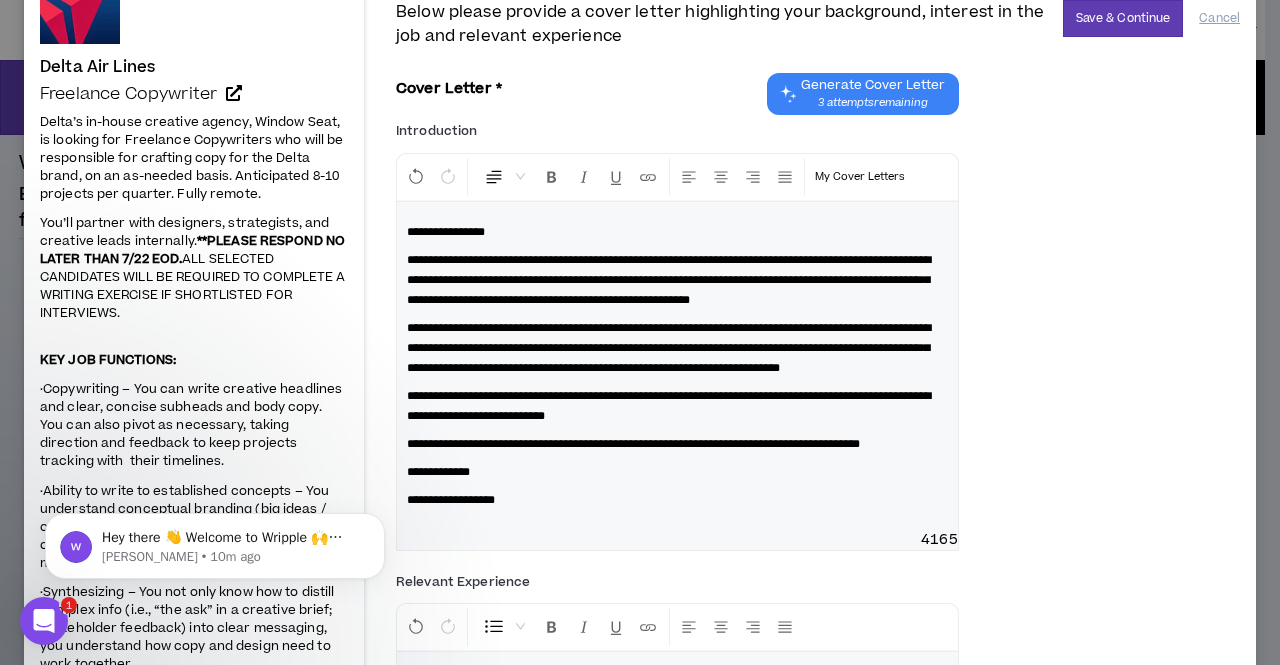 click on "**********" at bounding box center (669, 280) 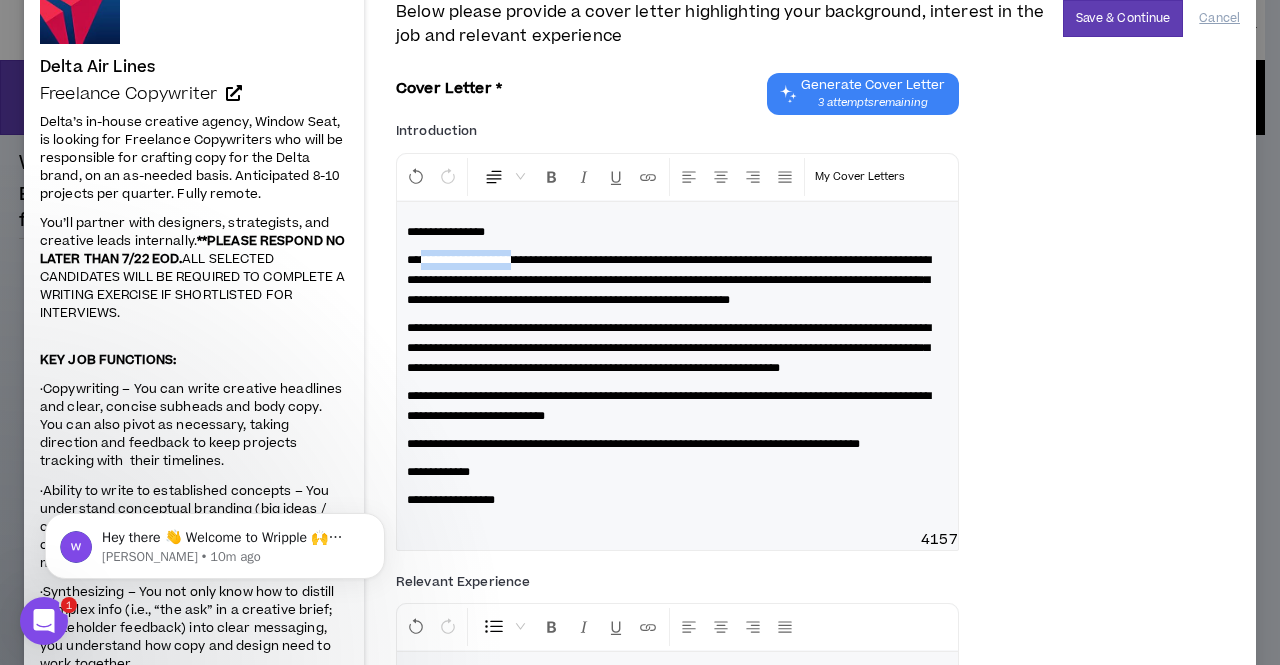 drag, startPoint x: 426, startPoint y: 257, endPoint x: 532, endPoint y: 267, distance: 106.47065 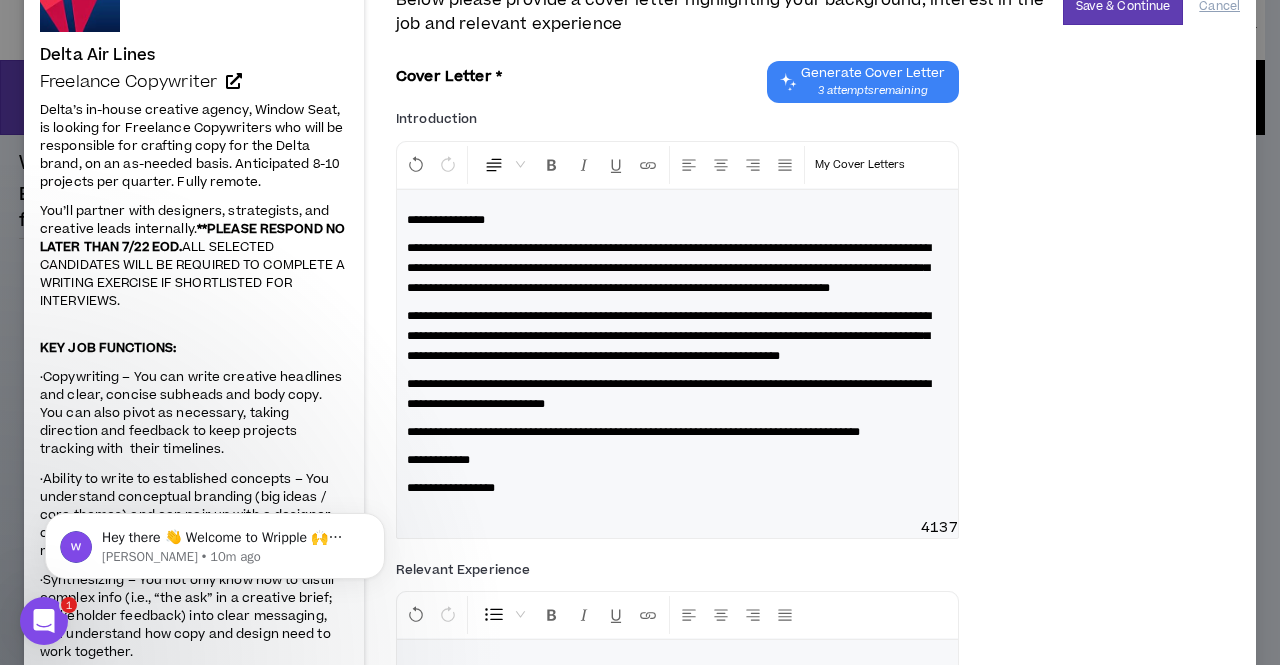 scroll, scrollTop: 146, scrollLeft: 0, axis: vertical 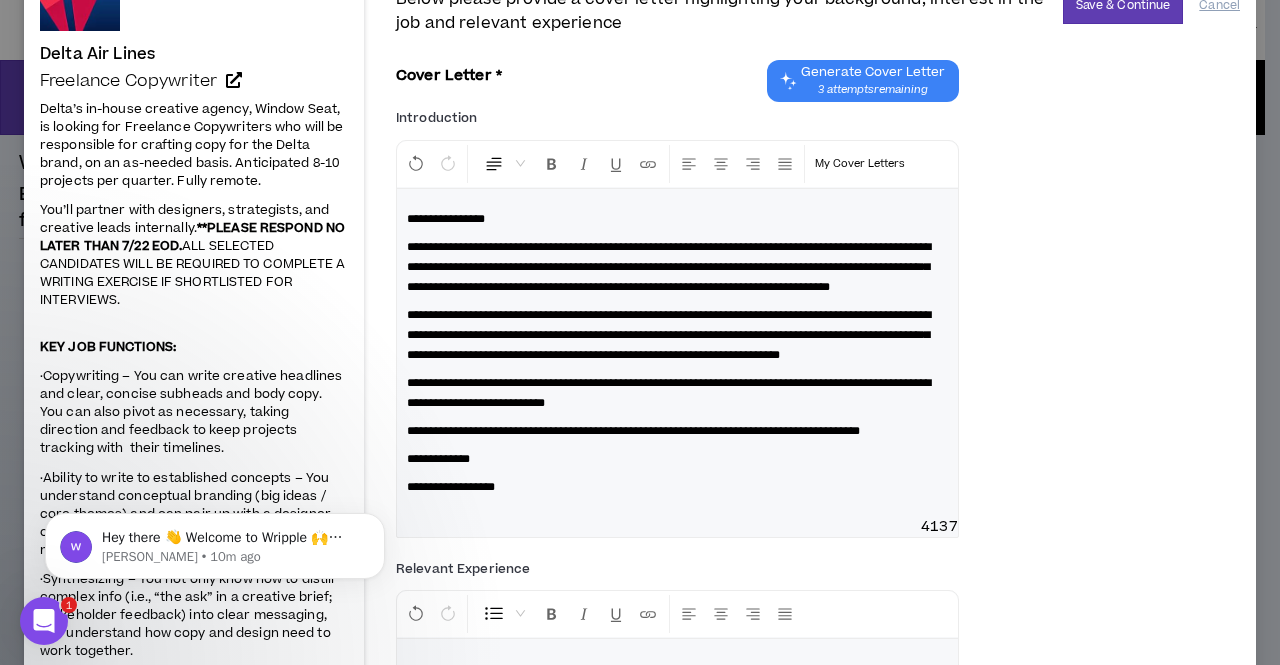 click on "**********" at bounding box center (669, 267) 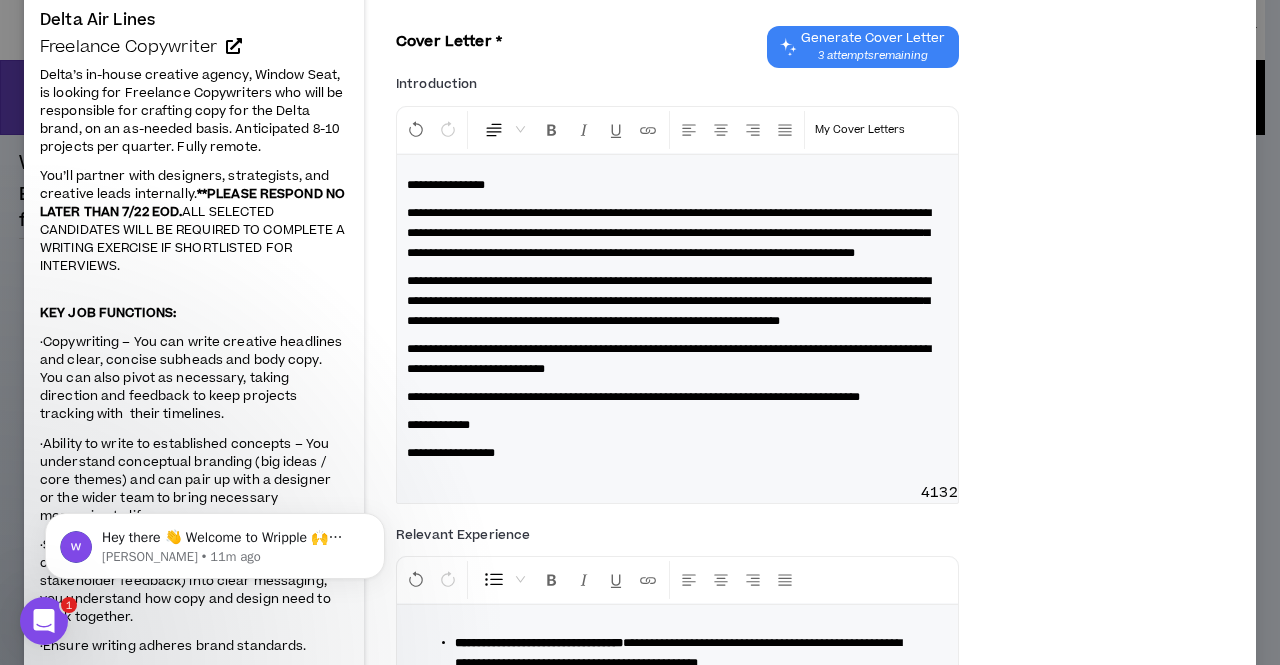 scroll, scrollTop: 181, scrollLeft: 0, axis: vertical 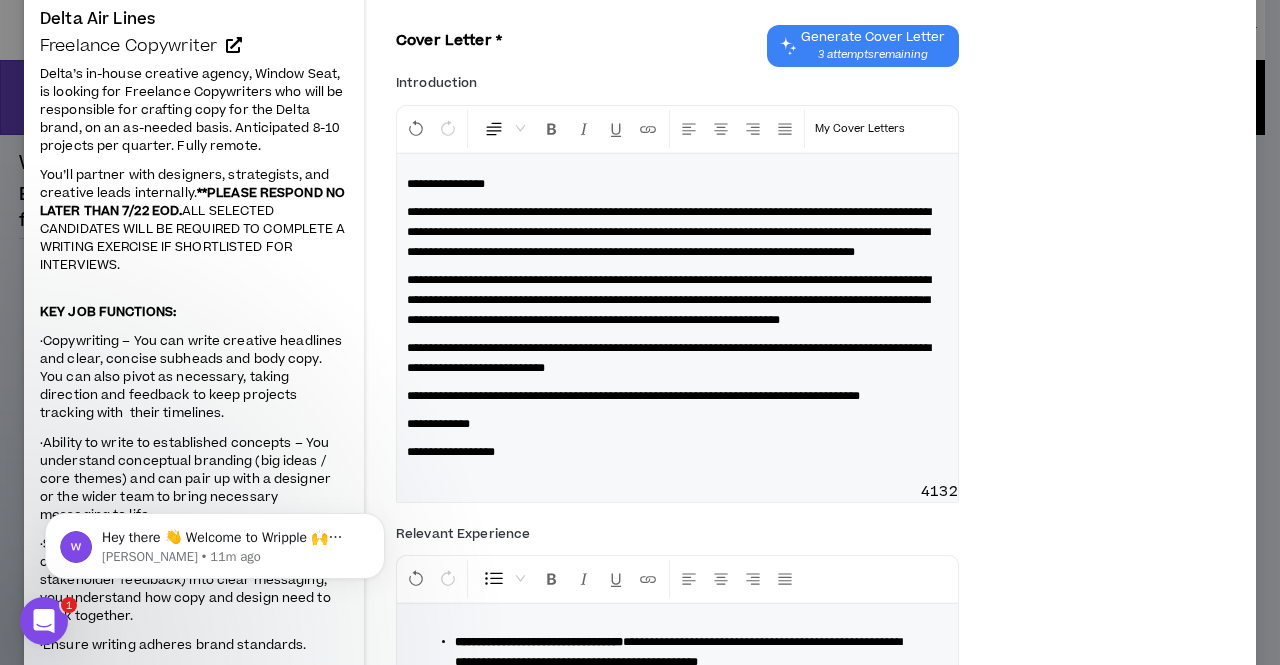 click on "**********" at bounding box center (669, 300) 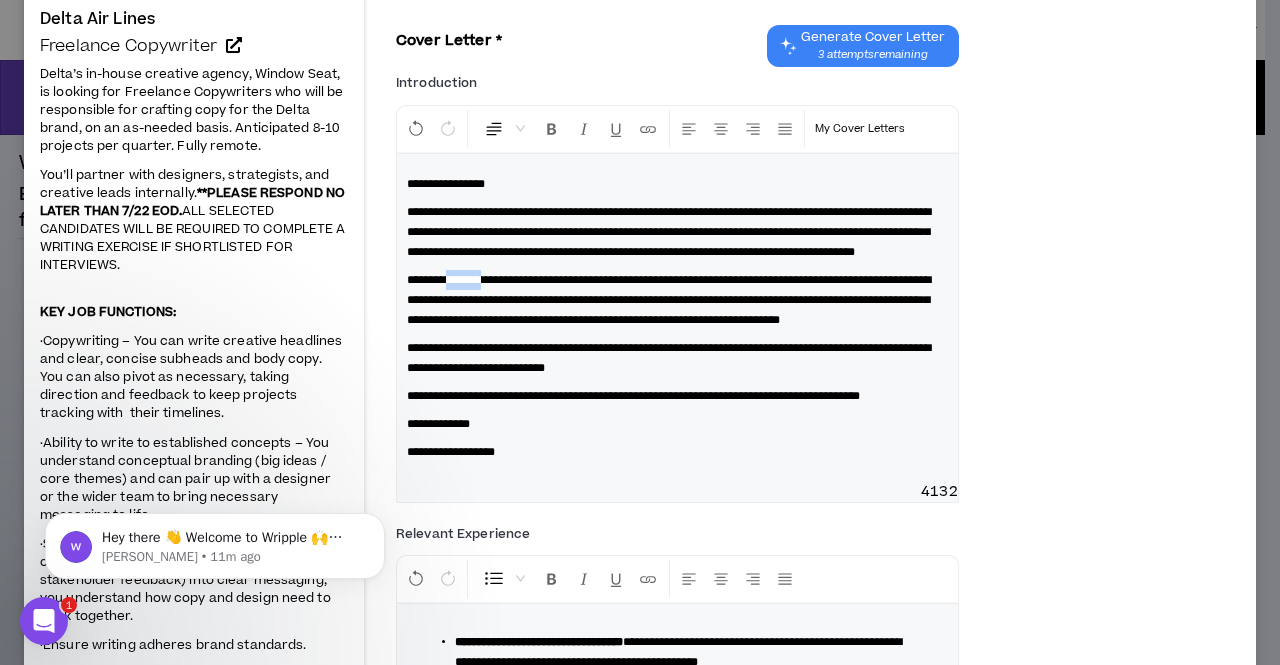 click on "**********" at bounding box center (669, 300) 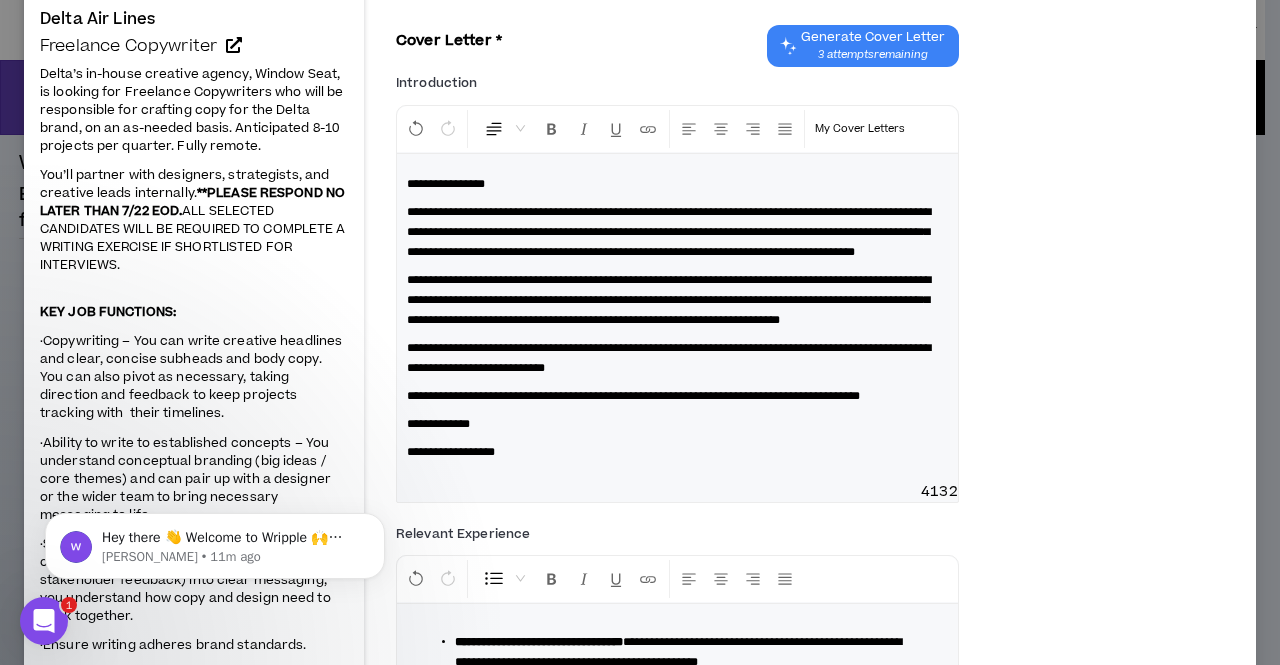 drag, startPoint x: 469, startPoint y: 306, endPoint x: 438, endPoint y: 310, distance: 31.257 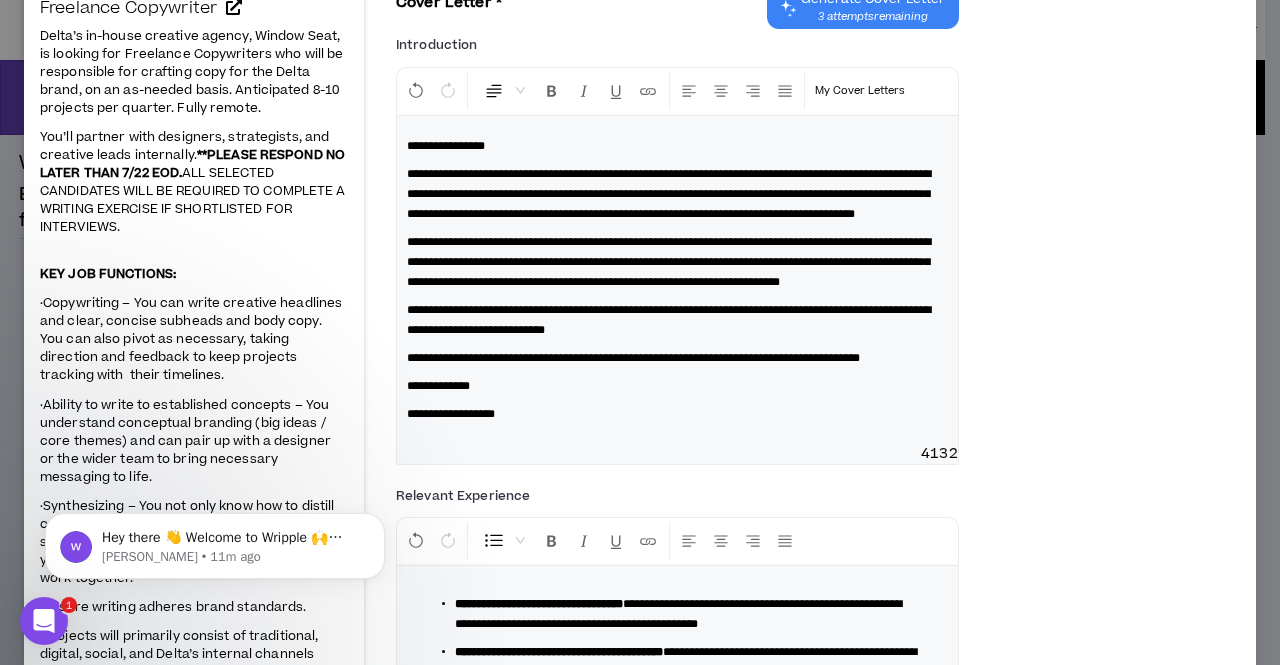 scroll, scrollTop: 221, scrollLeft: 0, axis: vertical 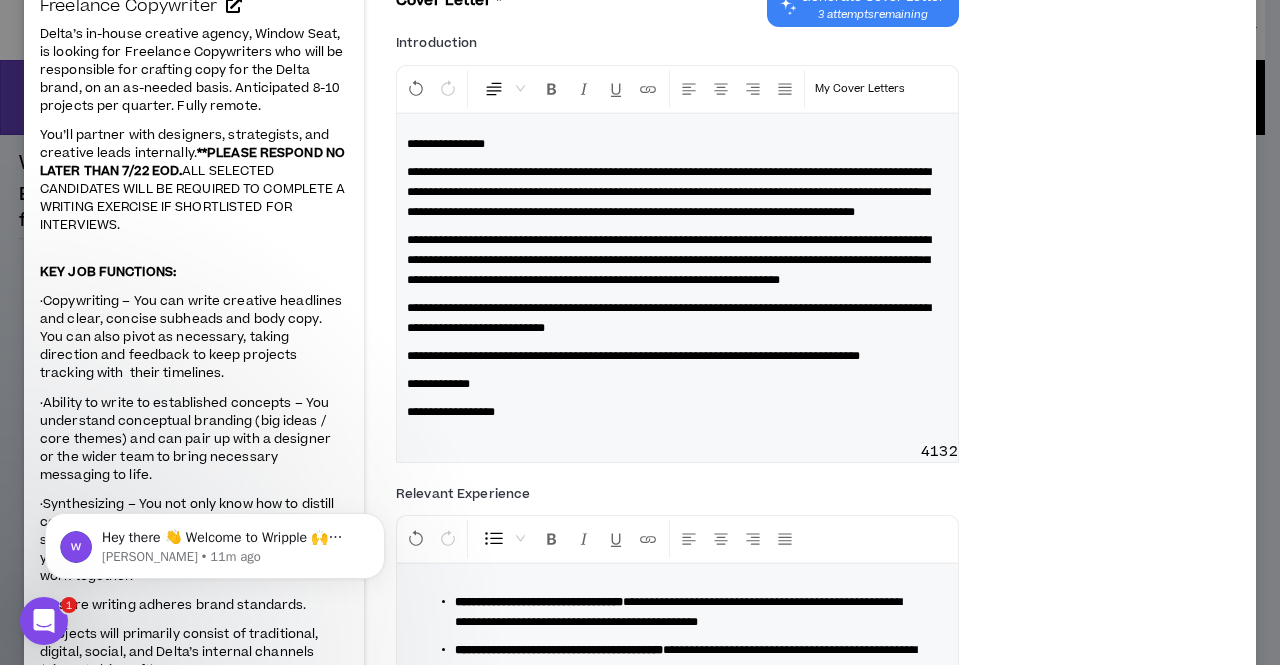 click on "**********" at bounding box center (669, 260) 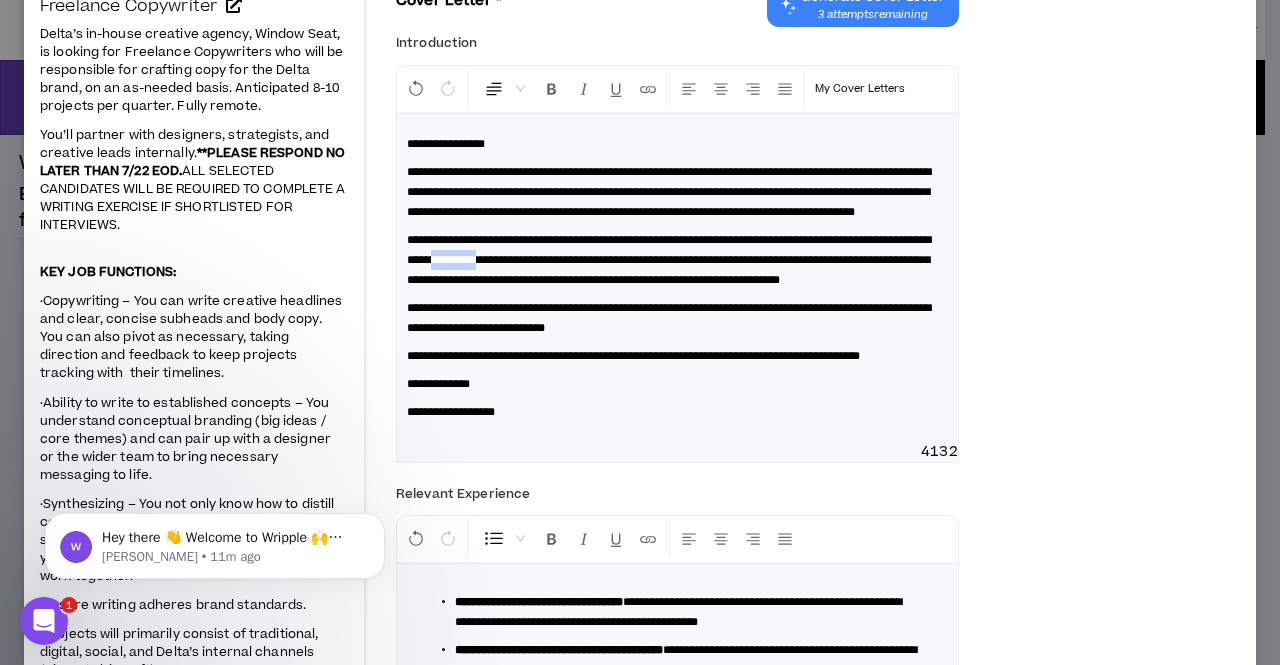 click on "**********" at bounding box center [669, 260] 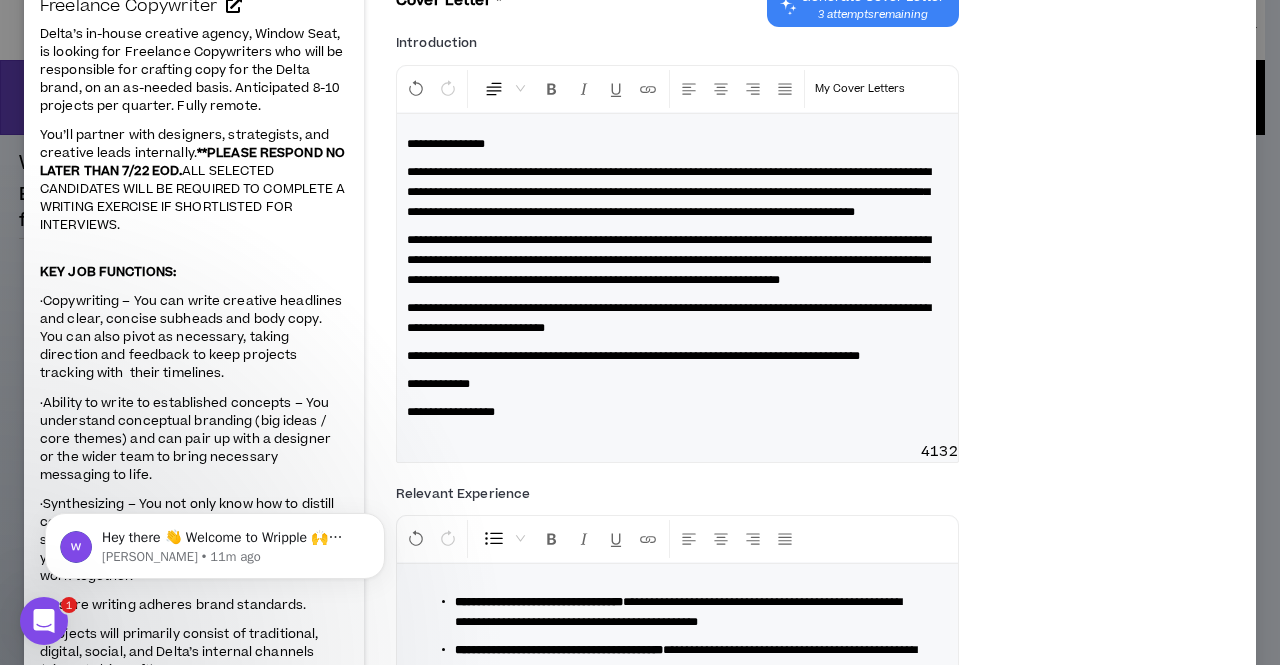 click on "**********" at bounding box center (669, 260) 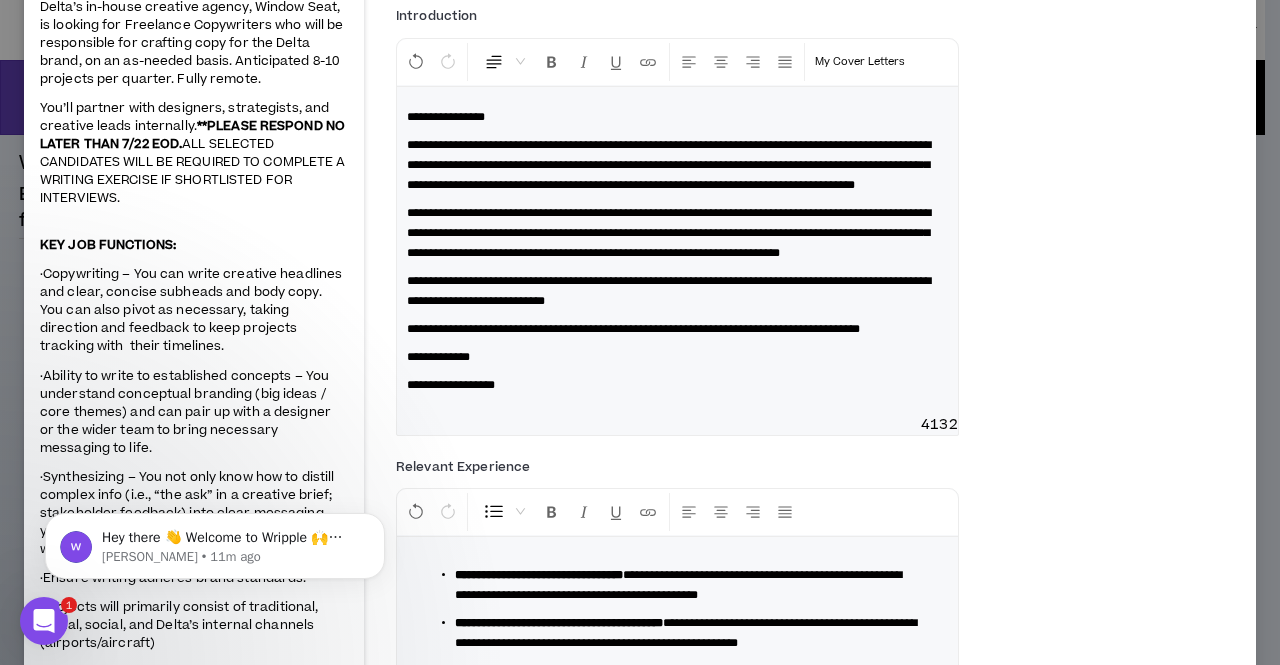 click on "**********" at bounding box center (669, 233) 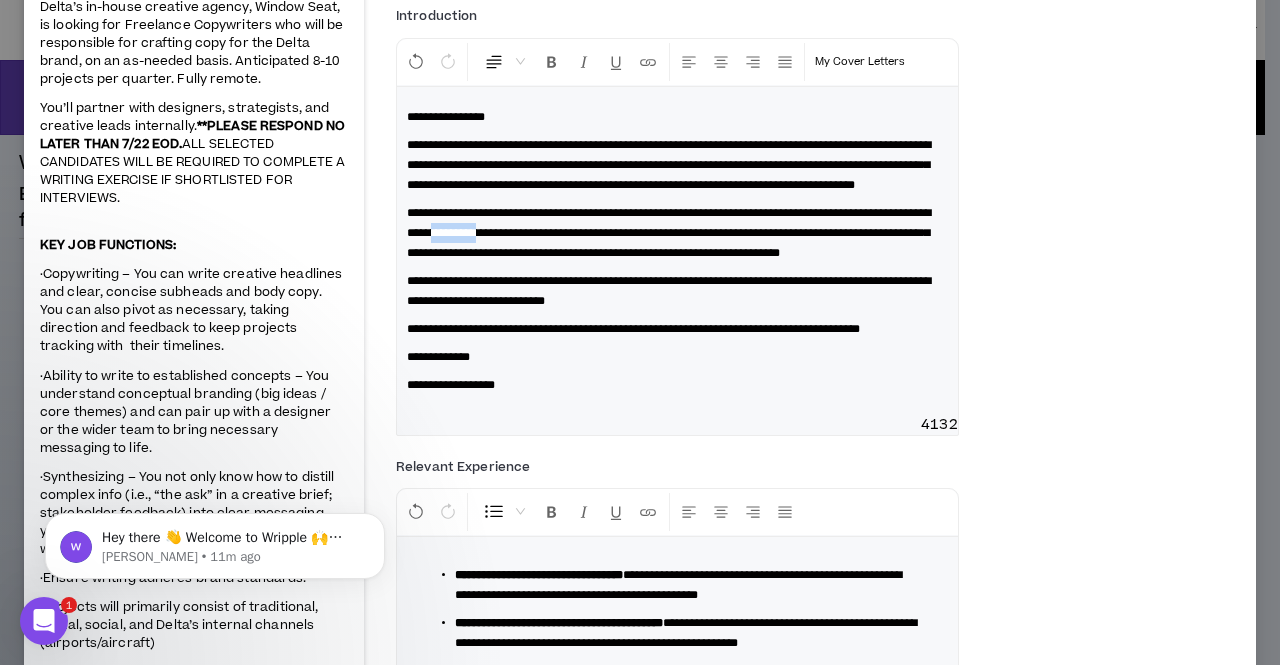 click on "**********" at bounding box center [669, 233] 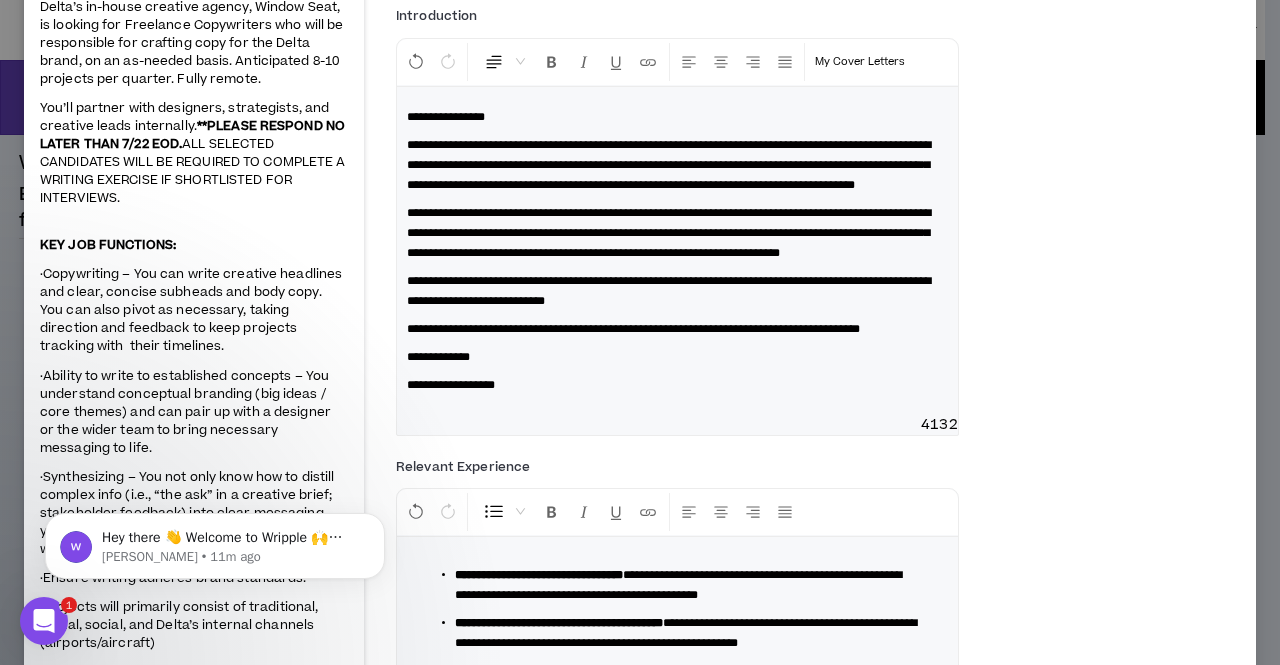 click on "**********" at bounding box center (669, 233) 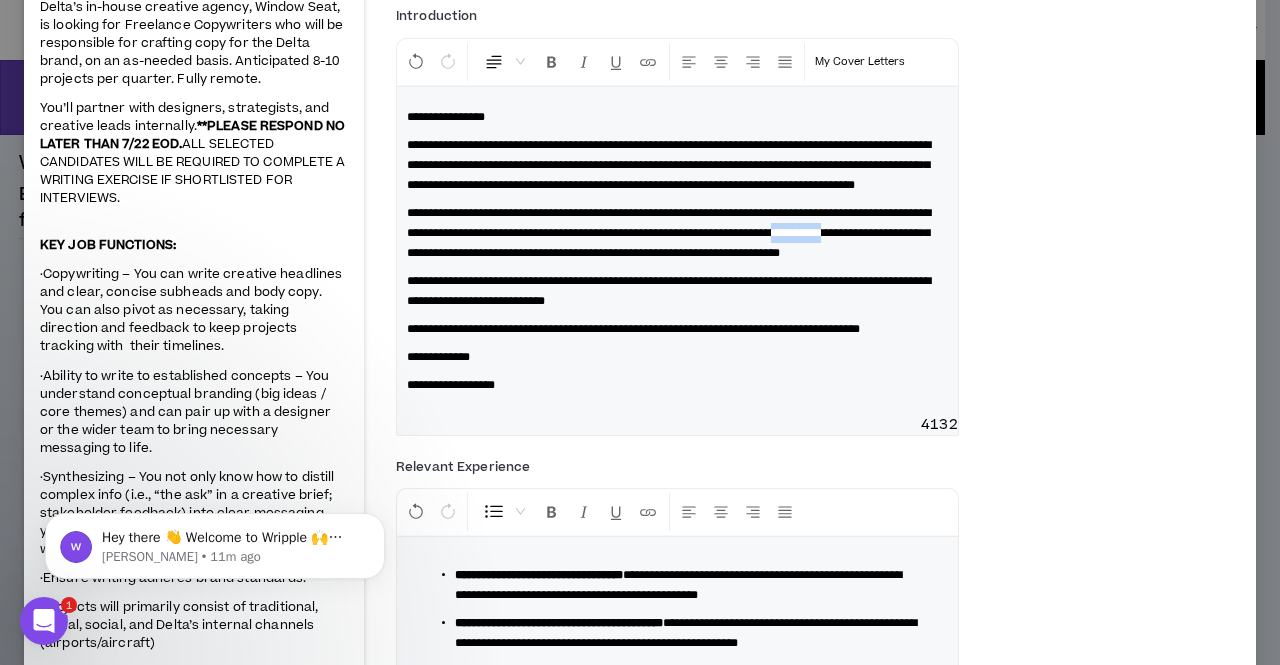 click on "**********" at bounding box center (669, 233) 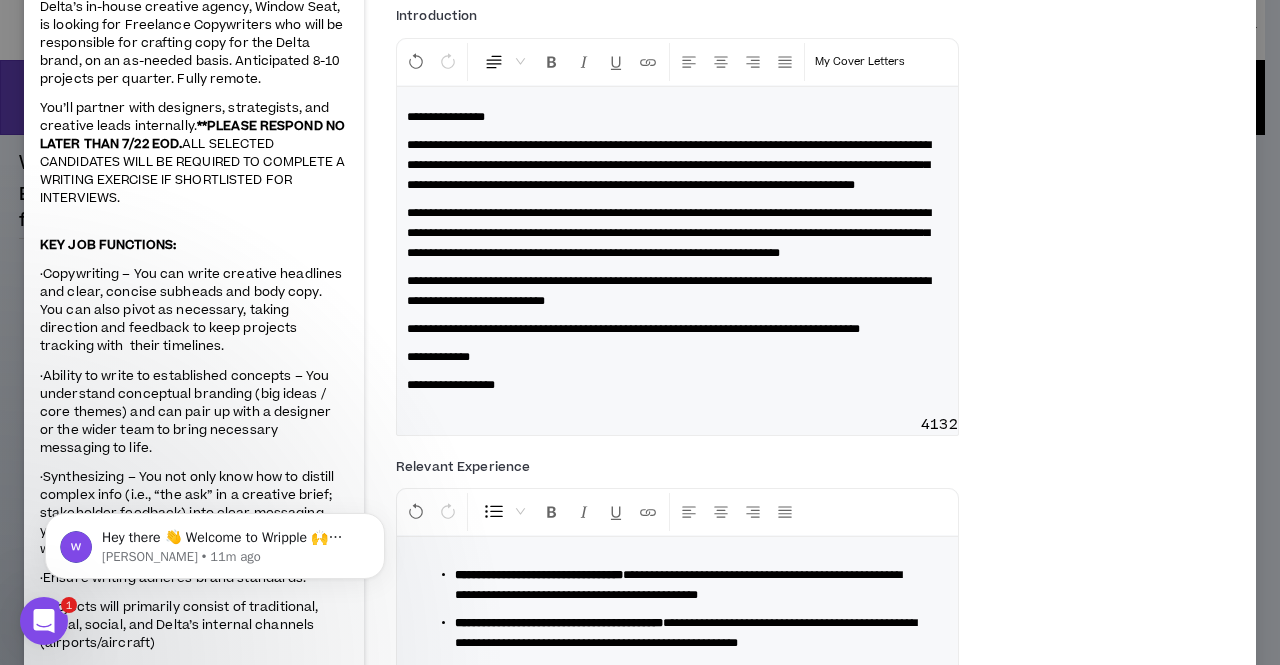 click on "**********" at bounding box center (669, 233) 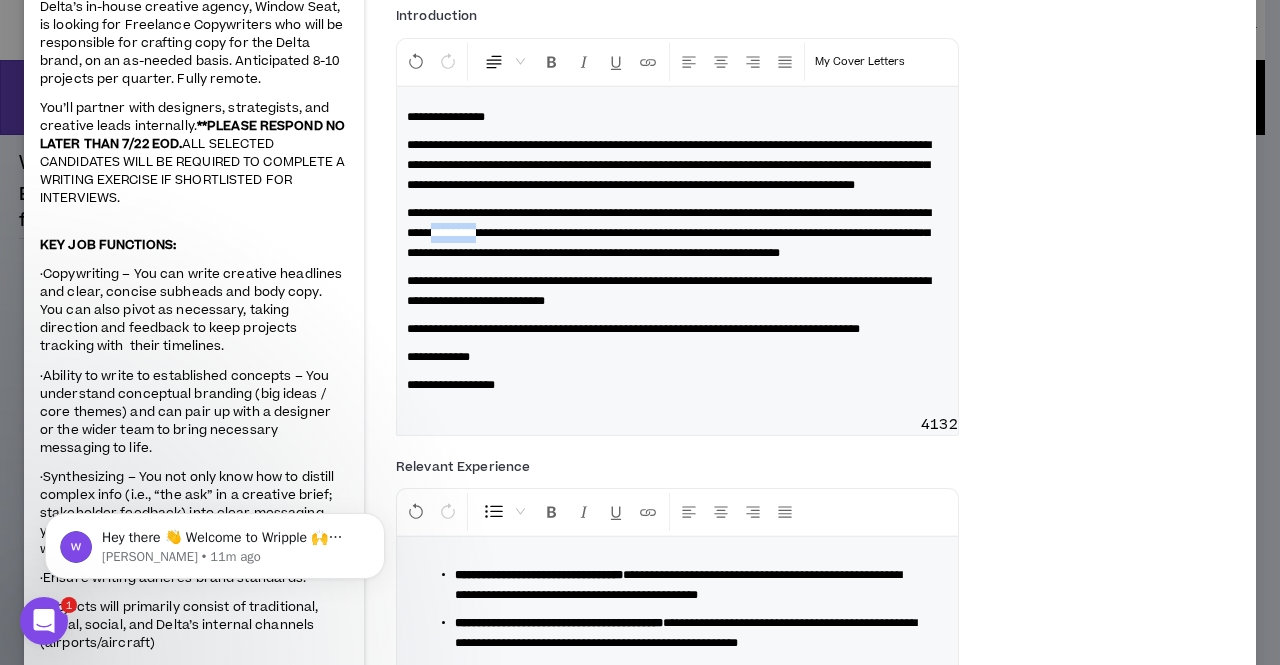 click on "**********" at bounding box center [669, 233] 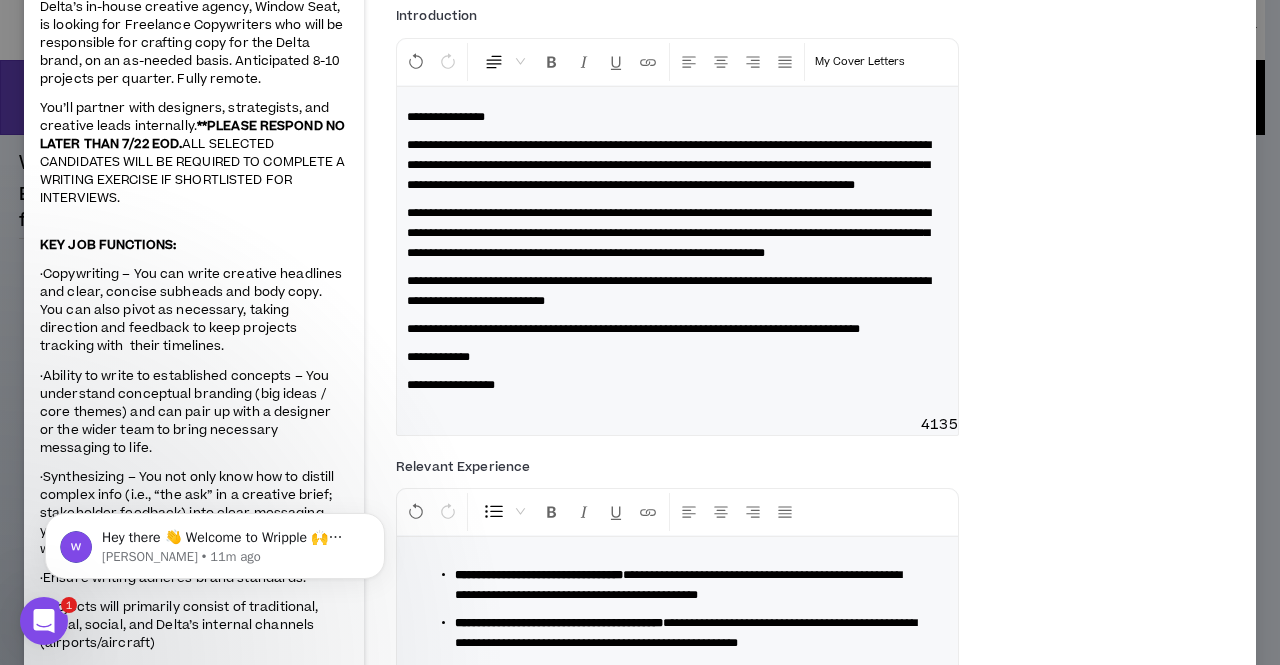 scroll, scrollTop: 270, scrollLeft: 0, axis: vertical 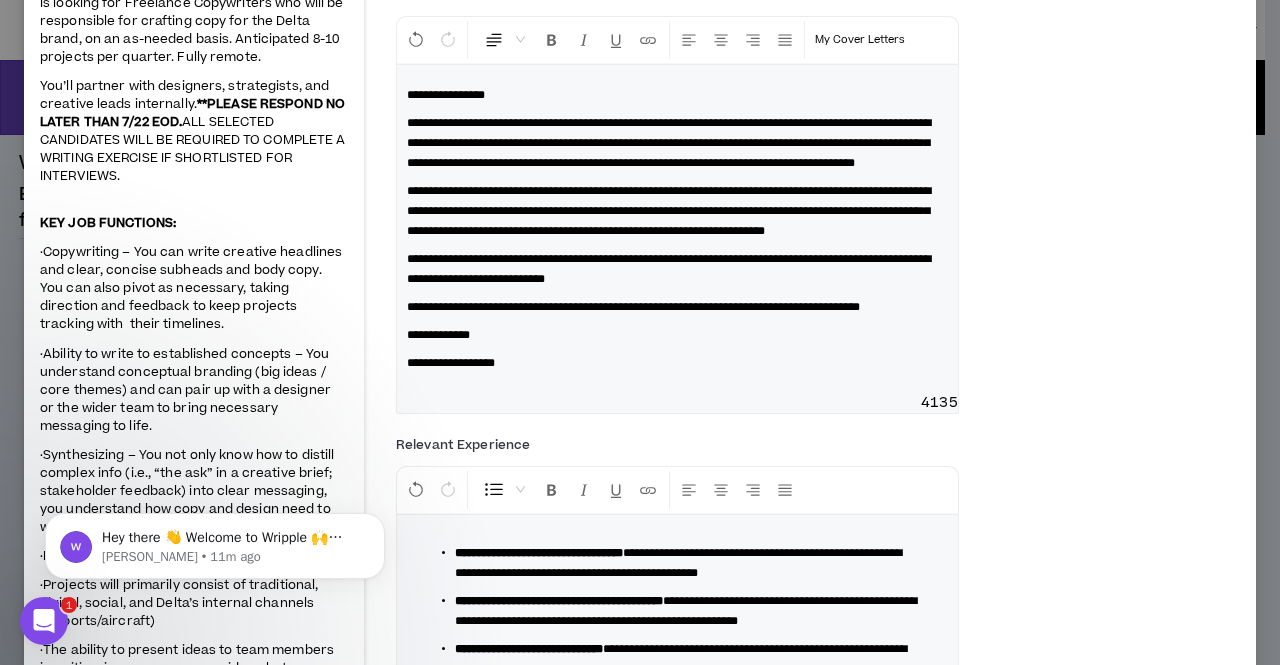 click on "**********" at bounding box center (669, 211) 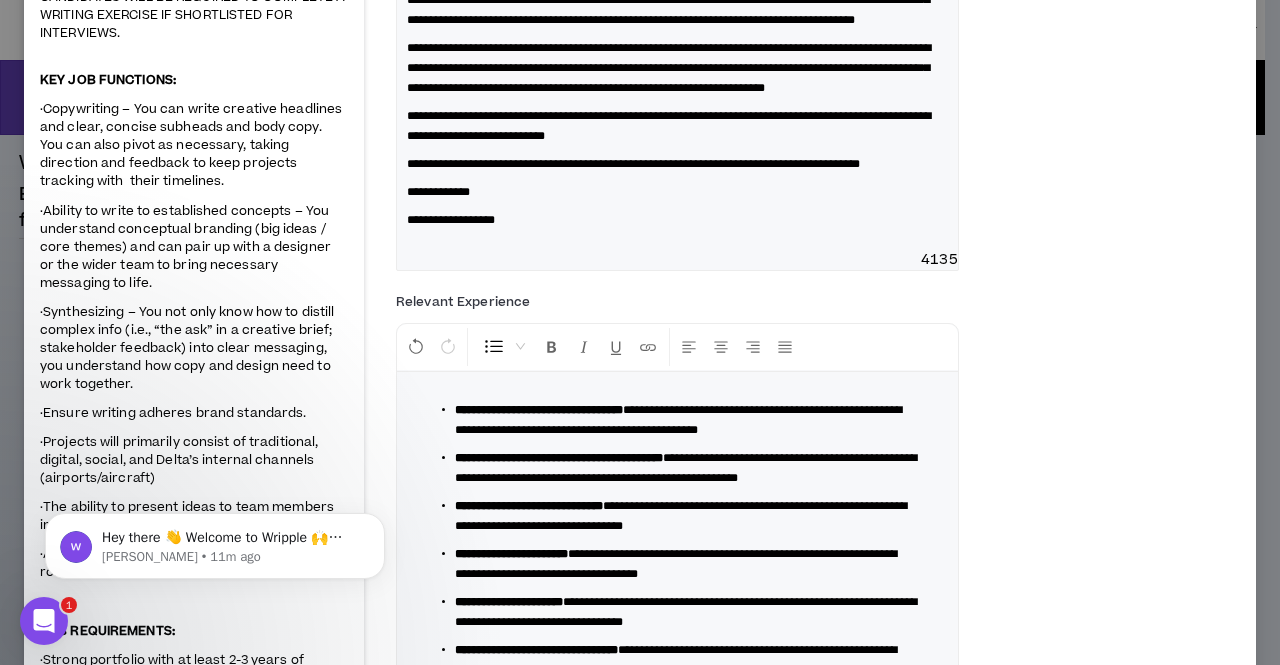 scroll, scrollTop: 414, scrollLeft: 0, axis: vertical 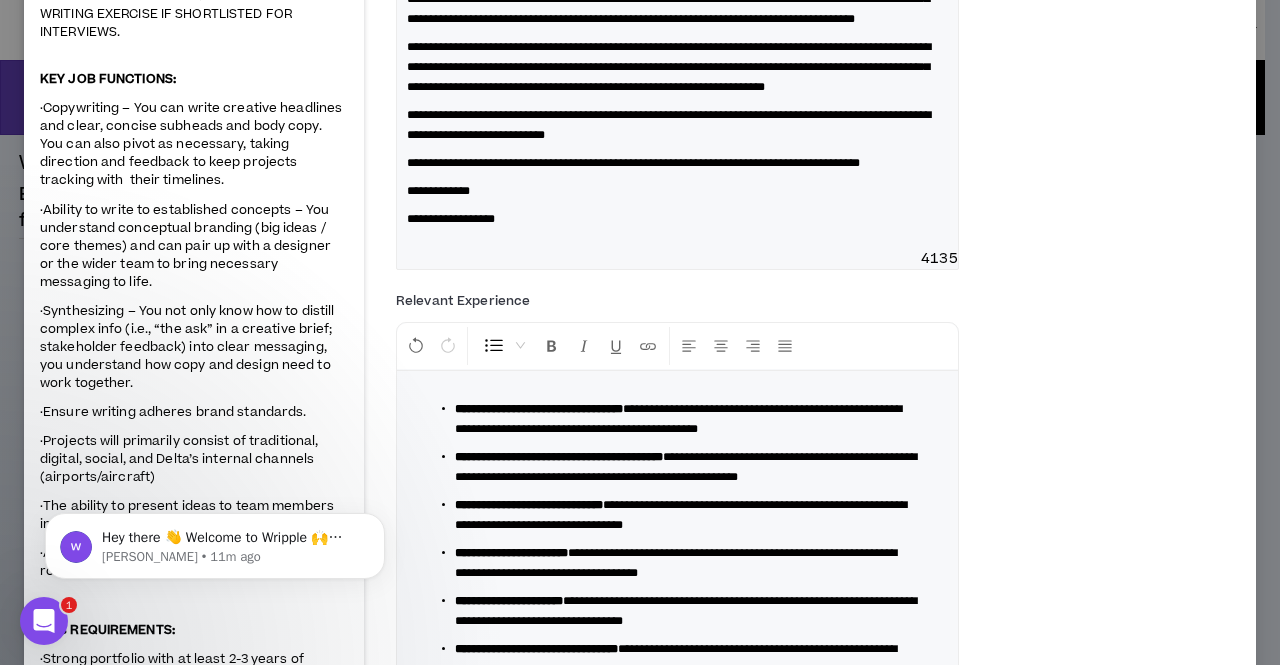 click on "**********" at bounding box center (669, 125) 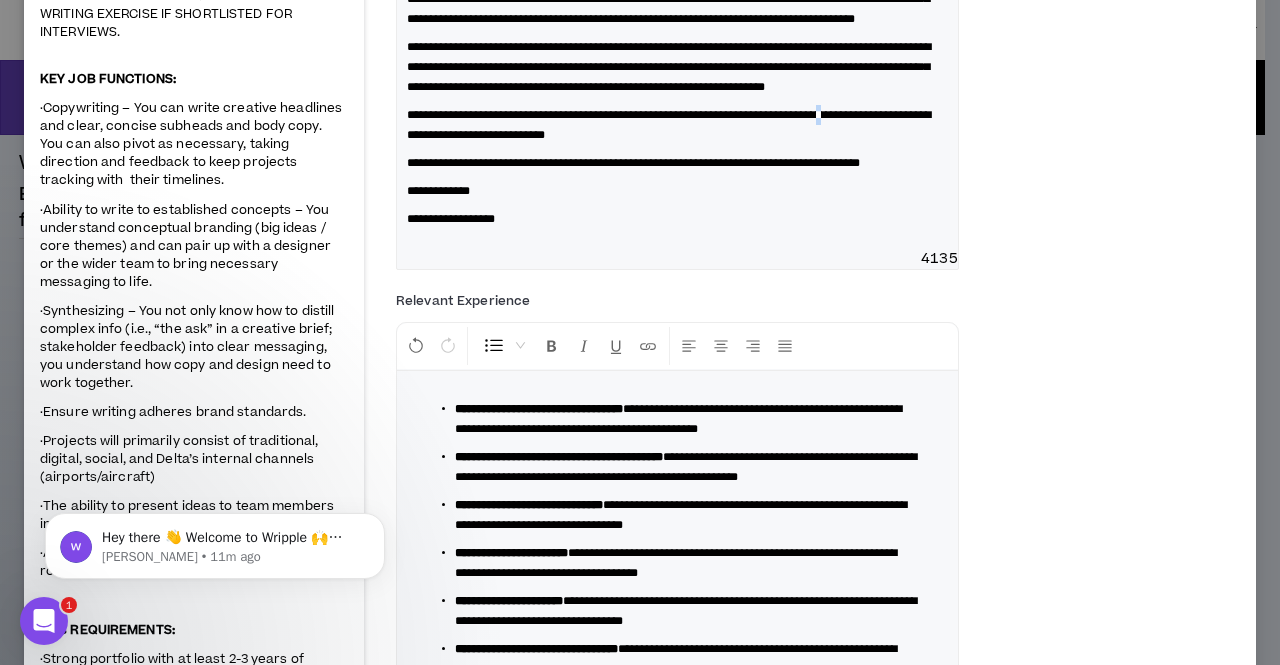 click on "**********" at bounding box center (669, 125) 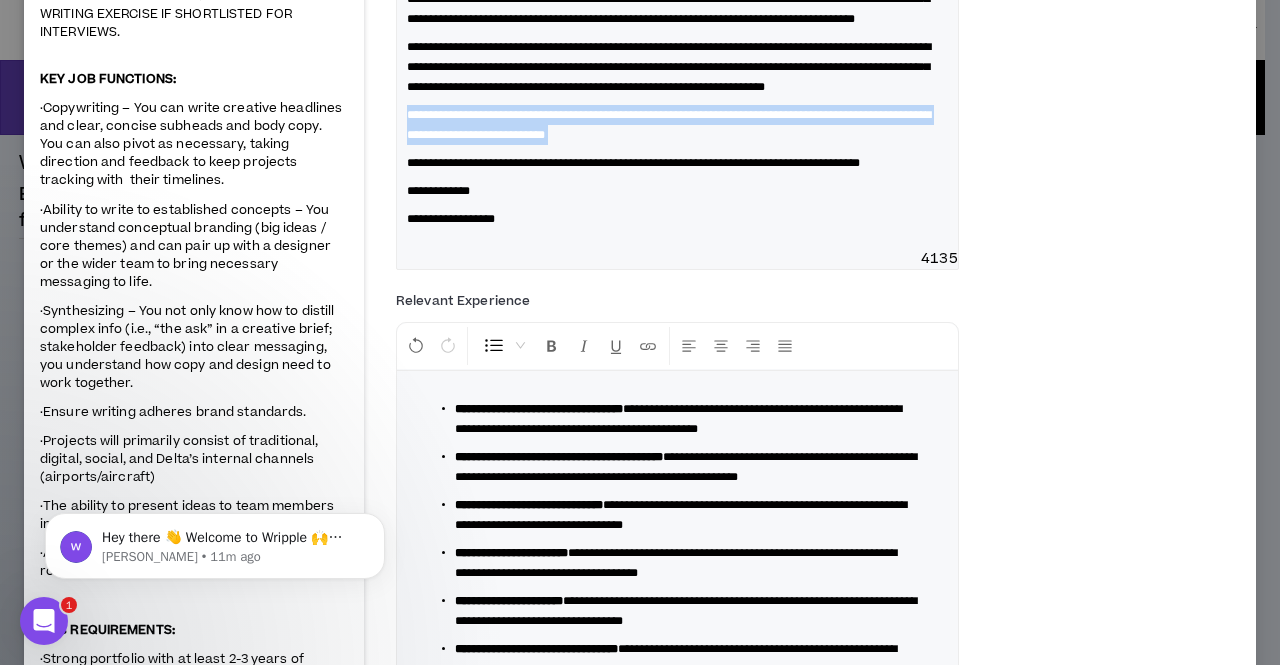 click on "**********" at bounding box center (669, 125) 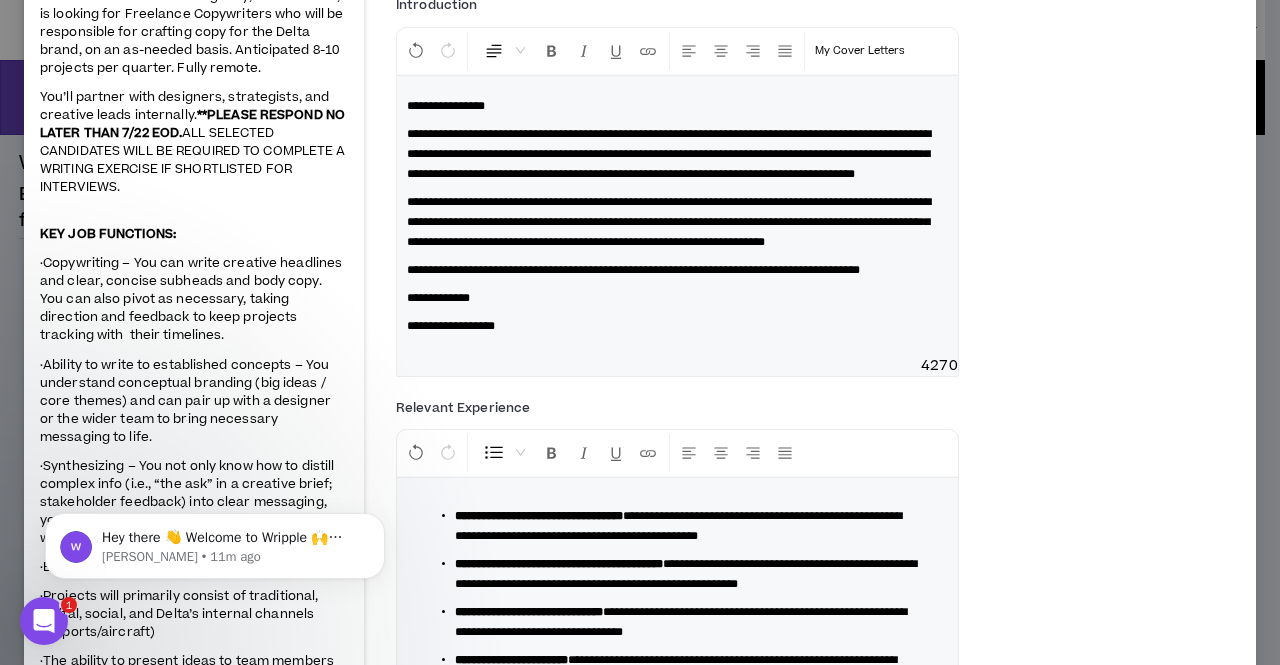 scroll, scrollTop: 258, scrollLeft: 0, axis: vertical 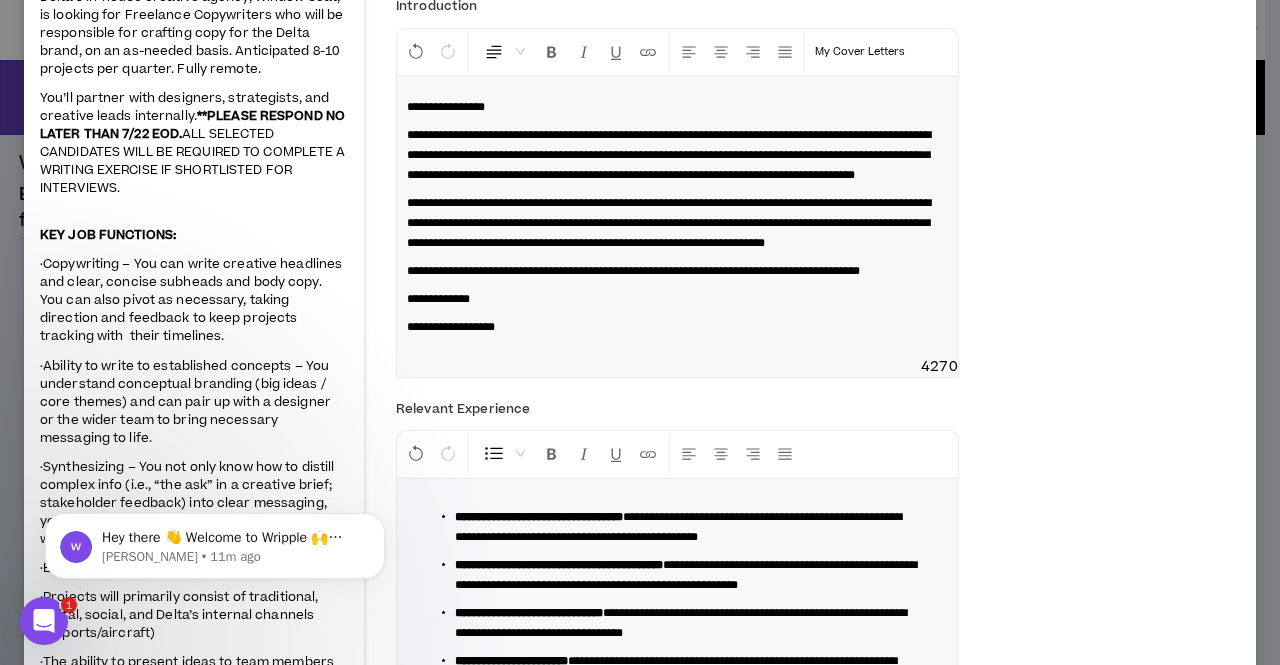 click on "**********" at bounding box center [633, 271] 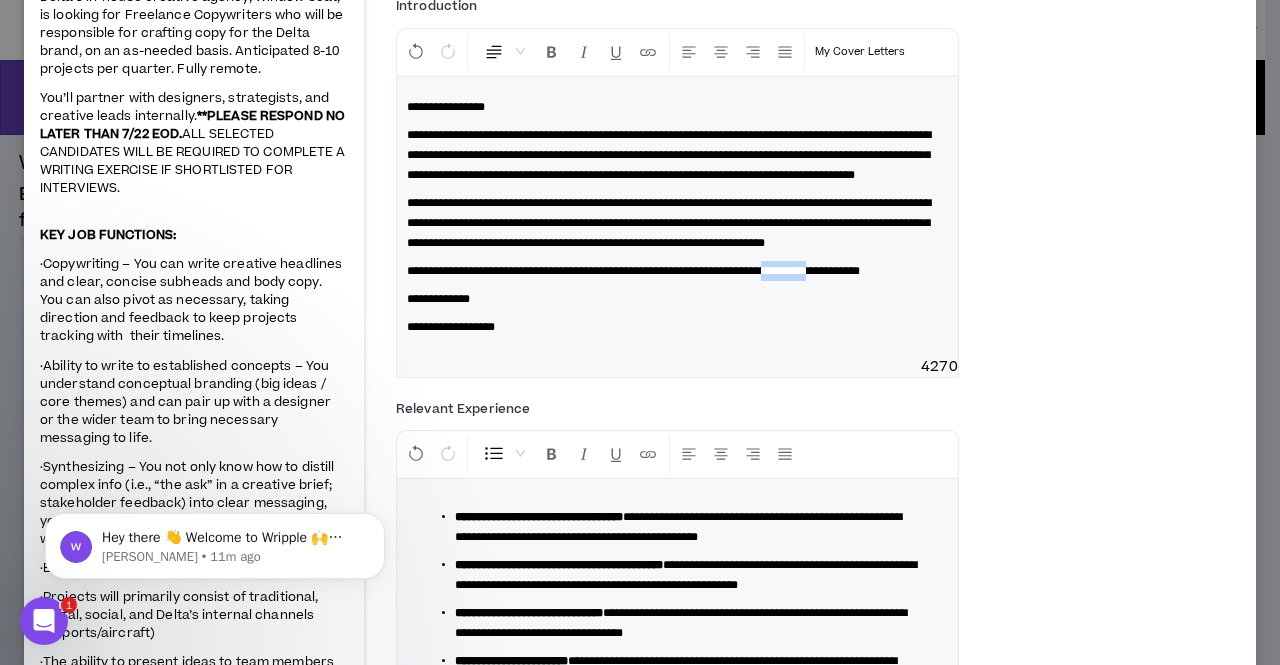 click on "**********" at bounding box center (633, 271) 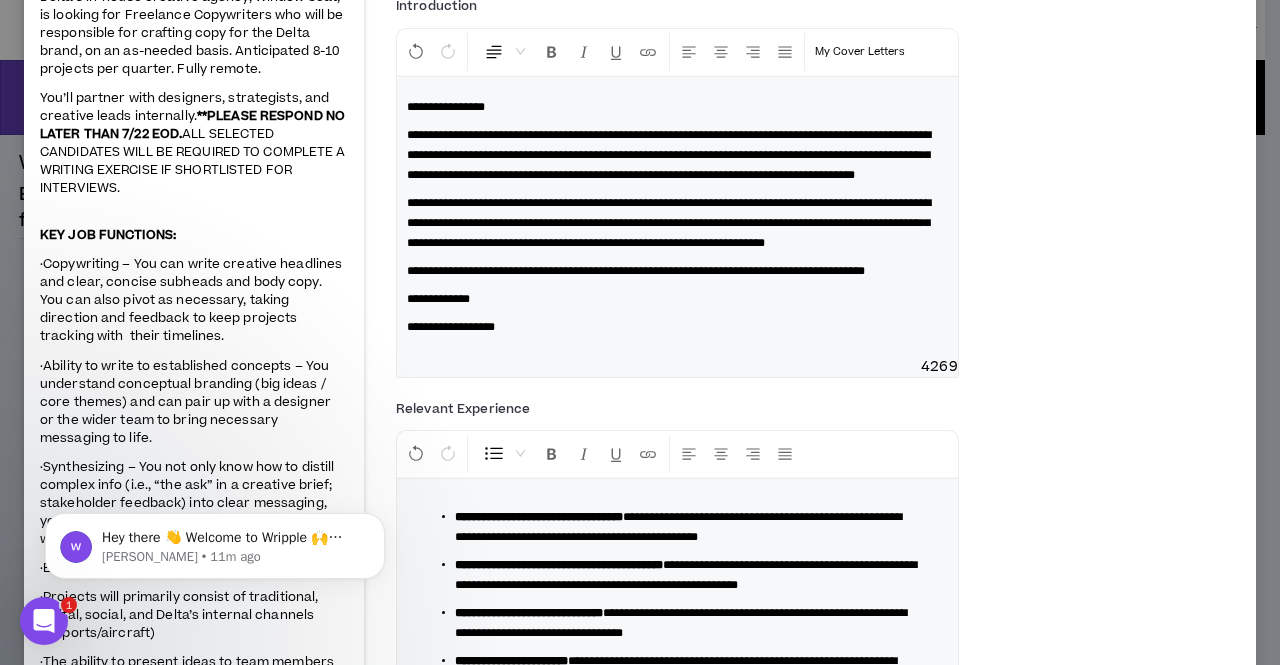 click on "**********" at bounding box center (677, 271) 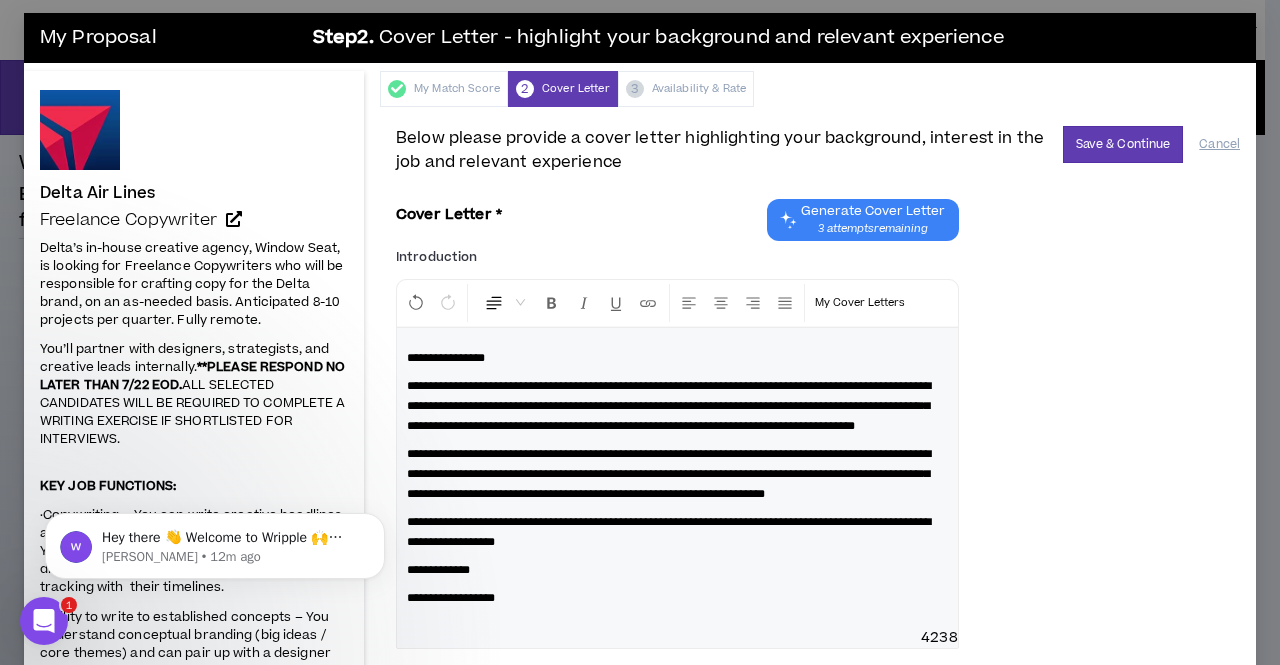 scroll, scrollTop: 8, scrollLeft: 0, axis: vertical 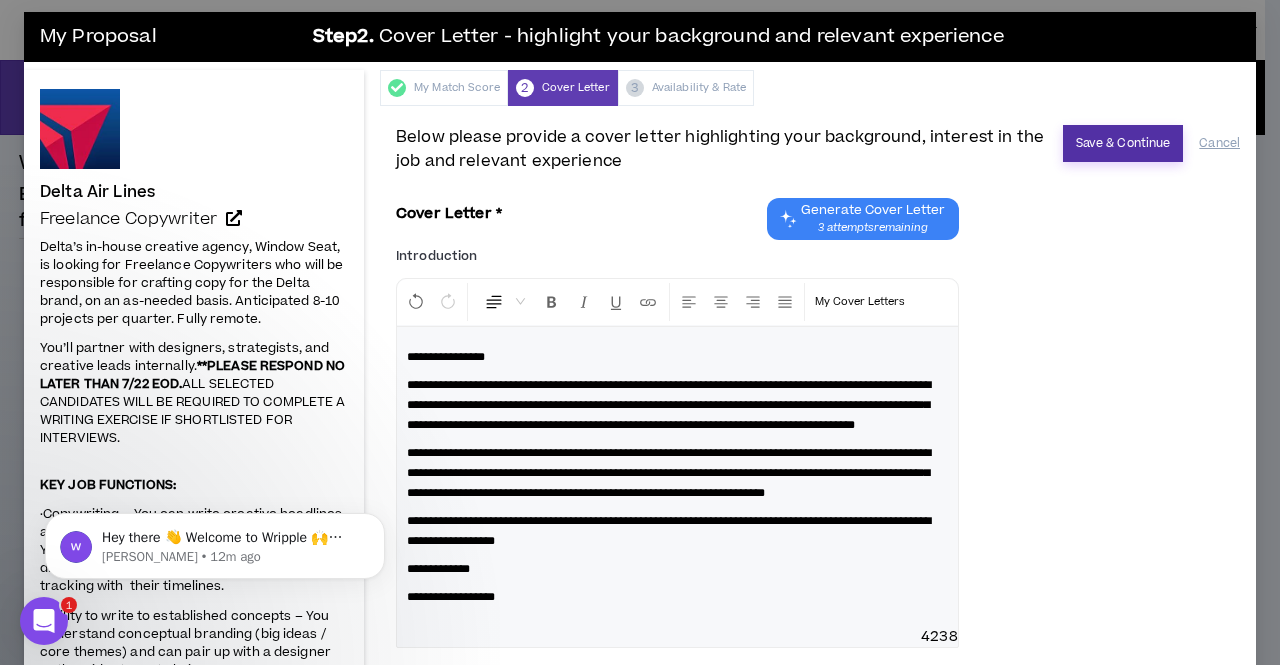 click on "Save & Continue" at bounding box center (1123, 143) 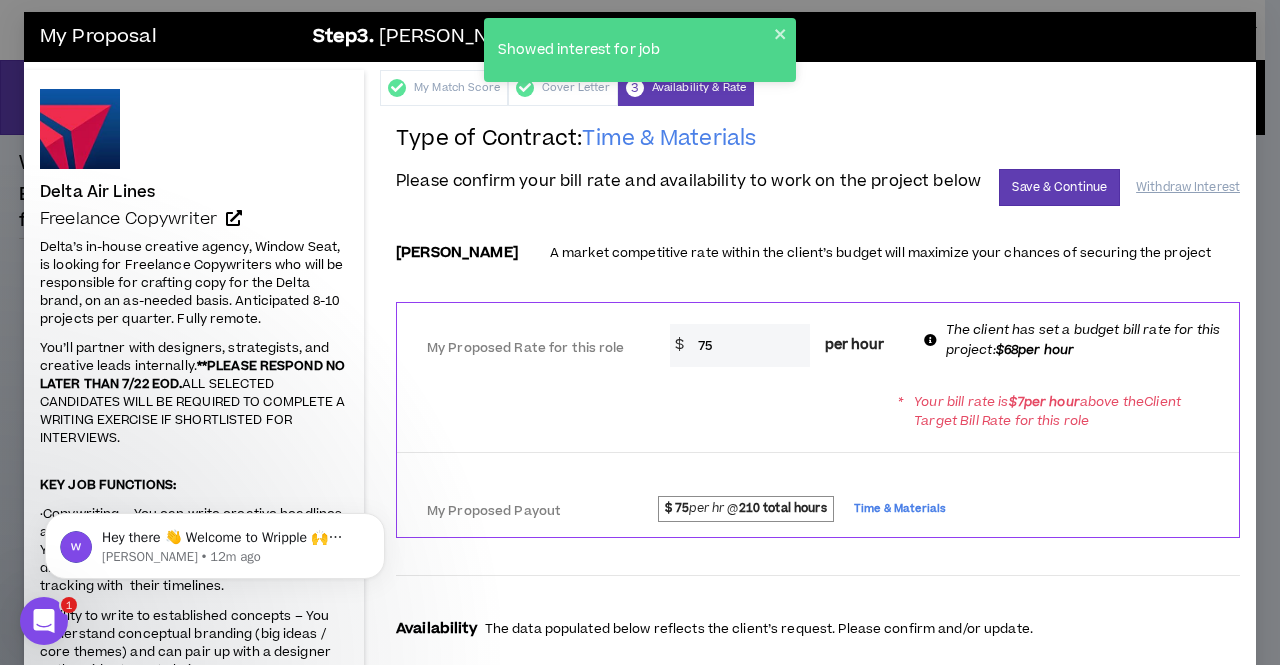 click on "75" at bounding box center [749, 345] 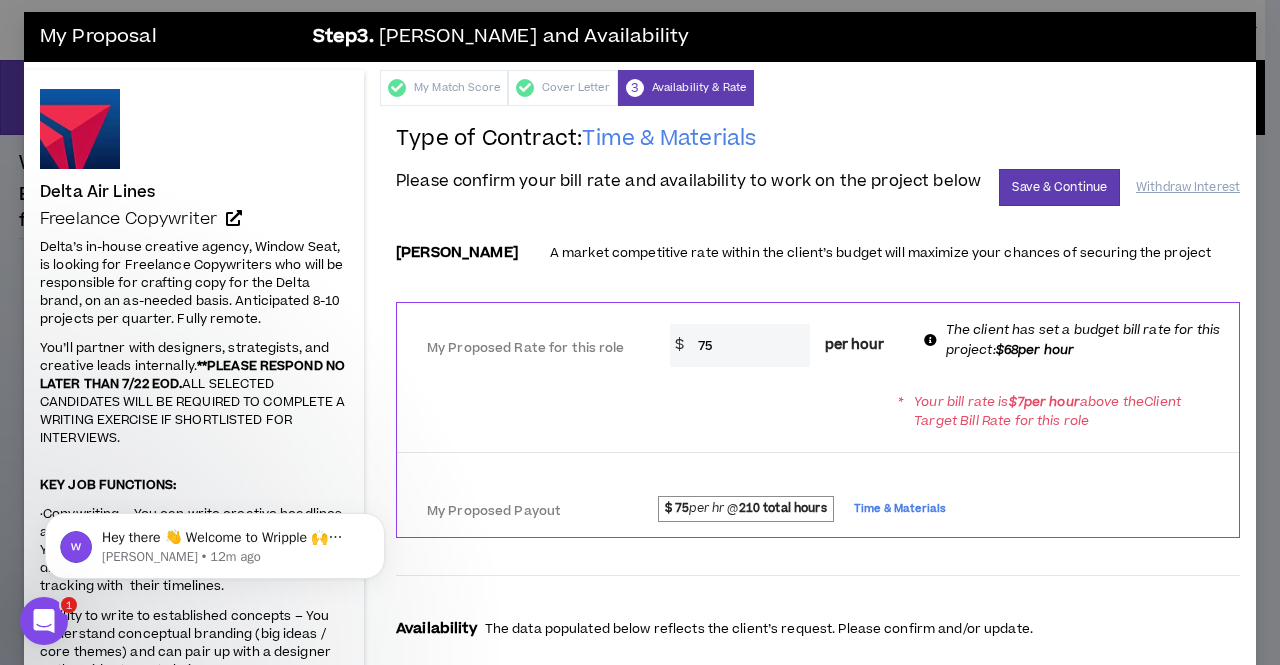 type on "7" 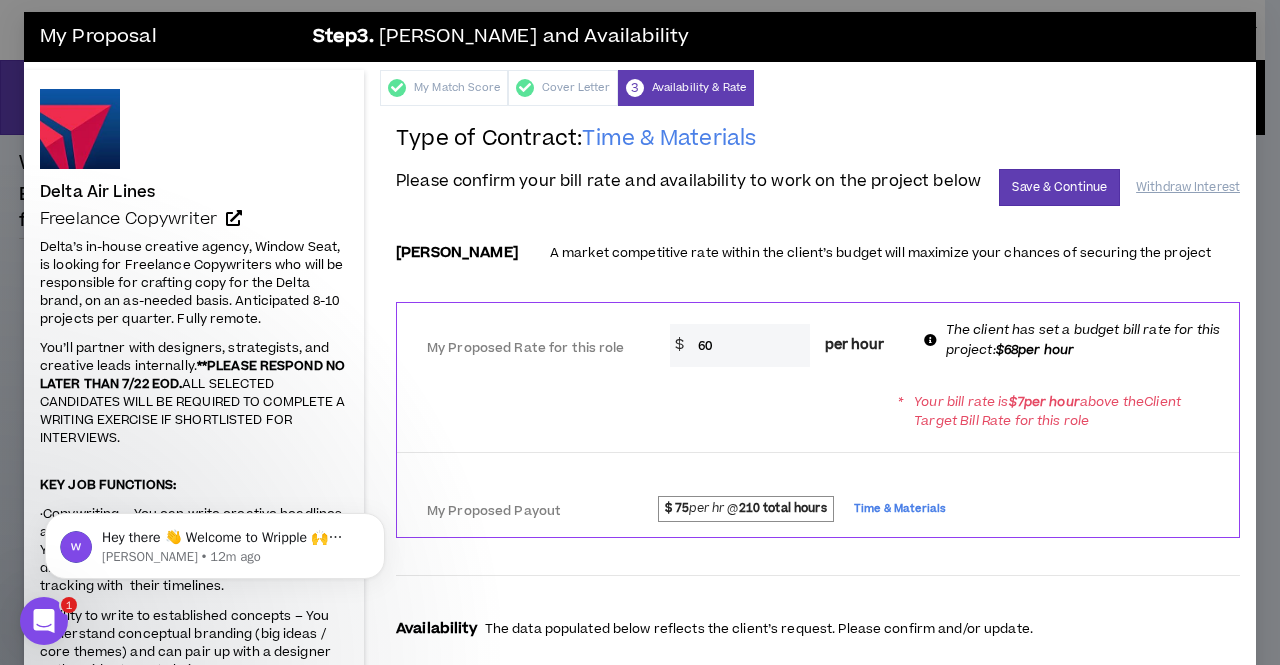 type on "60" 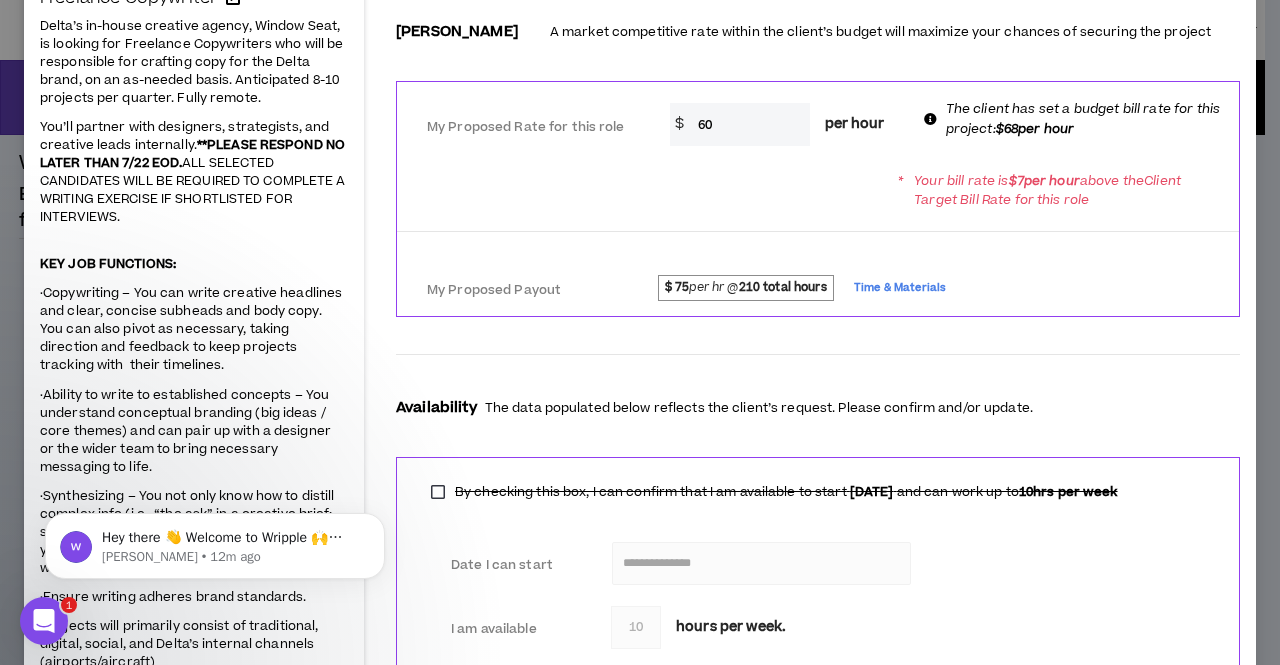 scroll, scrollTop: 439, scrollLeft: 0, axis: vertical 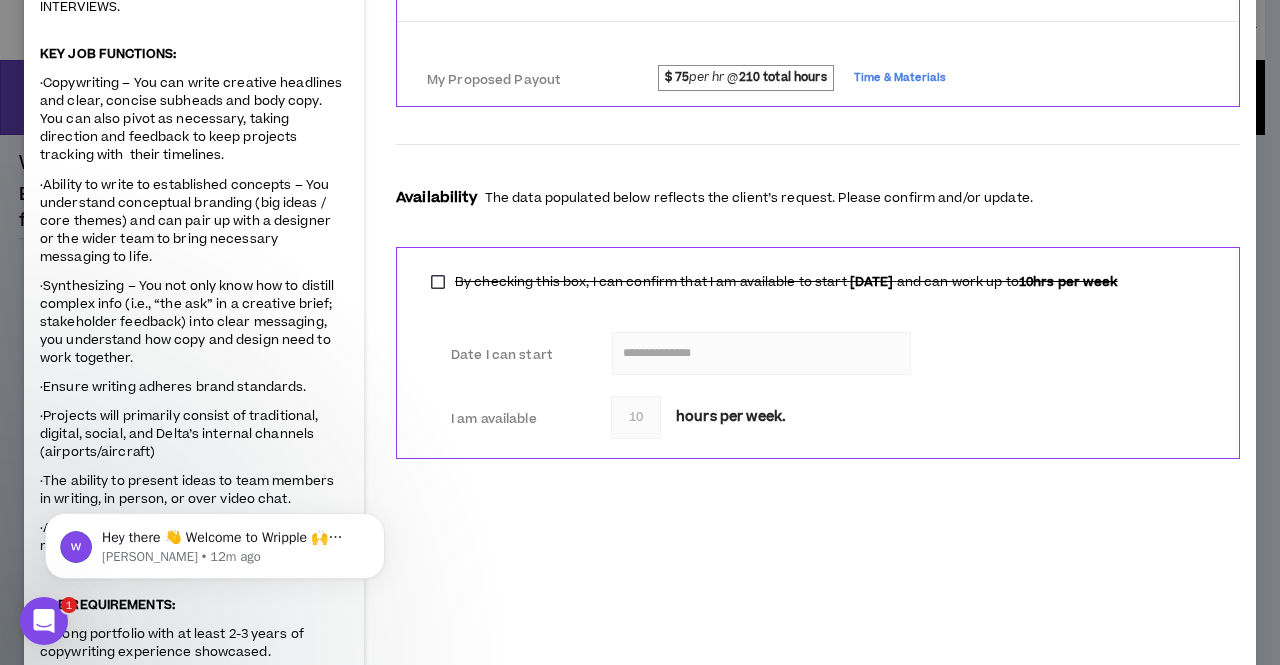 click on "By checking this box, I can confirm that I am available to start   [DATE]   and can work up to  10  hrs per week" at bounding box center (786, 282) 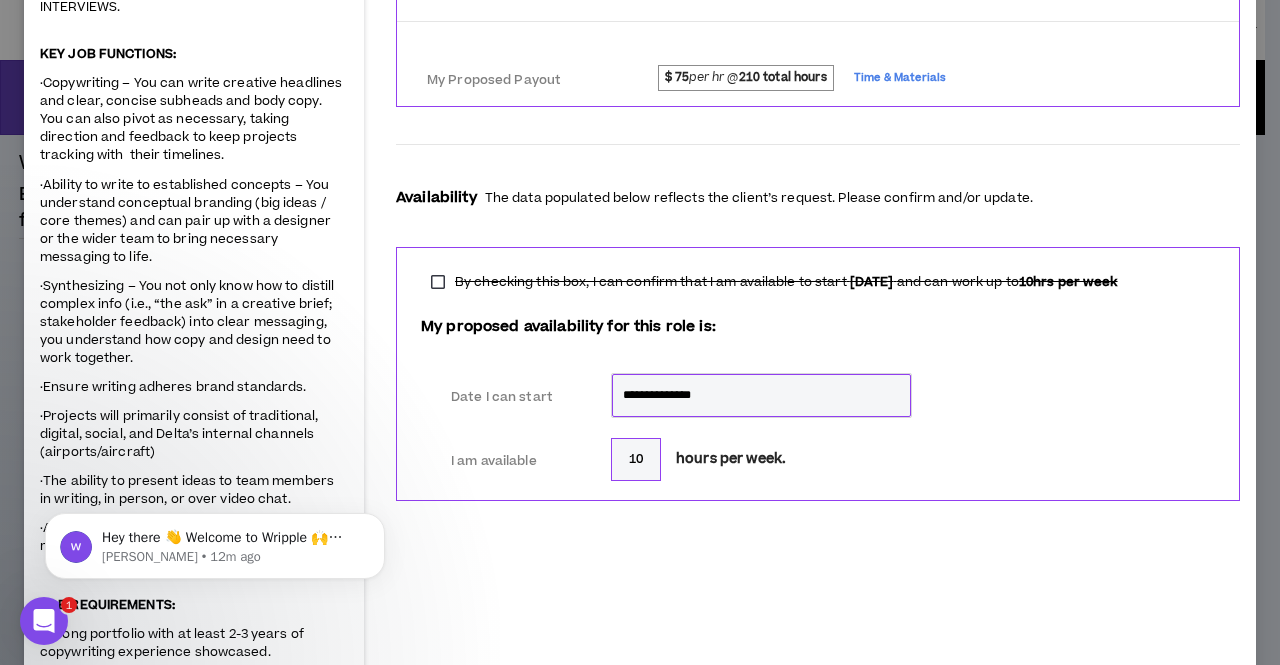 click on "By checking this box, I can confirm that I am available to start   [DATE]   and can work up to  10  hrs per week" at bounding box center (786, 282) 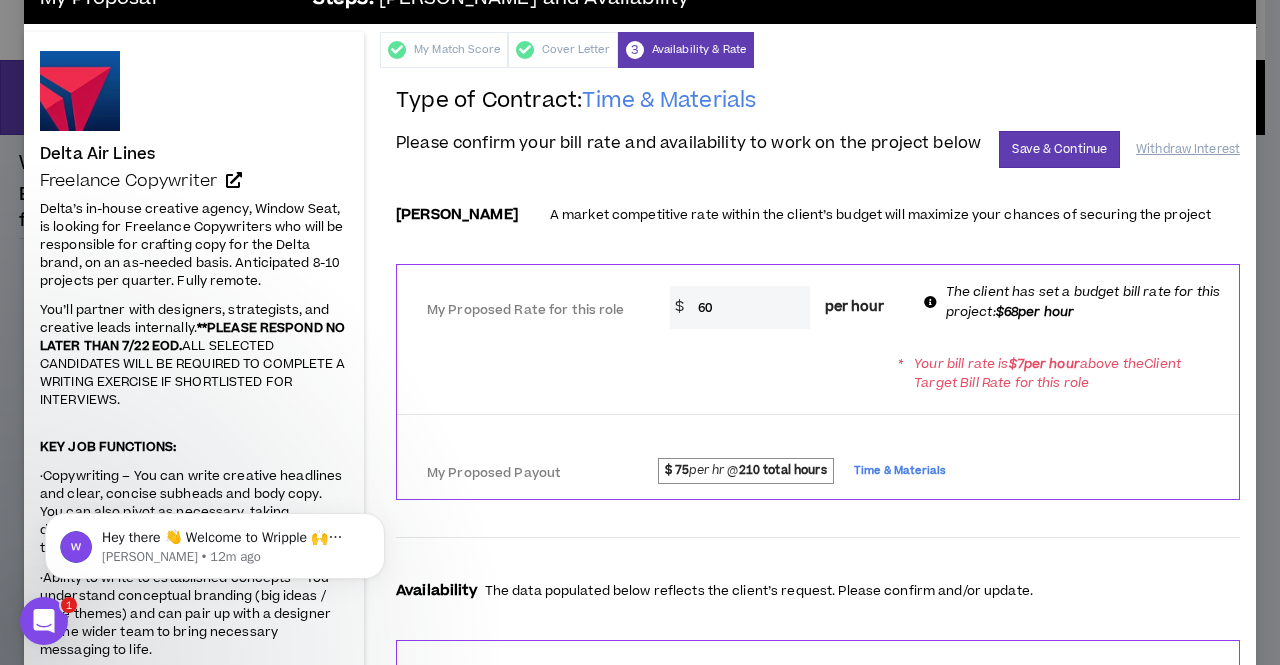 scroll, scrollTop: 22, scrollLeft: 0, axis: vertical 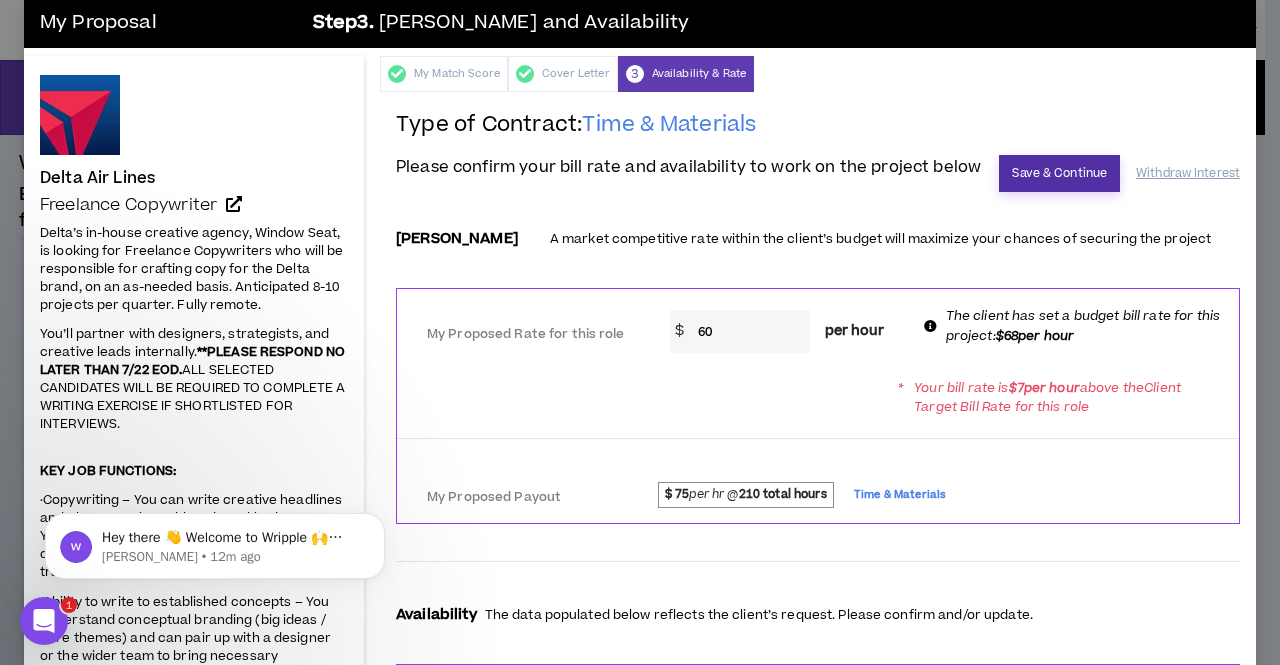 click on "Save & Continue" at bounding box center (1059, 173) 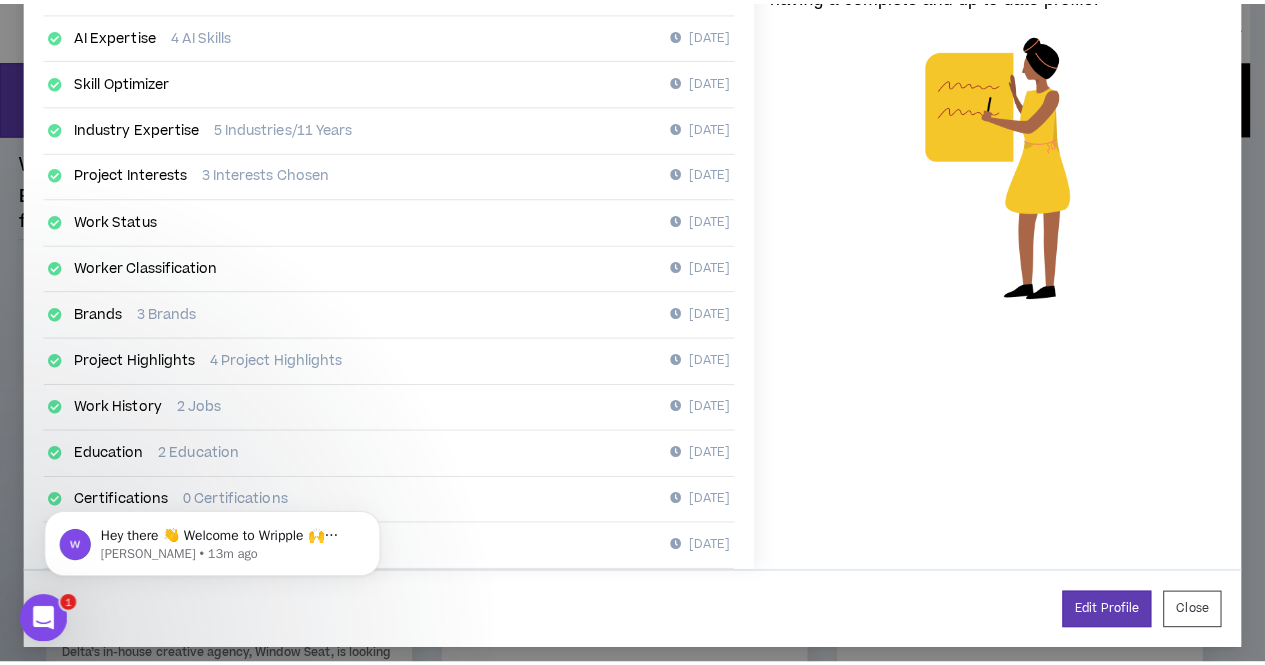 scroll, scrollTop: 387, scrollLeft: 0, axis: vertical 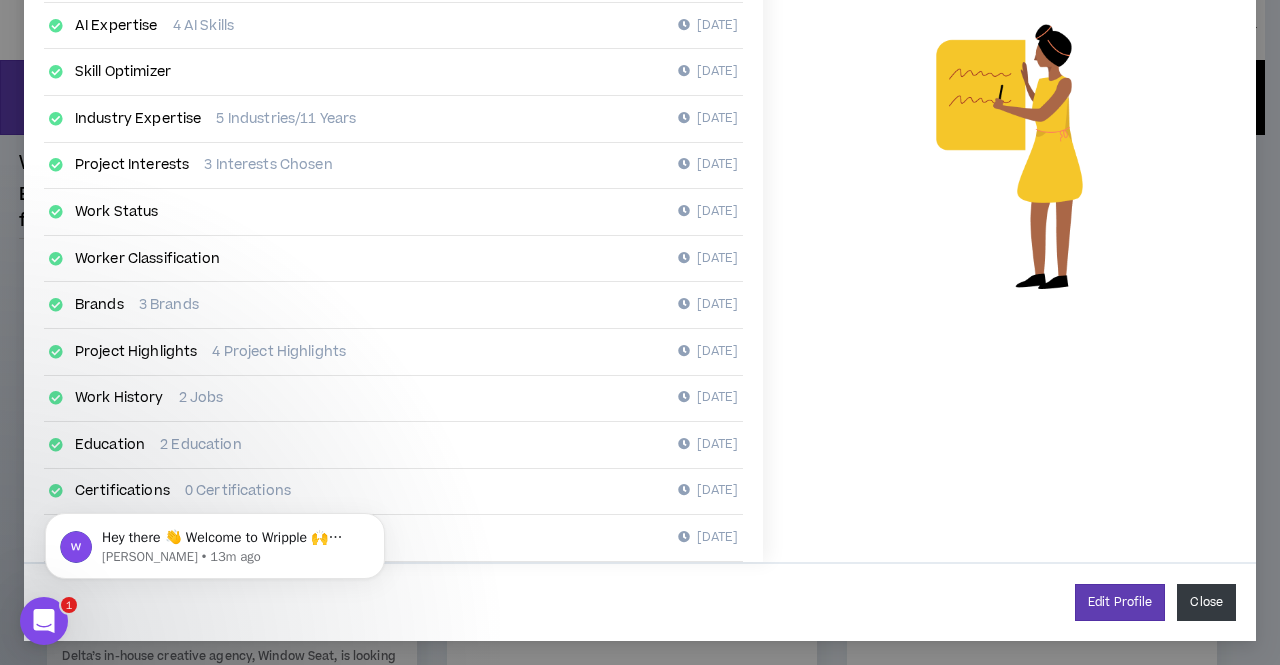 click on "Close" at bounding box center [1206, 602] 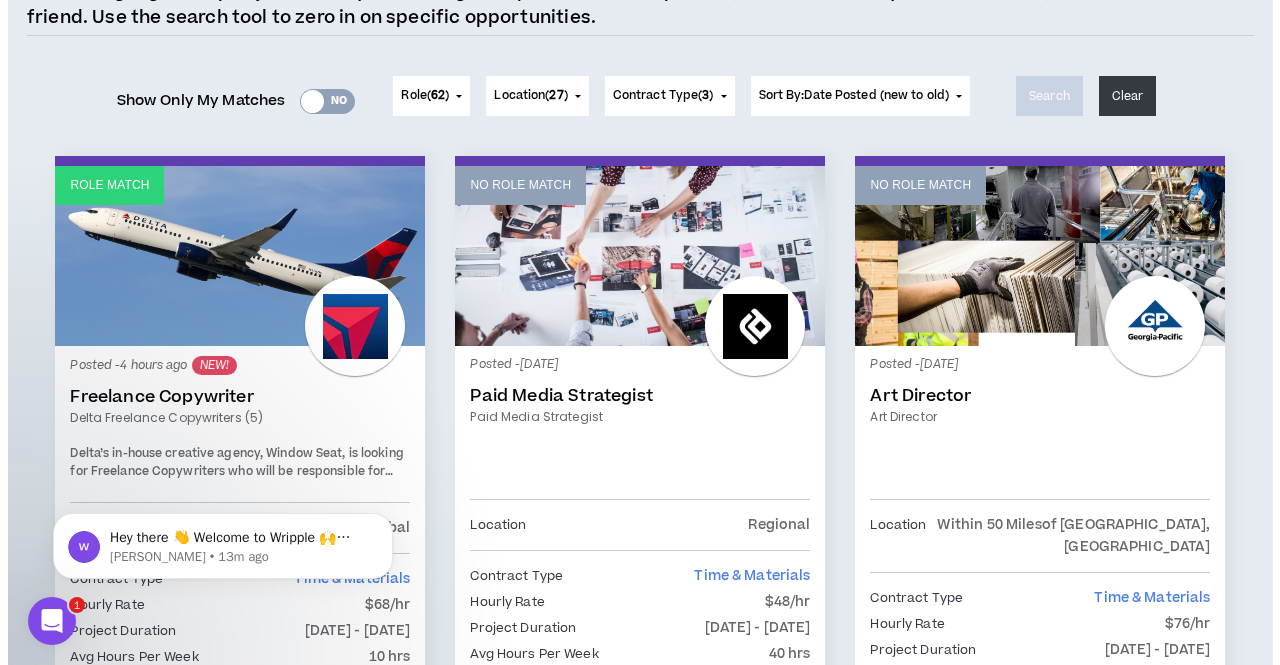 scroll, scrollTop: 0, scrollLeft: 0, axis: both 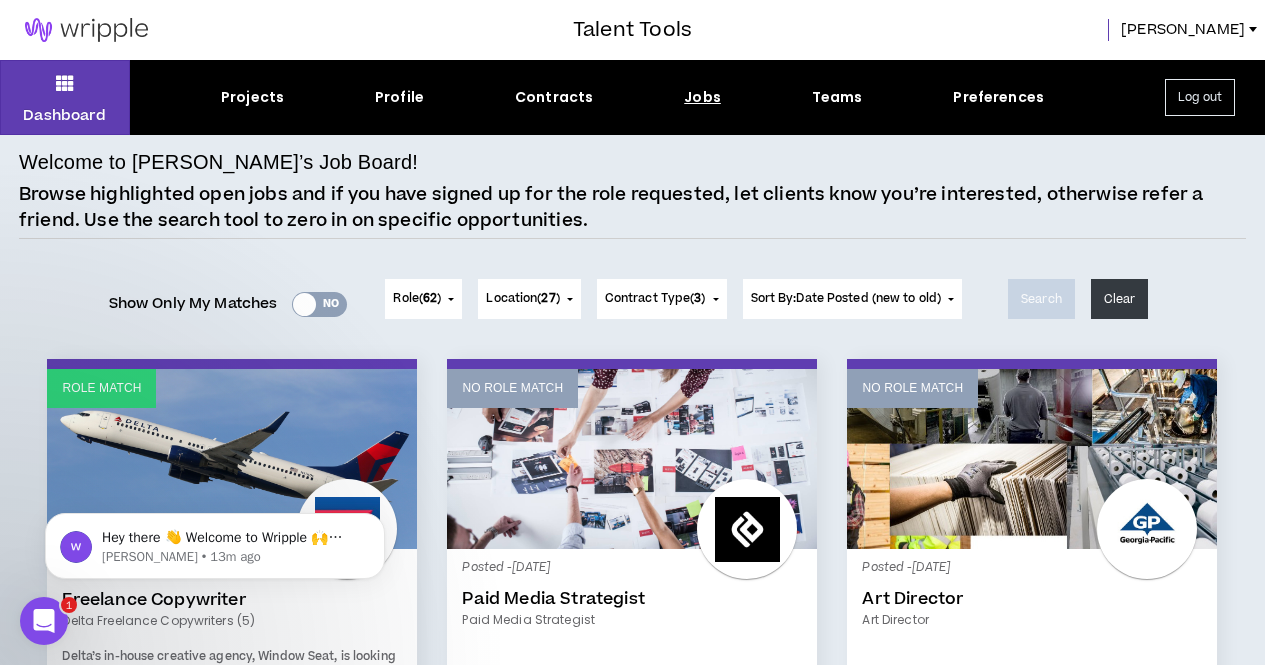 click on "Dashboard Projects Profile Contracts Jobs Teams Preferences Log out" at bounding box center (632, 97) 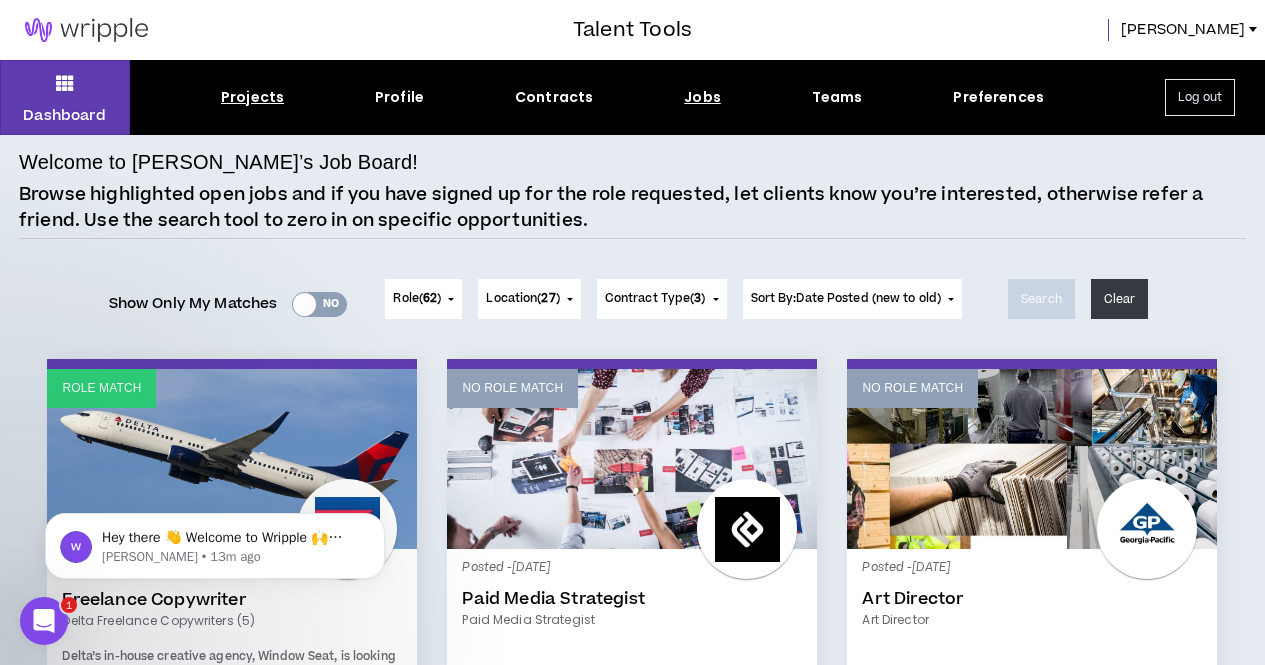 click on "Projects" at bounding box center (252, 97) 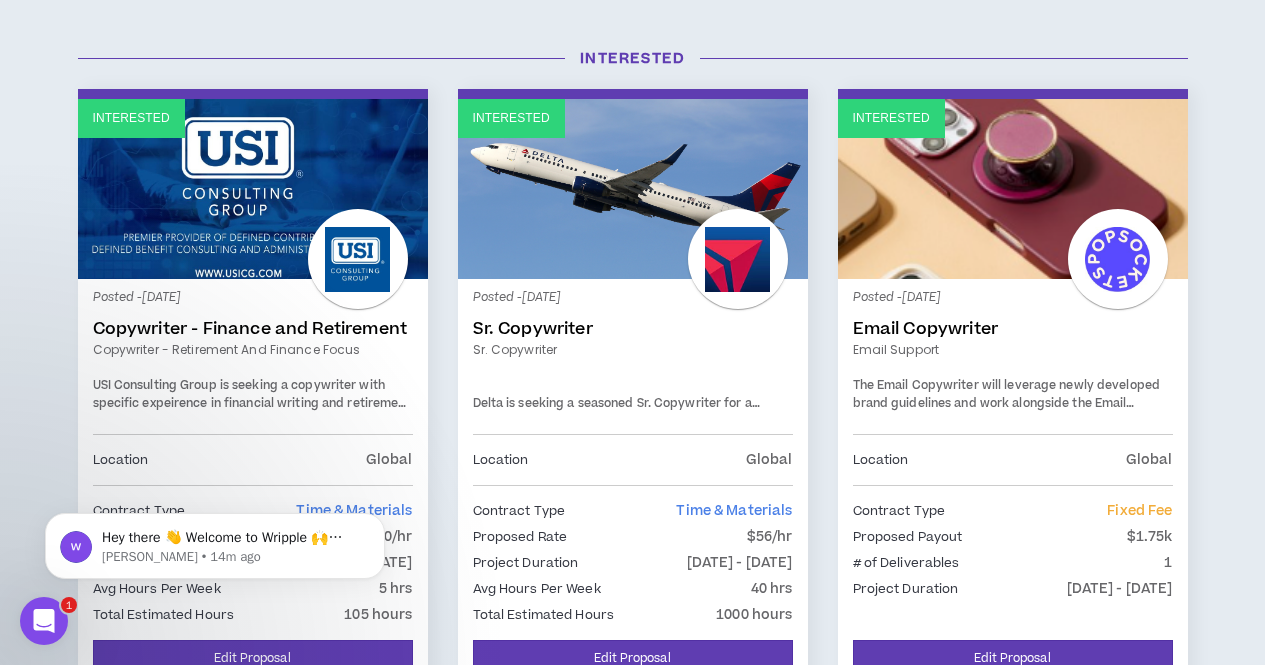 scroll, scrollTop: 0, scrollLeft: 0, axis: both 